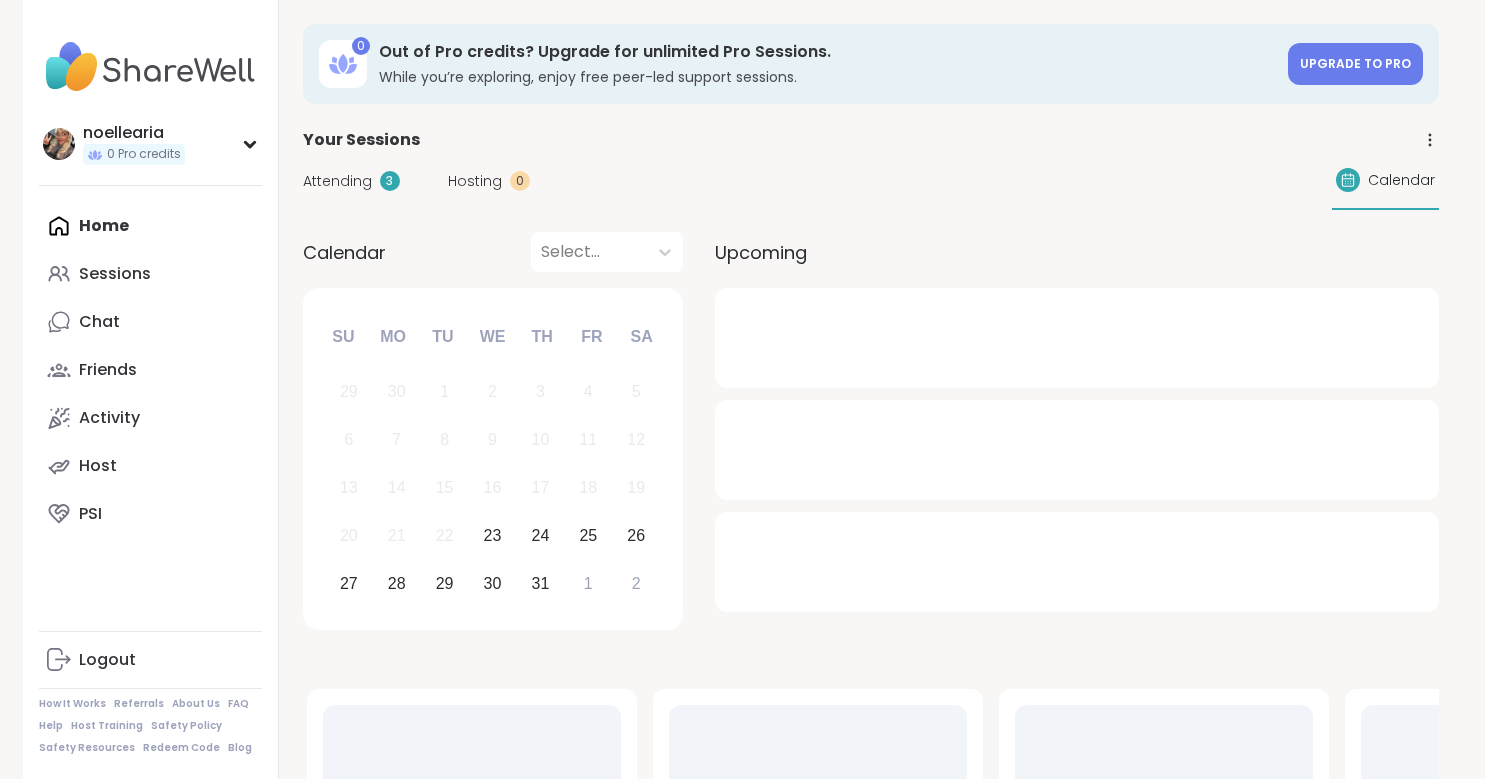 scroll, scrollTop: 0, scrollLeft: 0, axis: both 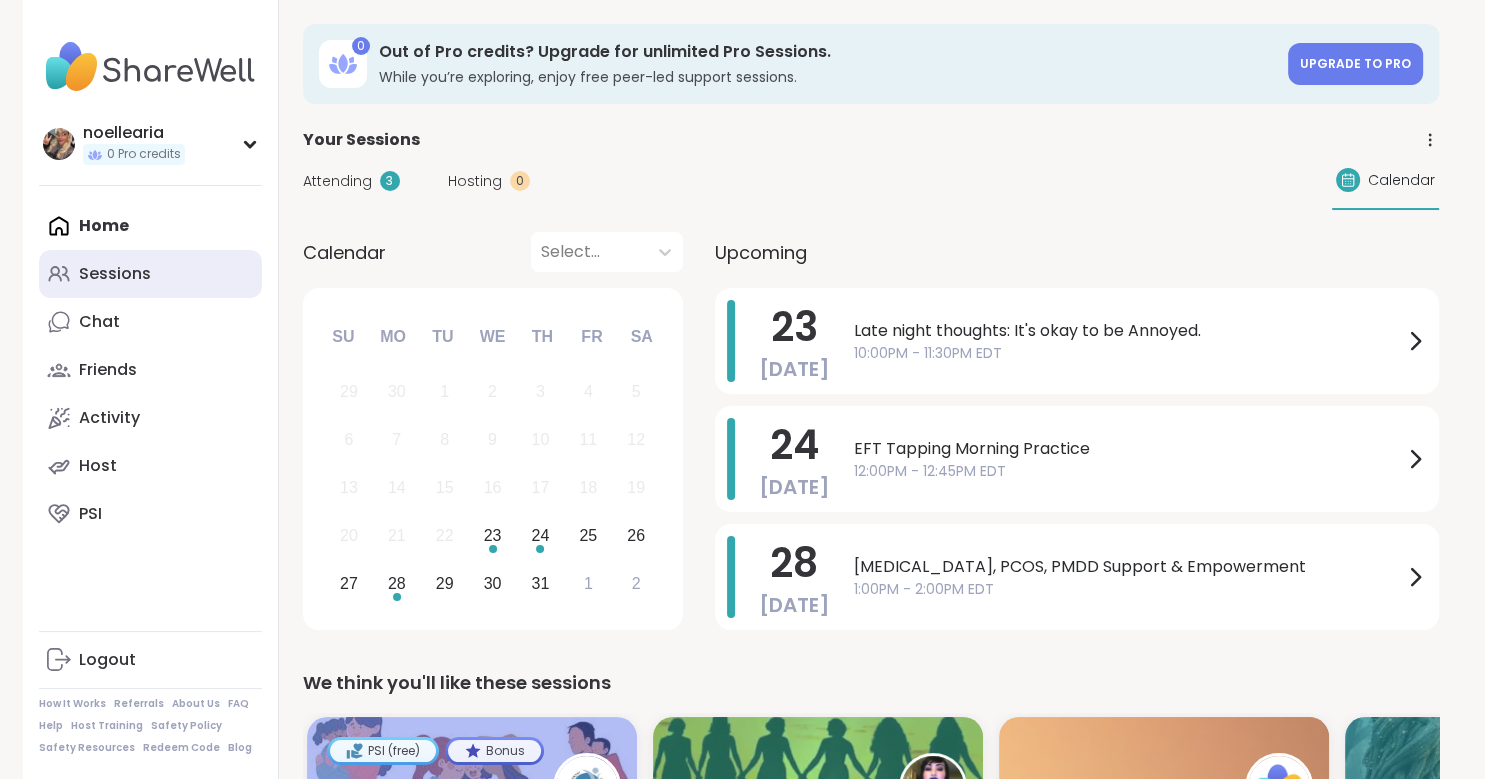 click on "Sessions" at bounding box center (115, 274) 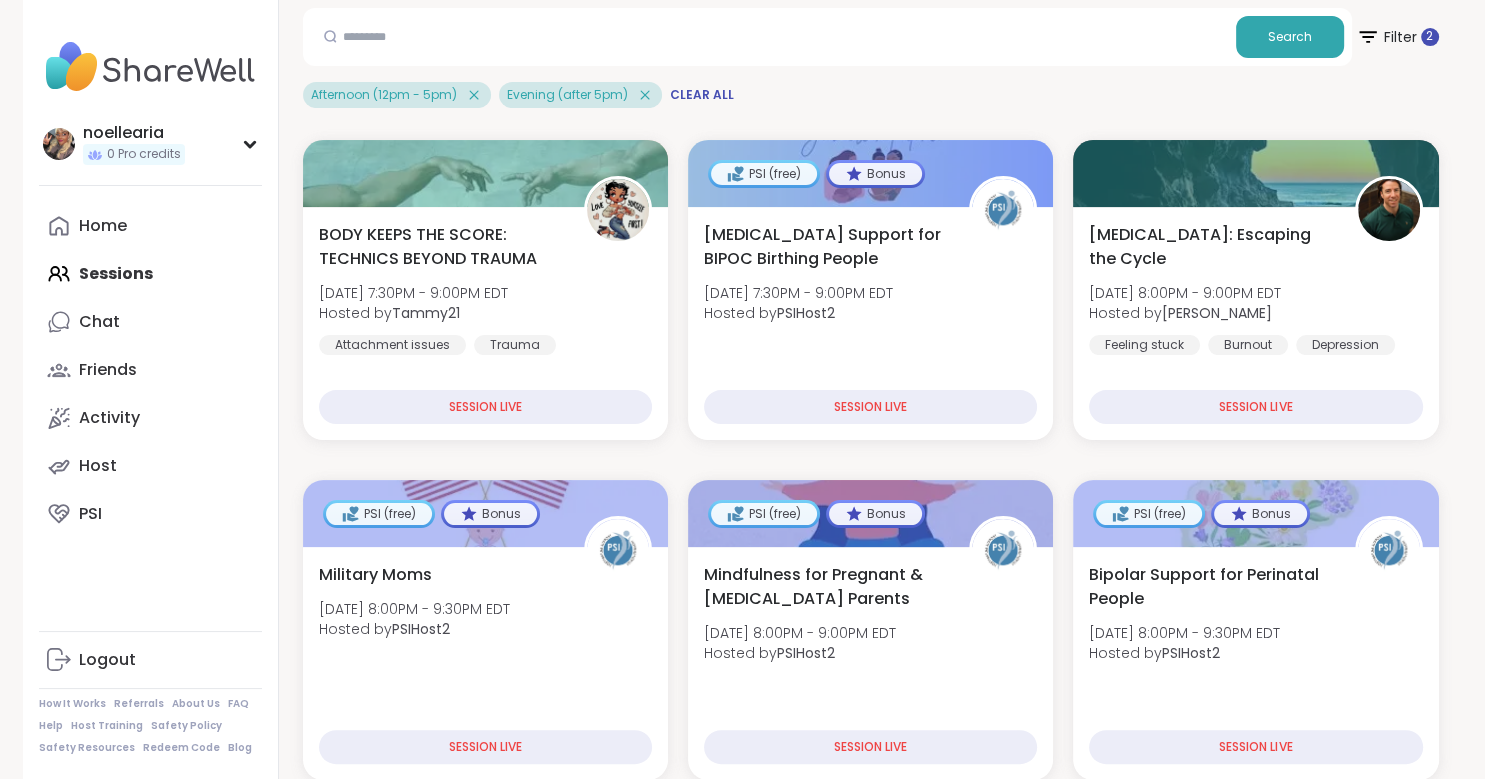 scroll, scrollTop: 0, scrollLeft: 0, axis: both 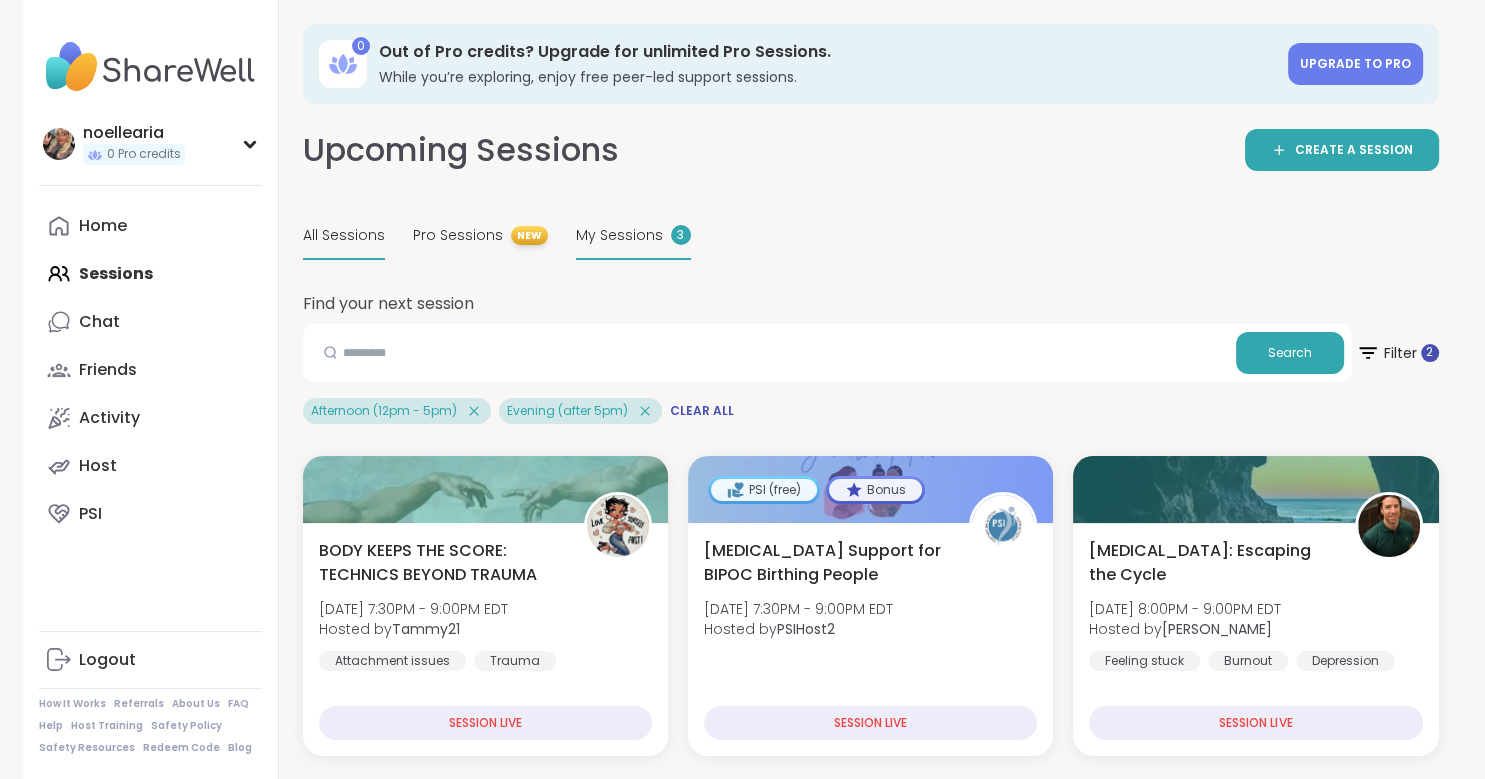 click on "My Sessions" at bounding box center [619, 235] 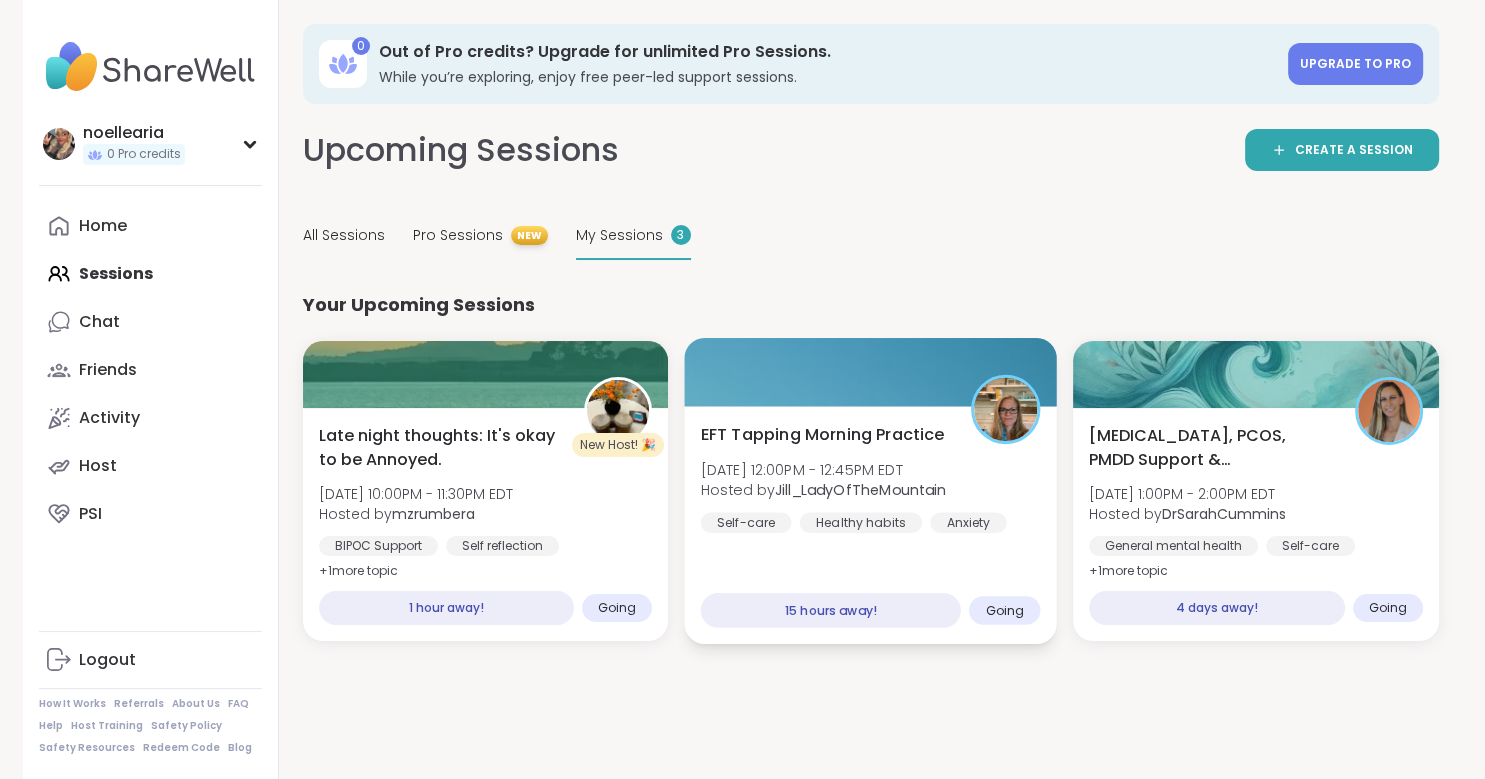 click on "EFT Tapping Morning Practice" at bounding box center [822, 435] 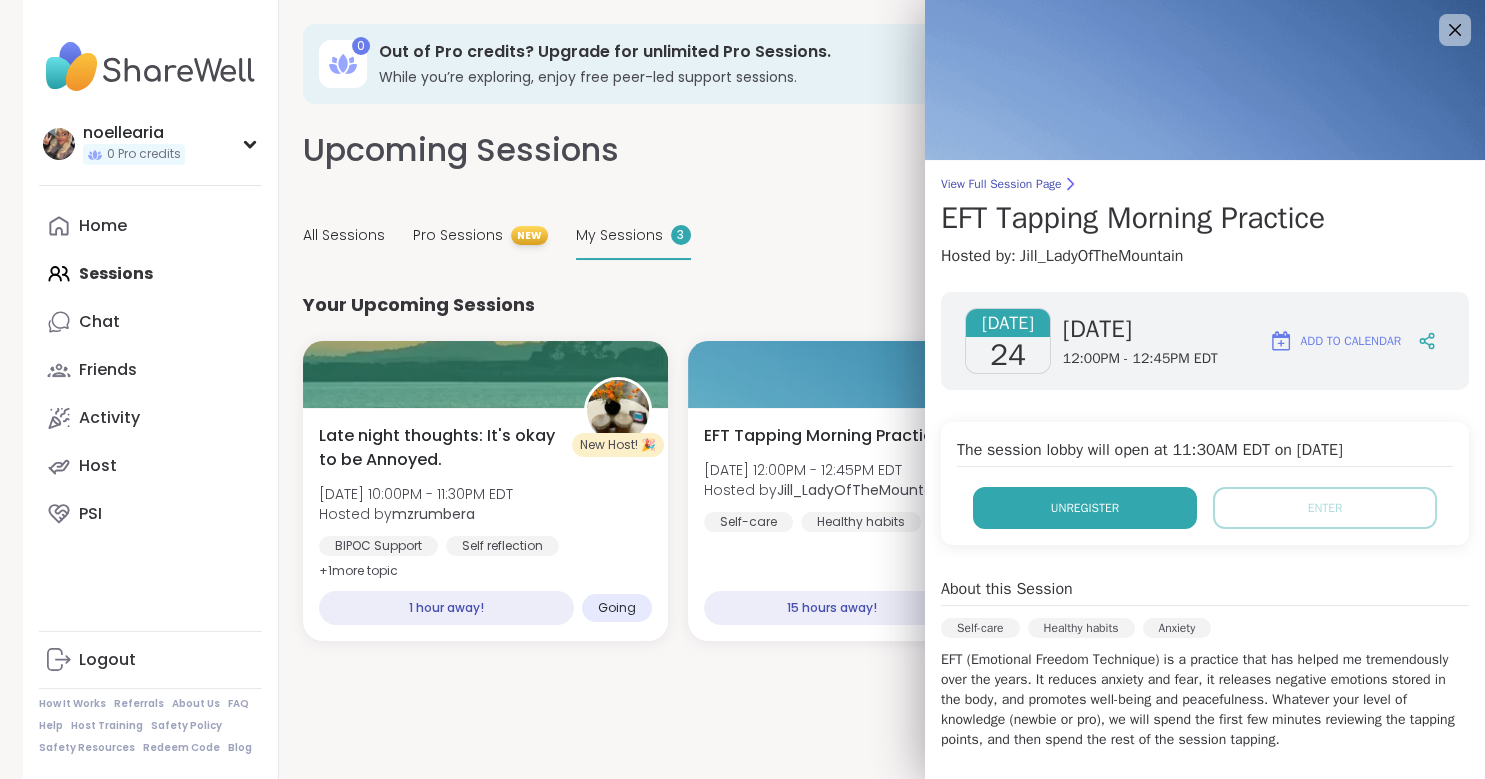 click on "Unregister" at bounding box center [1085, 508] 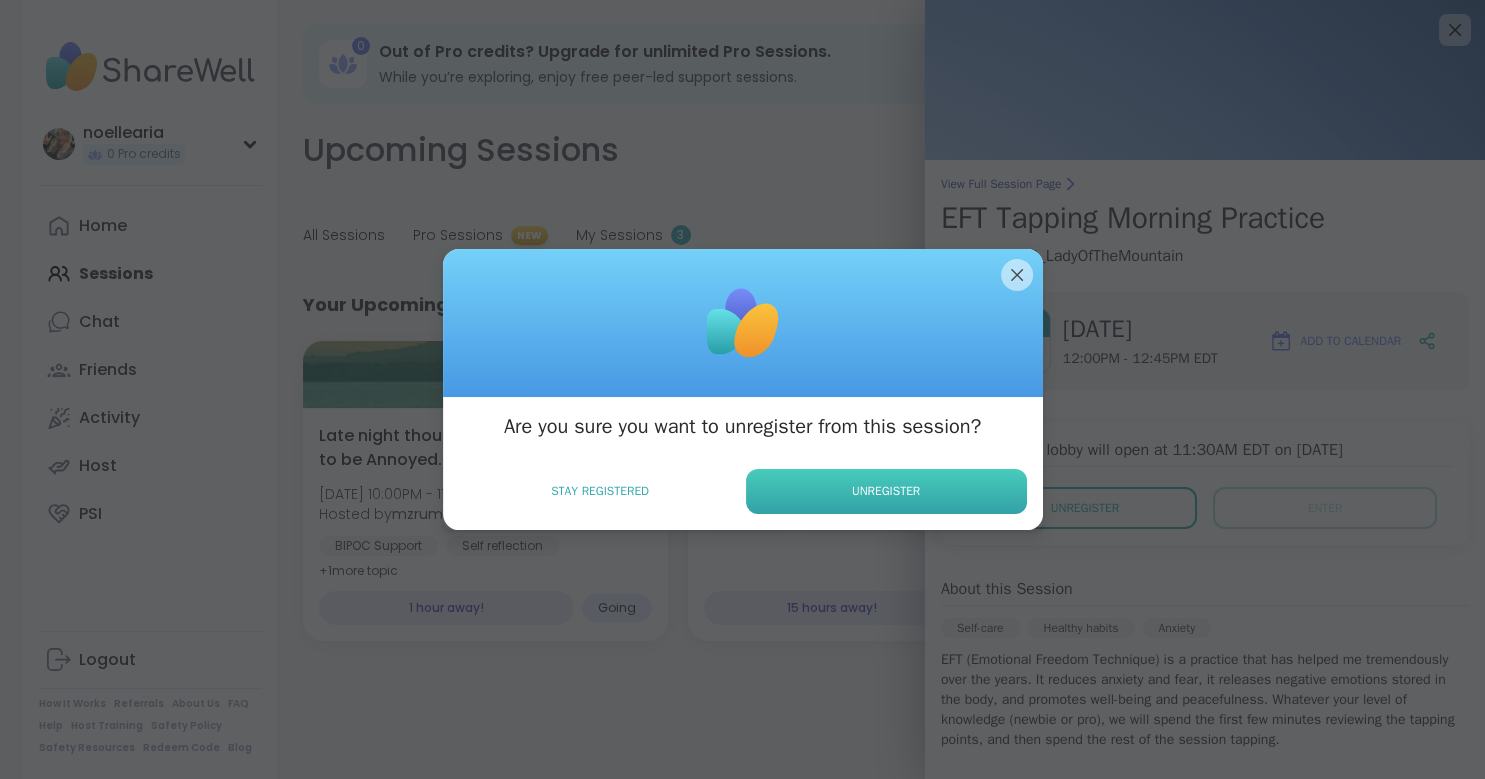 click on "Unregister" at bounding box center [886, 491] 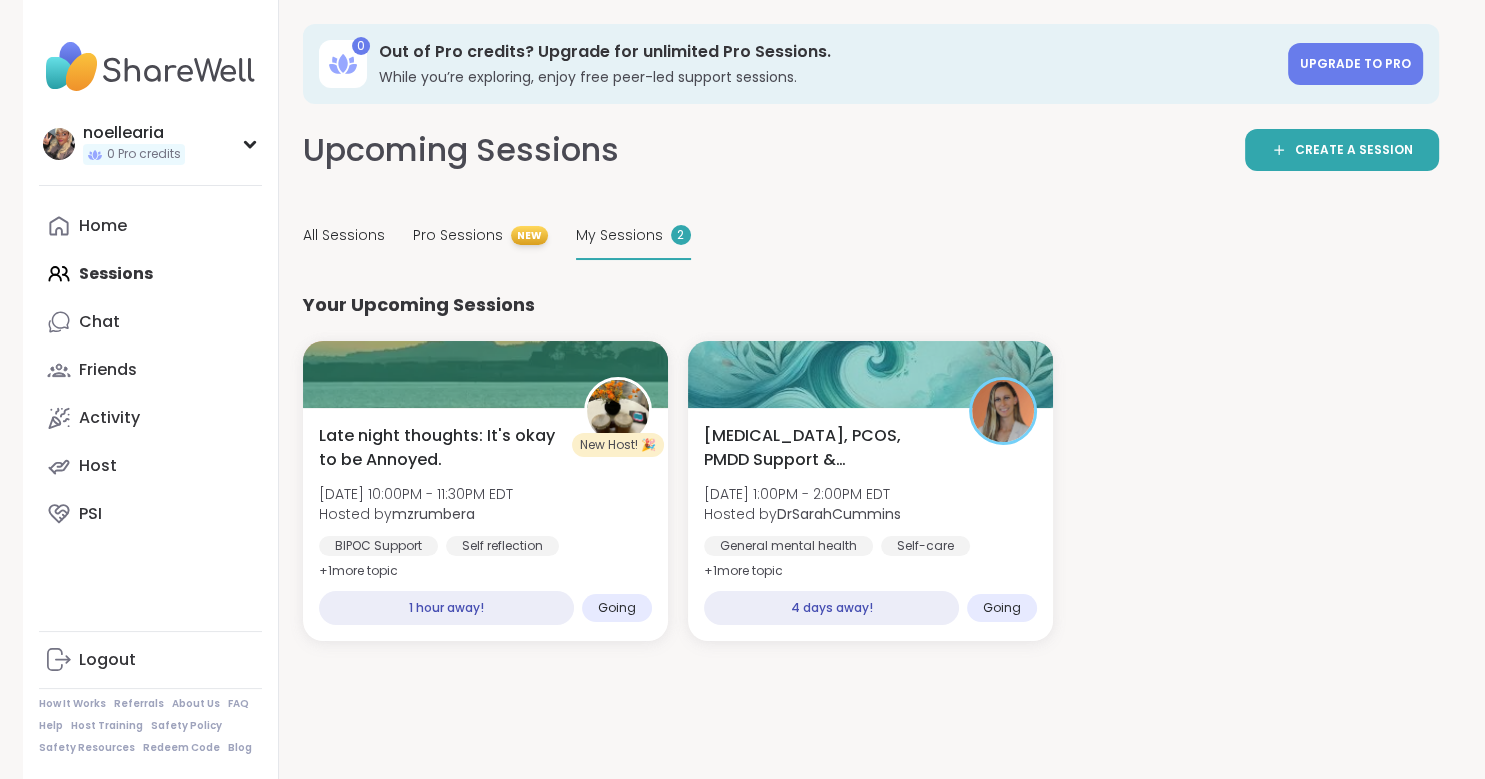 click on "Home Sessions Chat Friends Activity Host PSI" at bounding box center (150, 370) 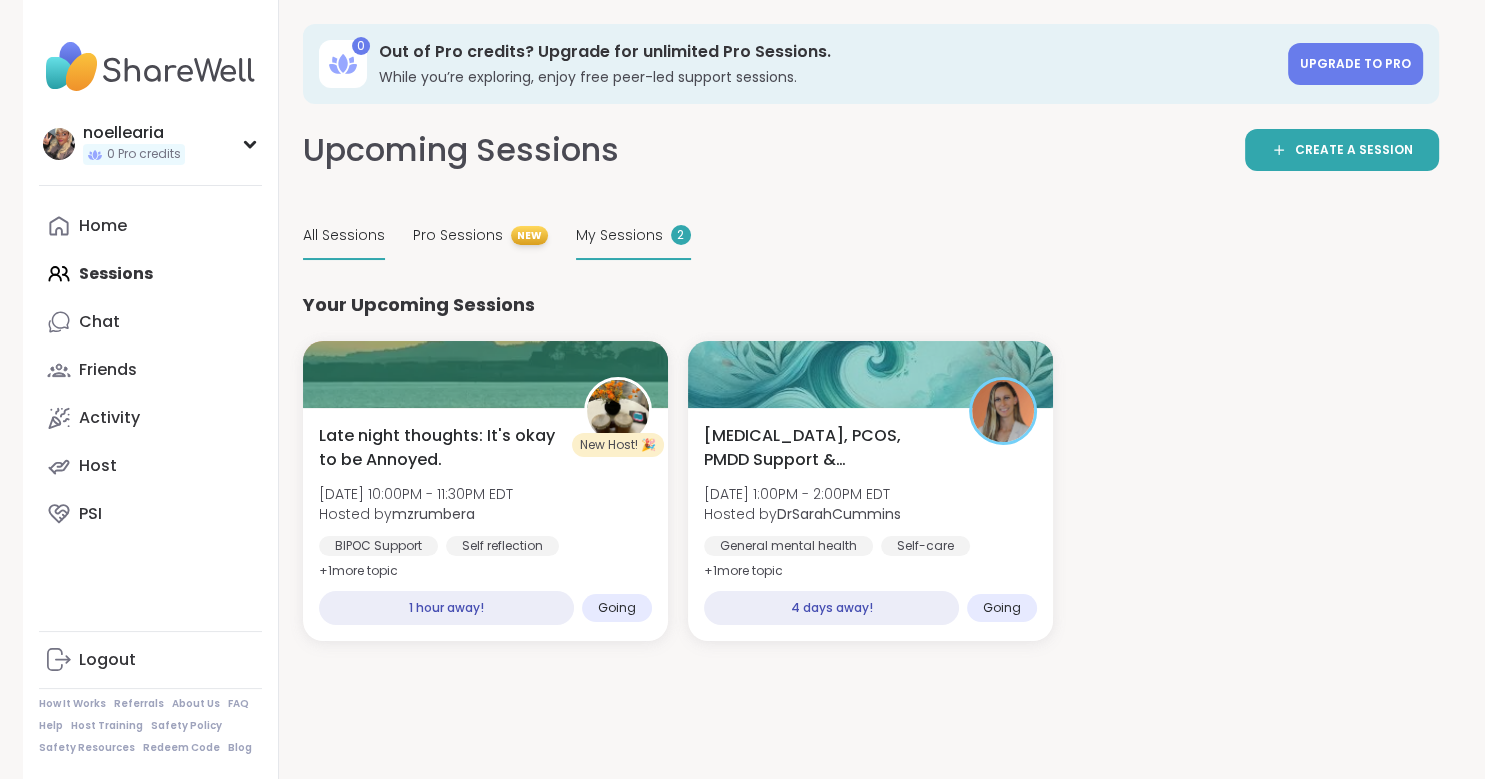 click on "All Sessions" at bounding box center (344, 235) 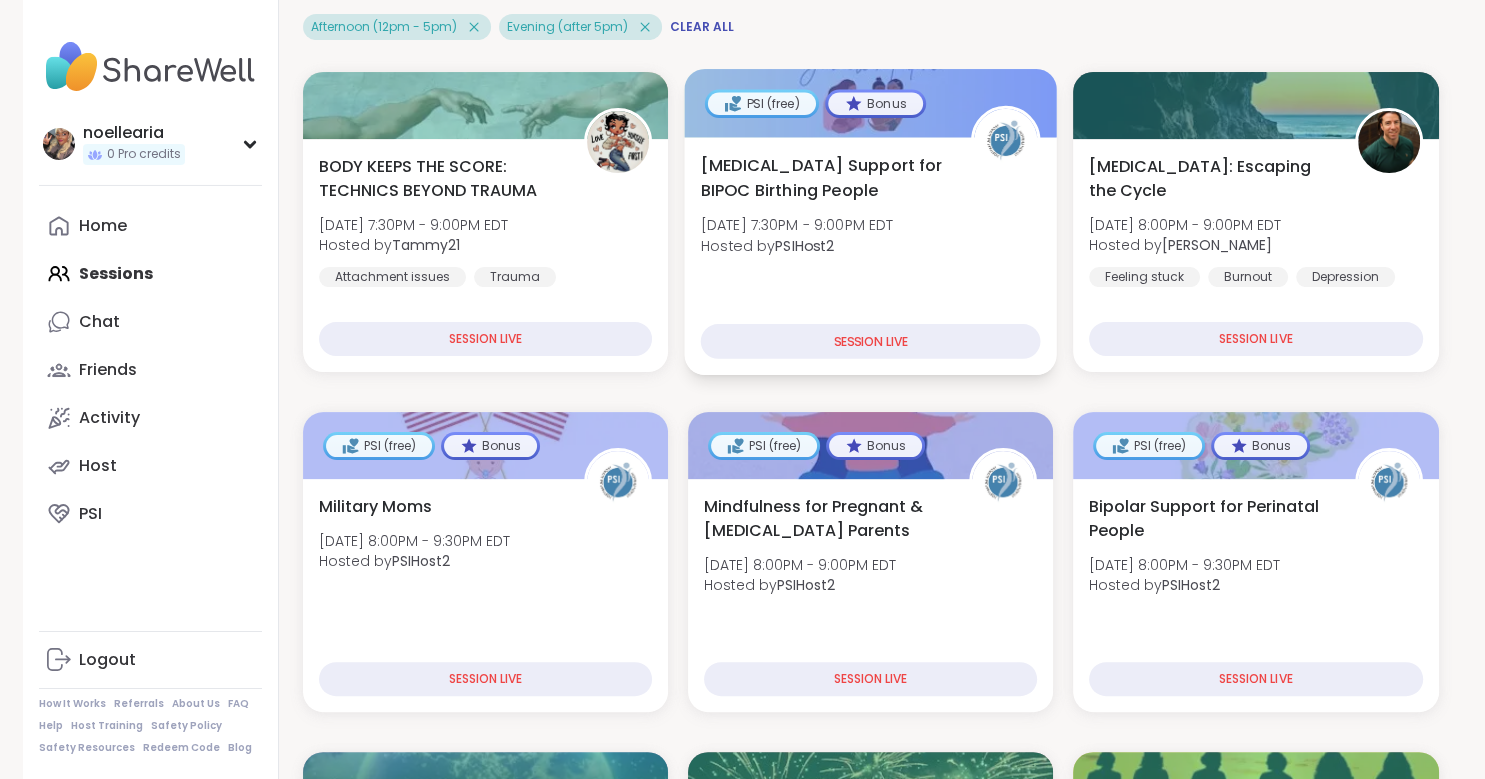 scroll, scrollTop: 422, scrollLeft: 0, axis: vertical 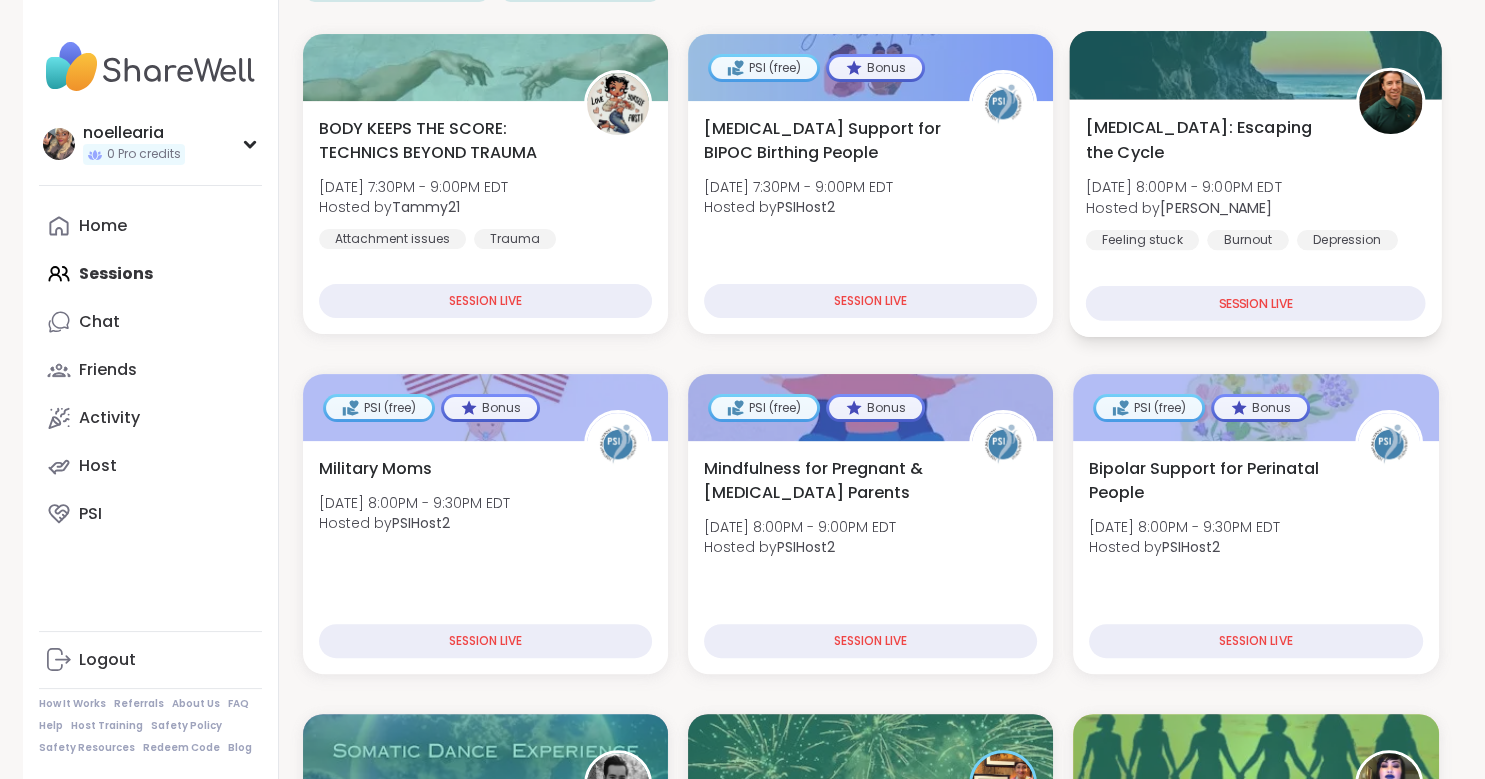 click on "Wed, Jul 23 | 8:00PM - 9:00PM EDT" at bounding box center [1184, 187] 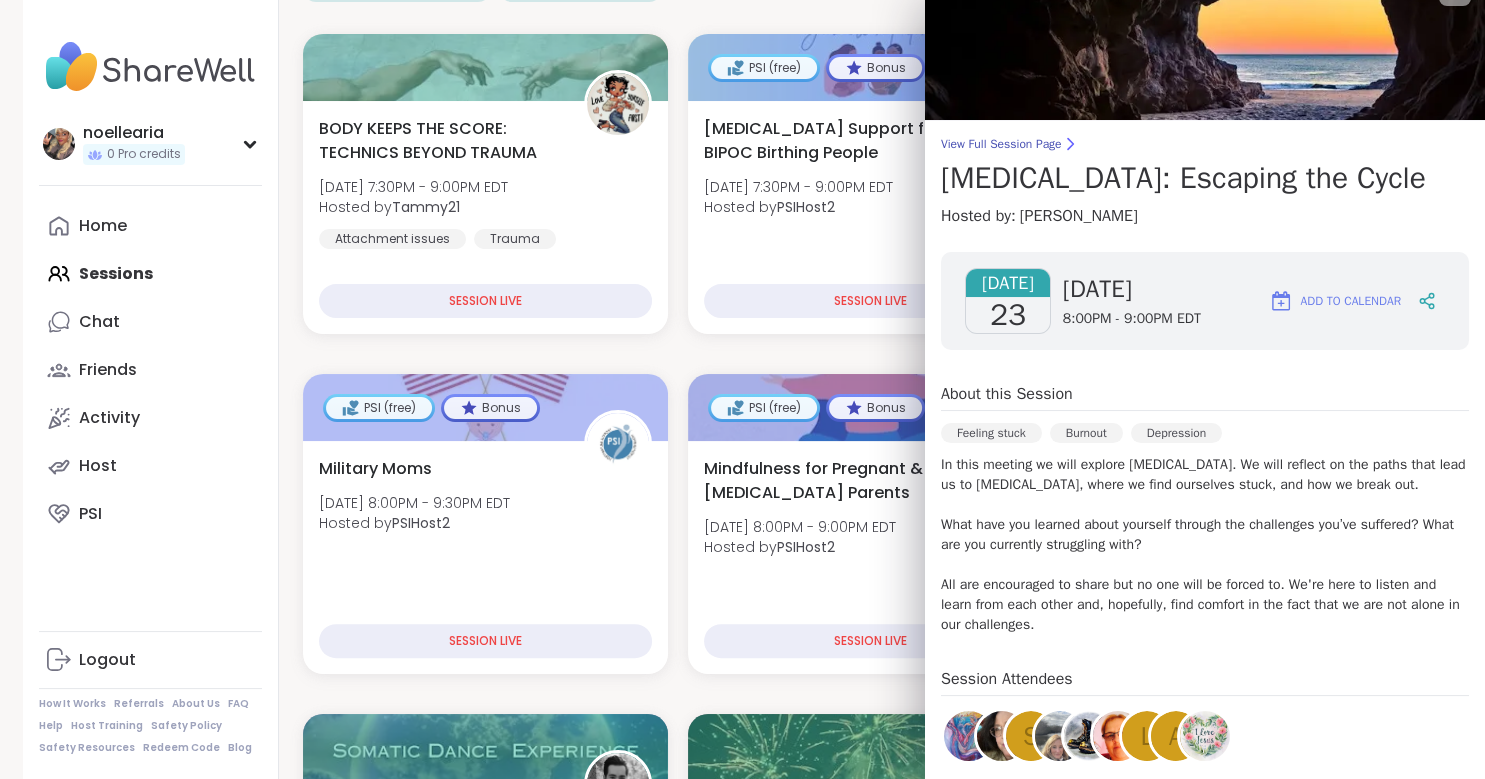 scroll, scrollTop: 0, scrollLeft: 0, axis: both 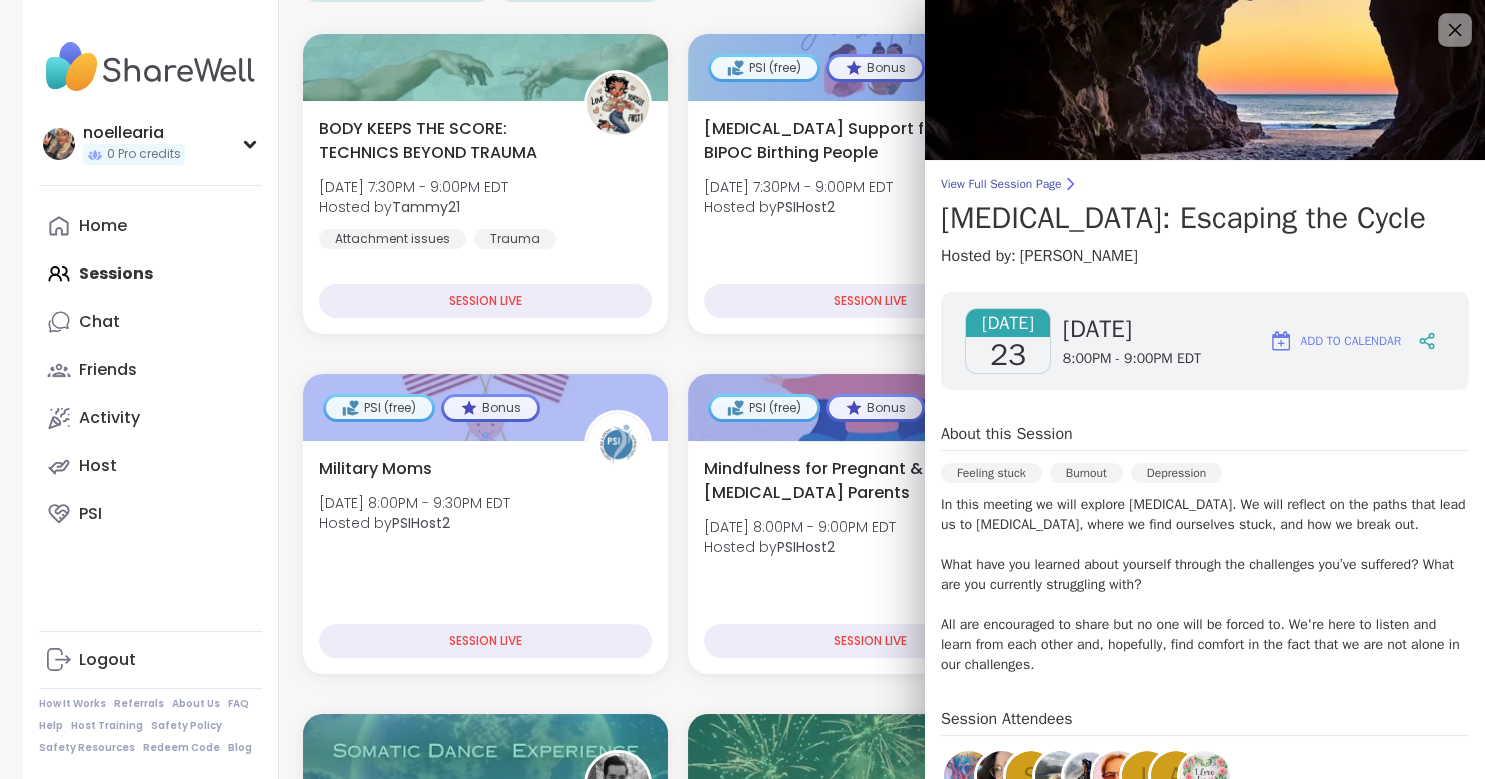 click 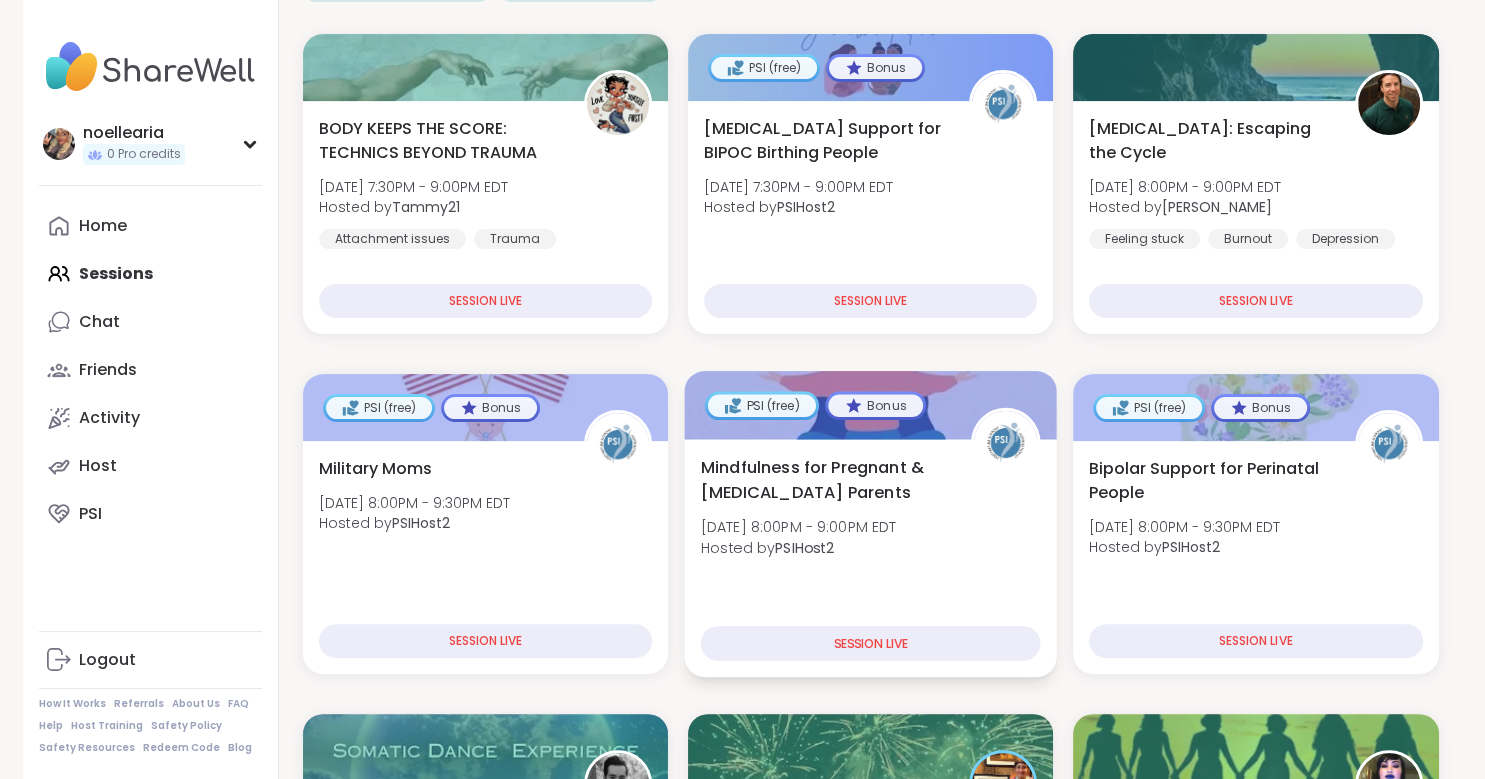 scroll, scrollTop: 844, scrollLeft: 0, axis: vertical 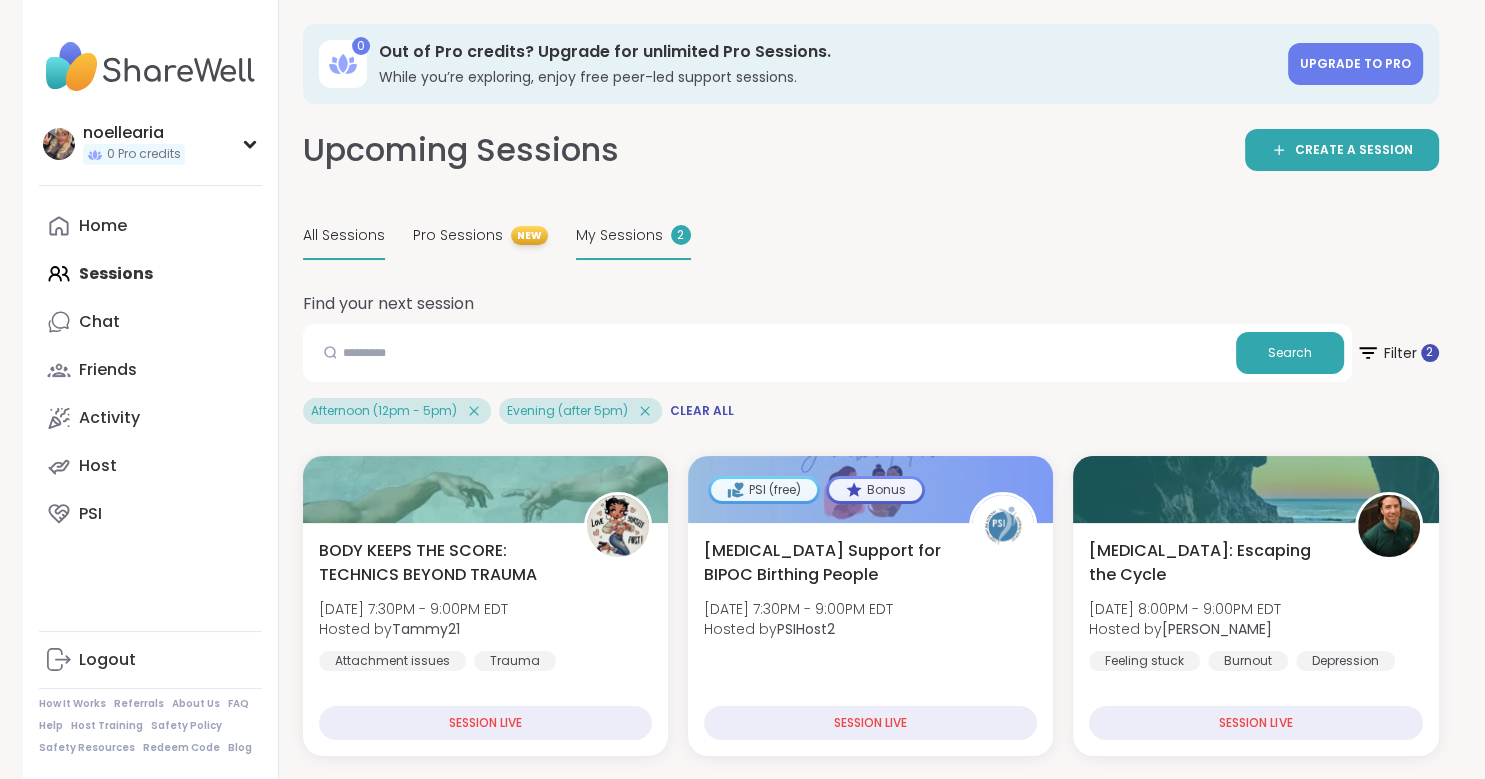 click on "My Sessions" at bounding box center [619, 235] 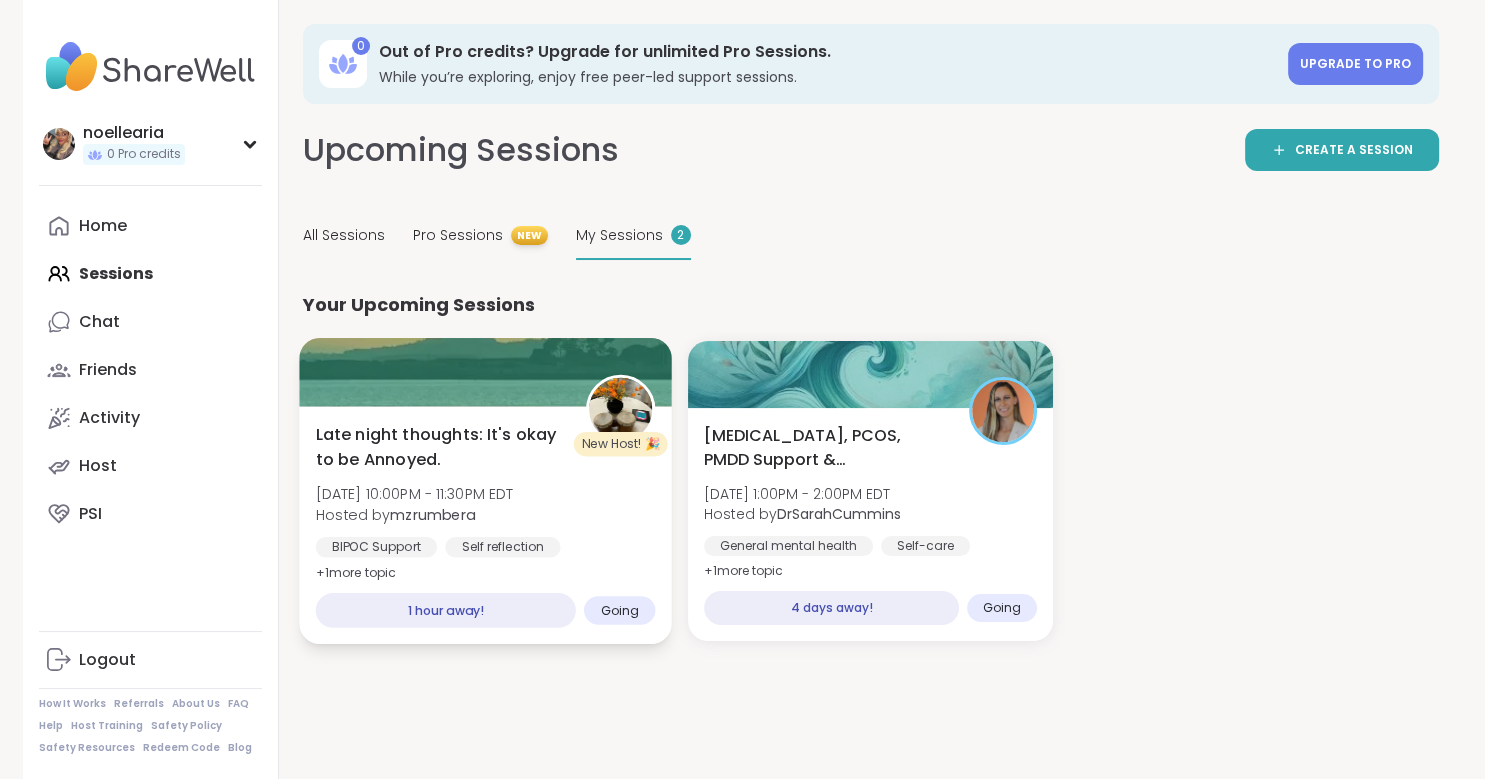 click on "Late night thoughts: It's okay to be Annoyed. Wed, Jul 23 | 10:00PM - 11:30PM EDT Hosted by  mzrumbera BIPOC Support Self reflection Life events + 1  more topic 1 hour away! Going" at bounding box center (485, 525) 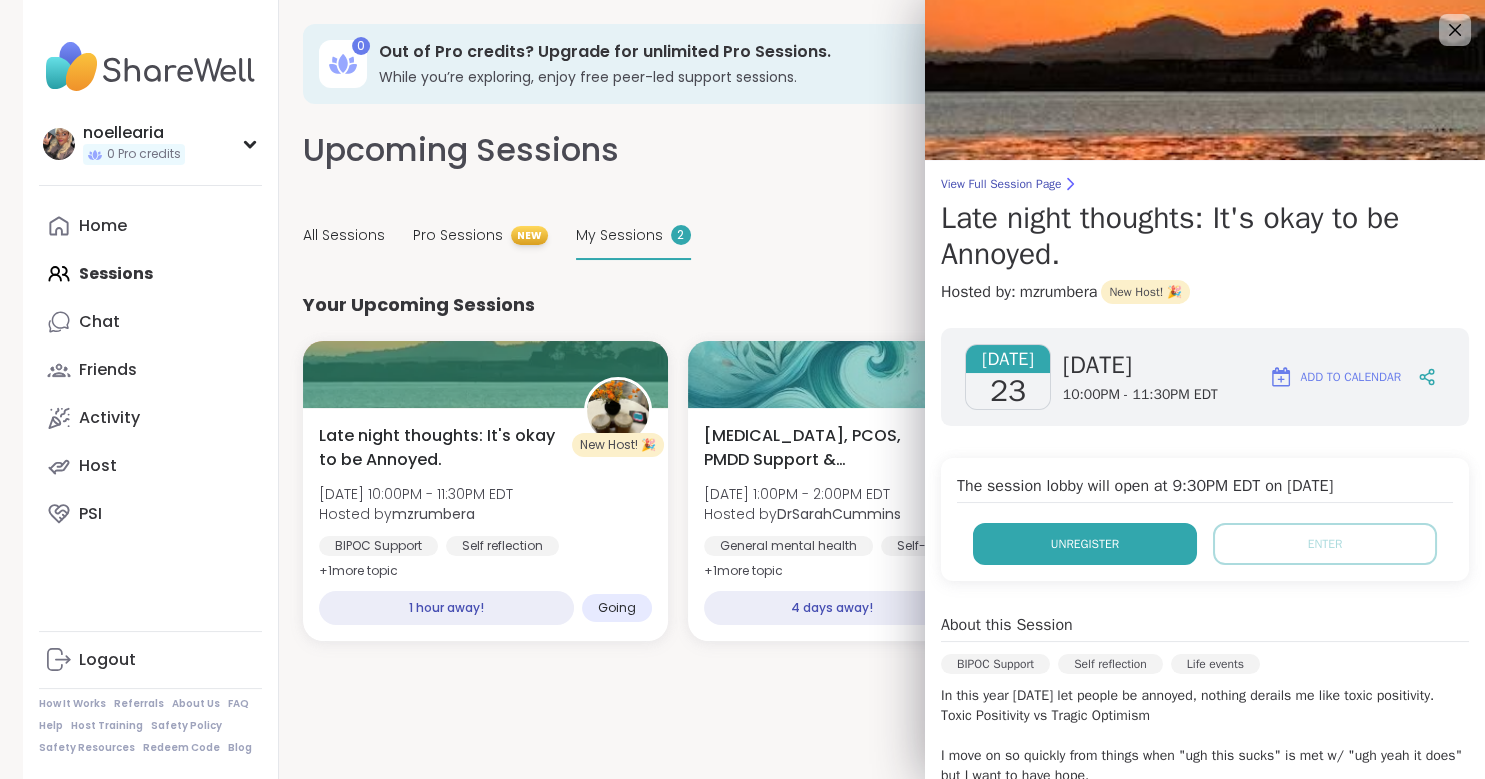 click on "Unregister" at bounding box center (1085, 544) 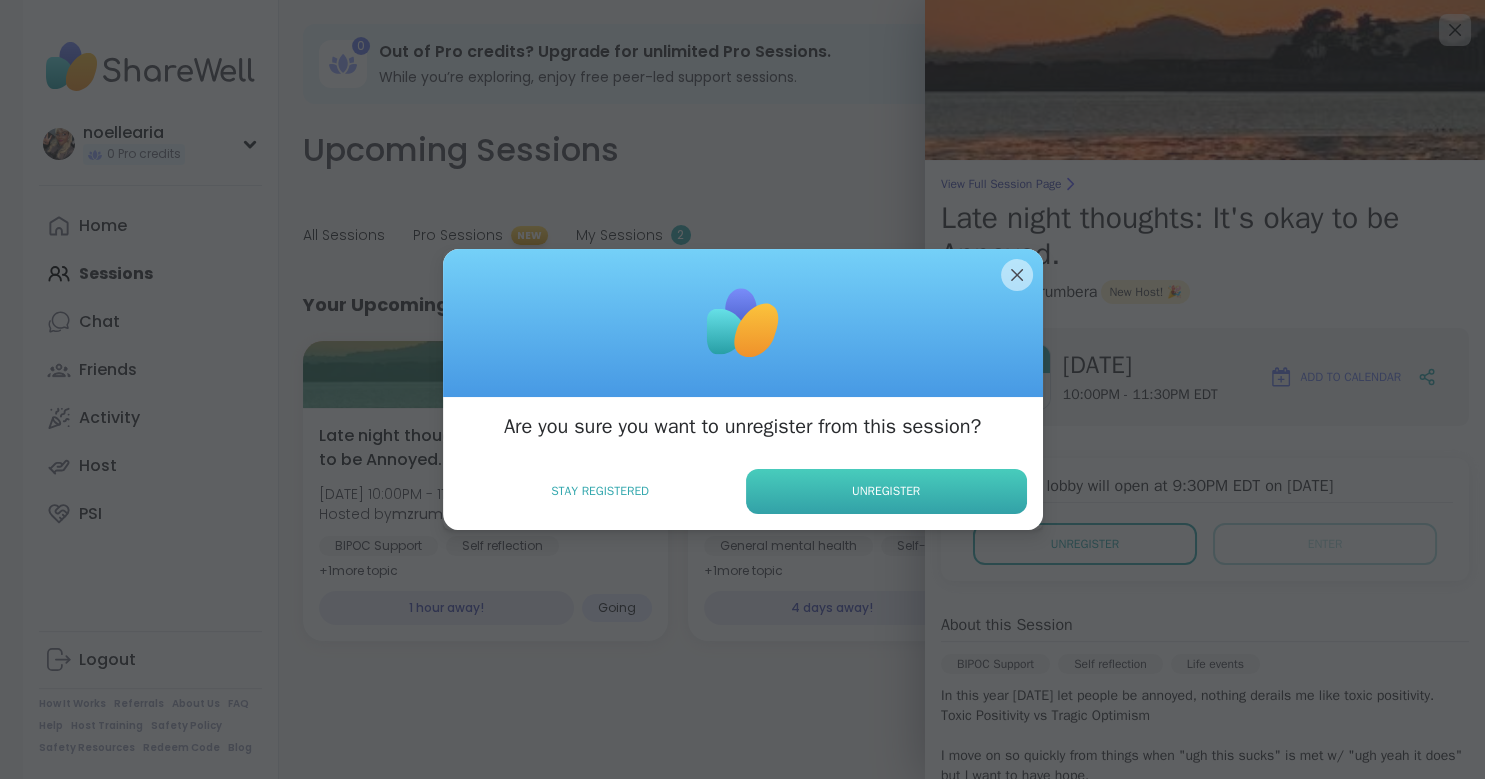 drag, startPoint x: 926, startPoint y: 483, endPoint x: 907, endPoint y: 478, distance: 19.646883 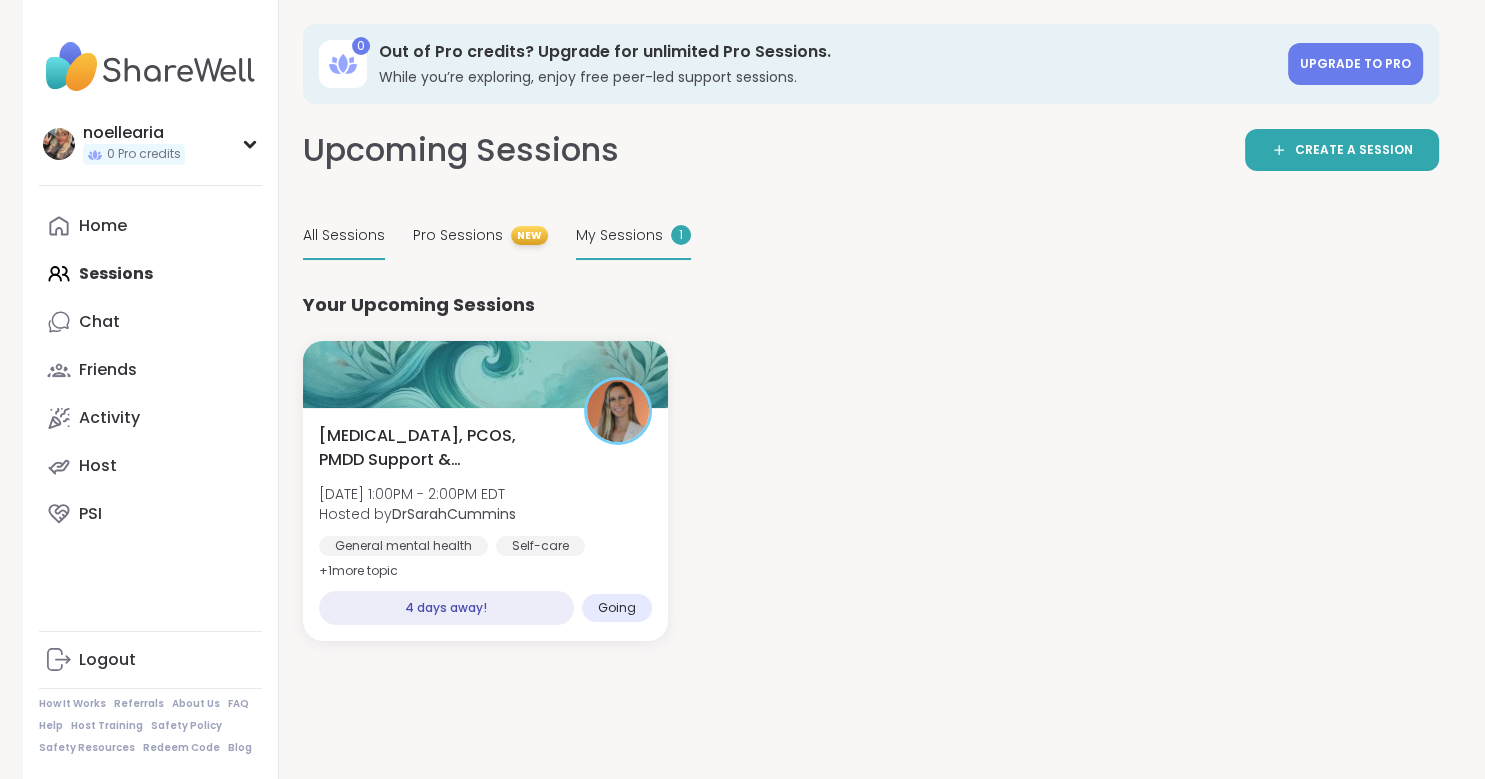 click on "All Sessions" at bounding box center (344, 235) 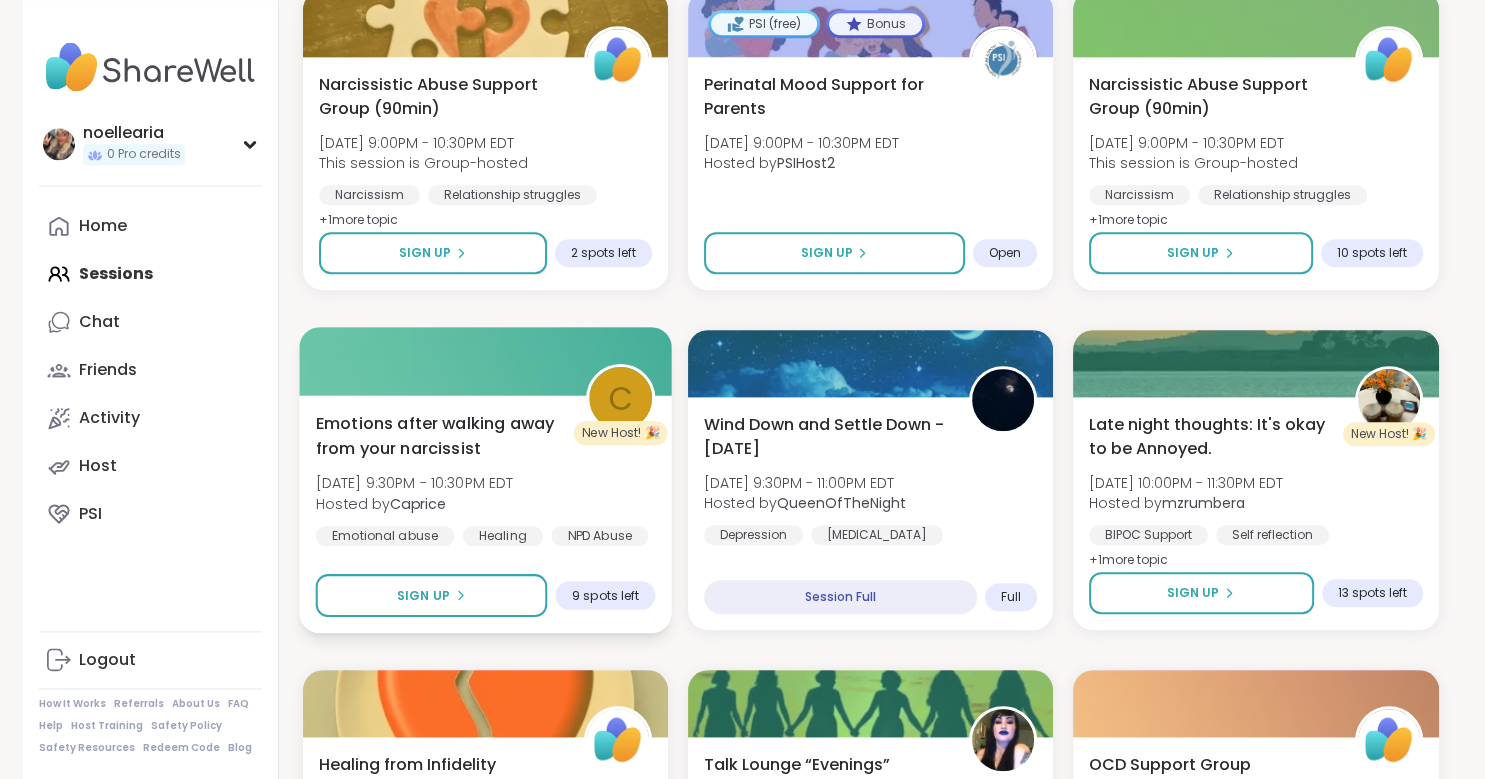 scroll, scrollTop: 1267, scrollLeft: 0, axis: vertical 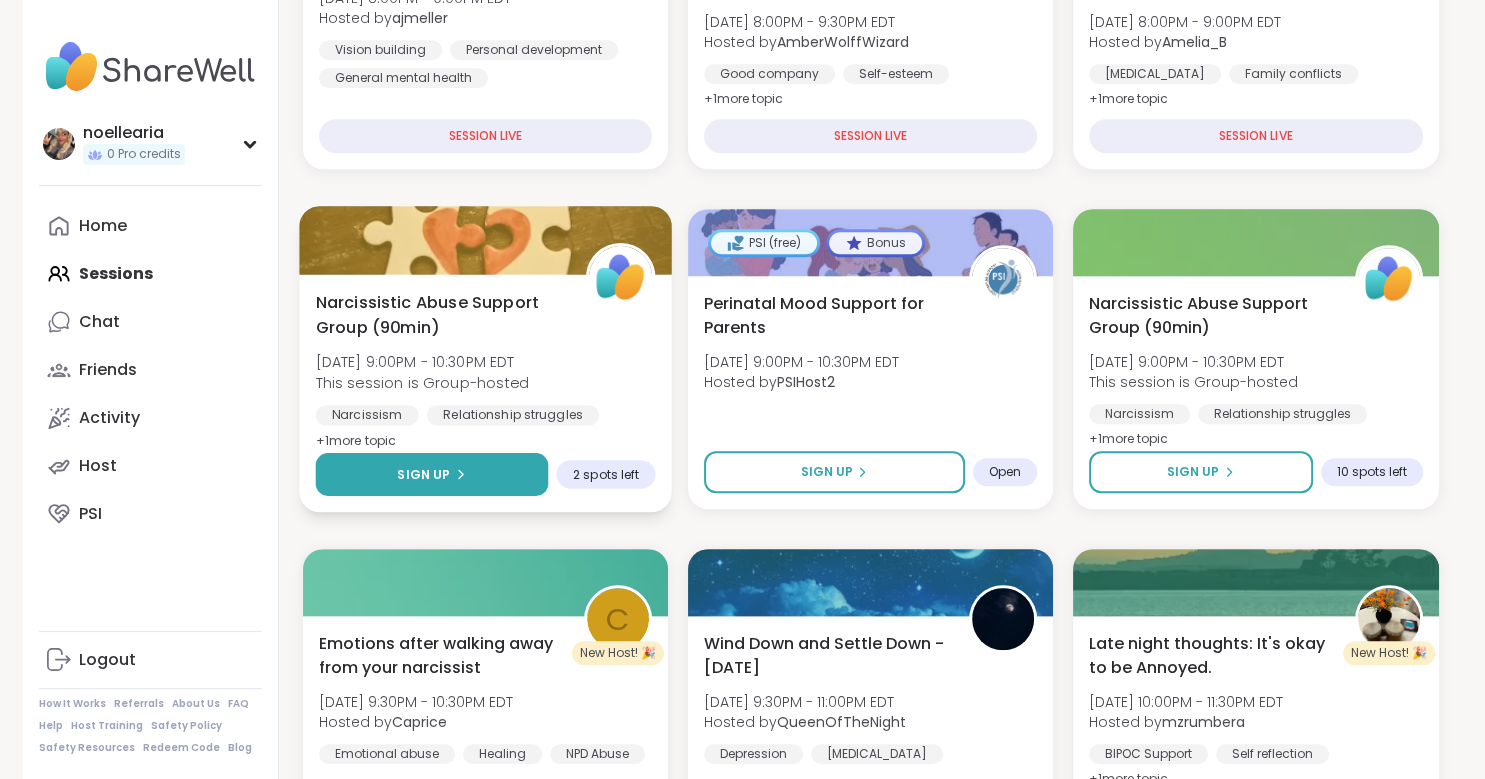click on "Sign Up" at bounding box center (431, 474) 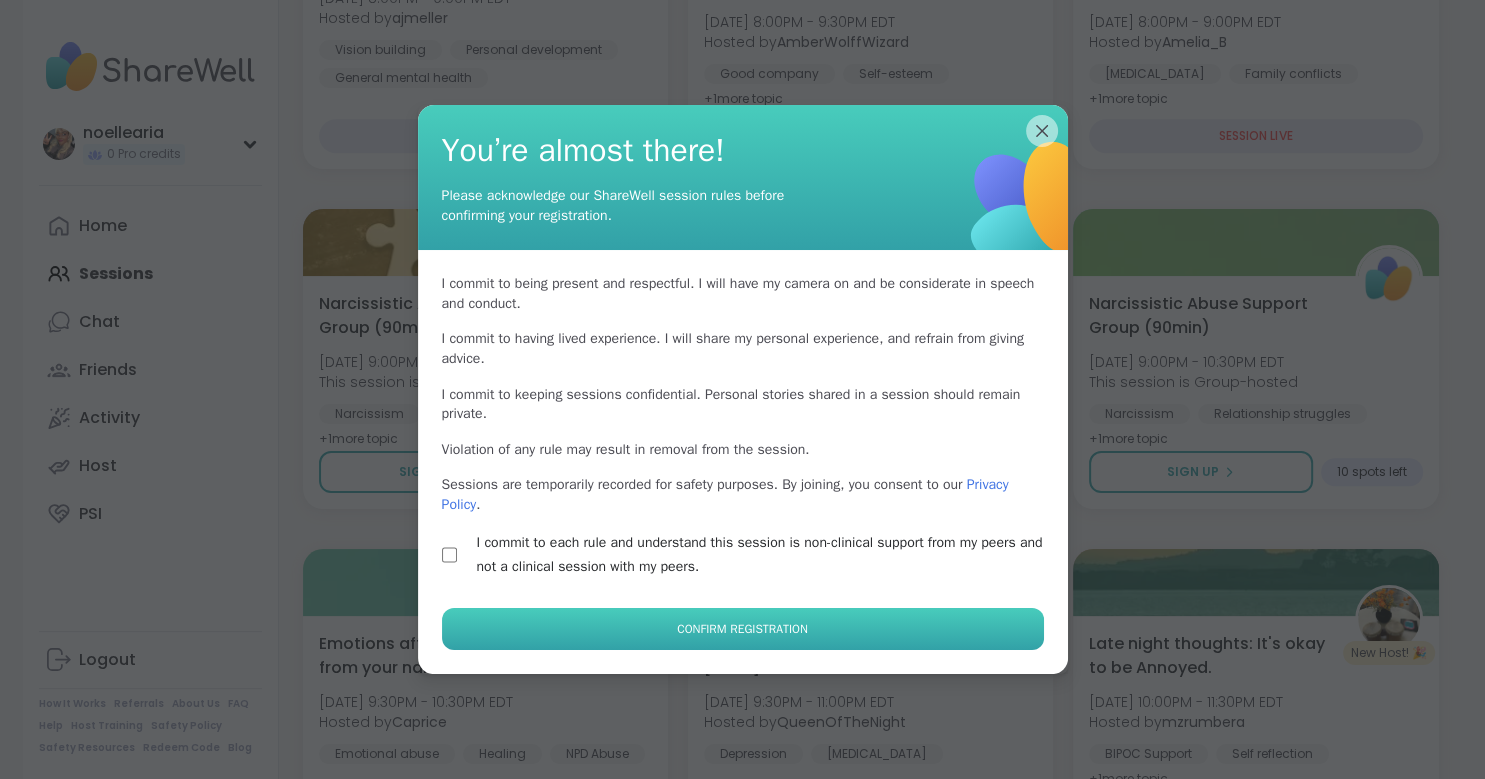 click on "Confirm Registration" at bounding box center (743, 629) 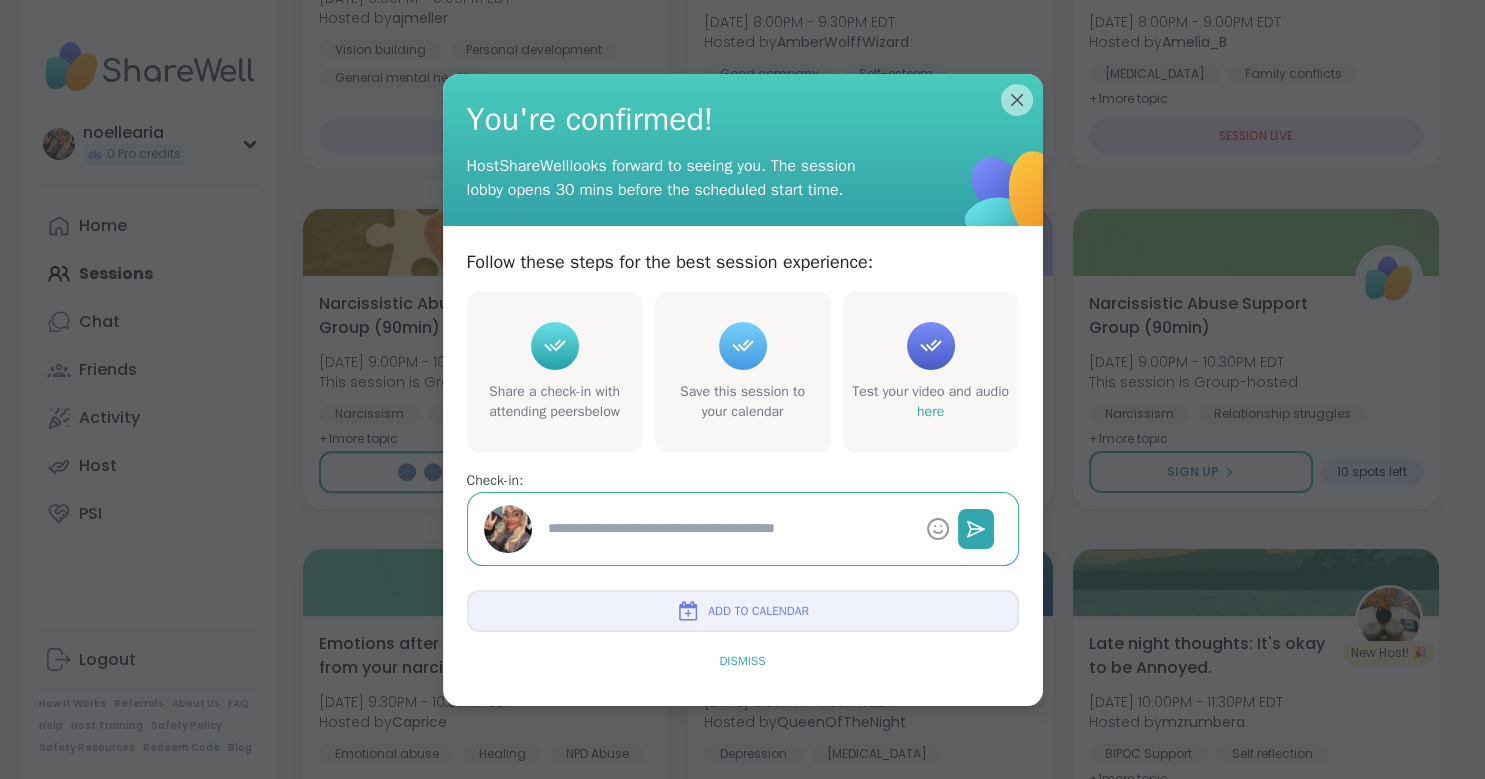 type on "*" 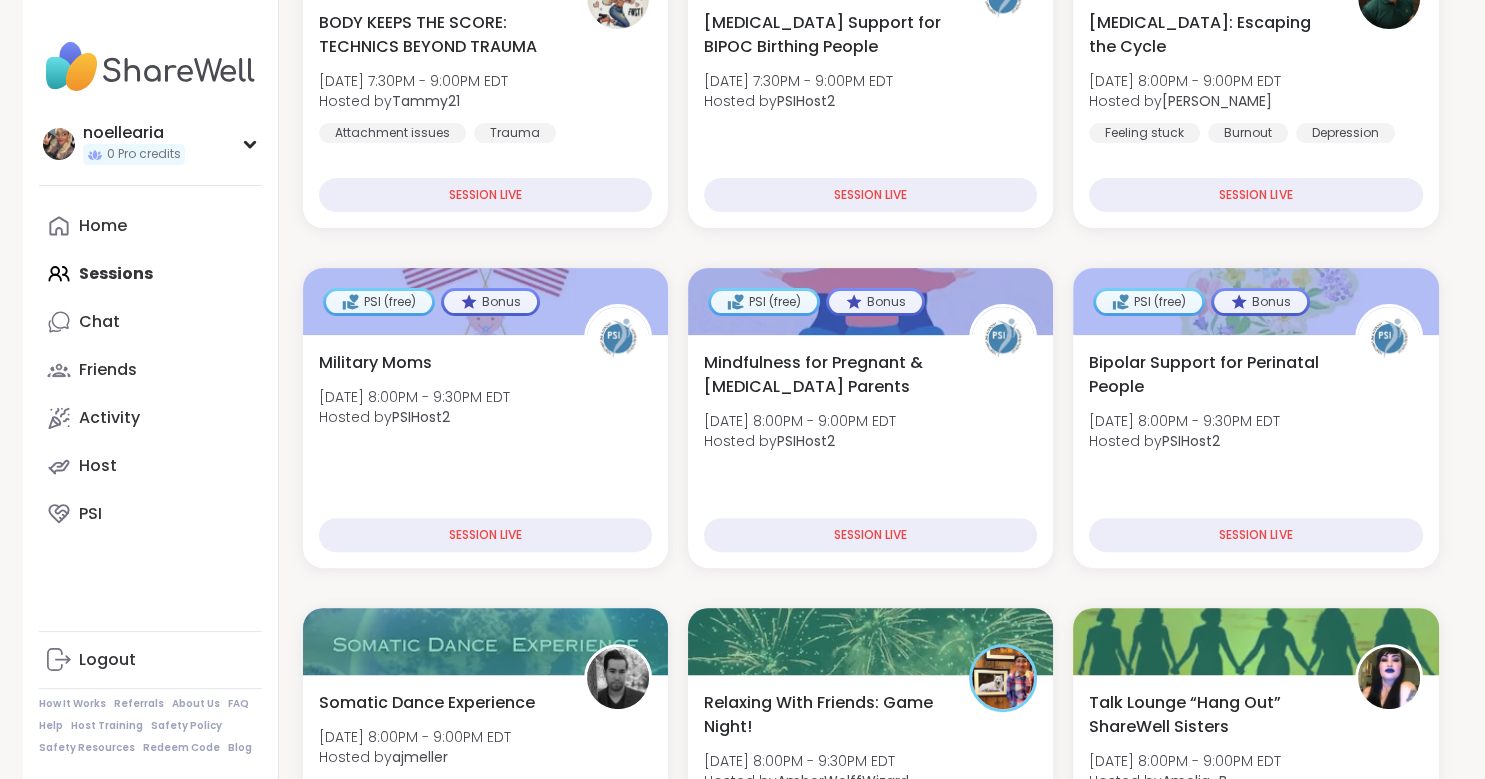 scroll, scrollTop: 0, scrollLeft: 0, axis: both 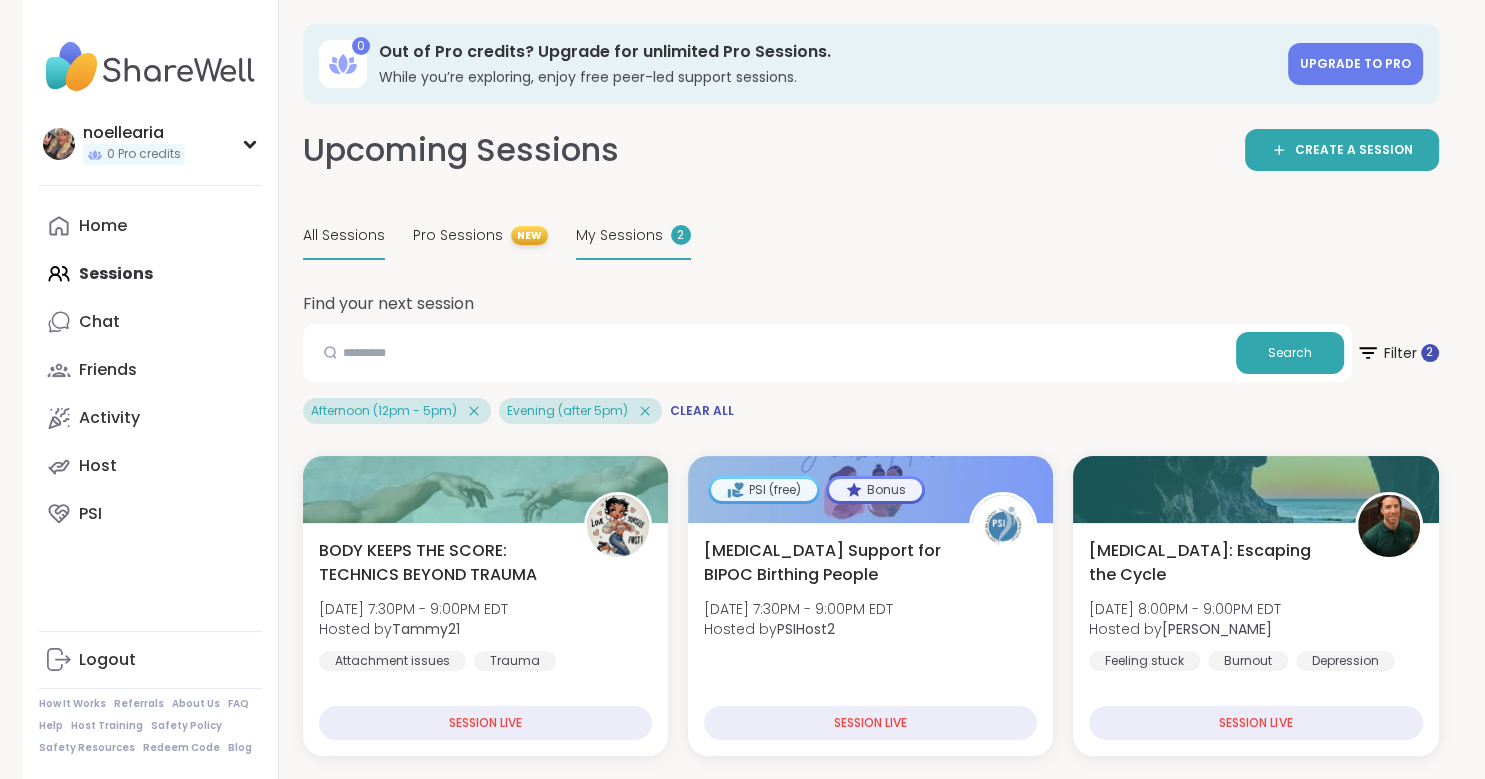 click on "My Sessions 2" at bounding box center (633, 236) 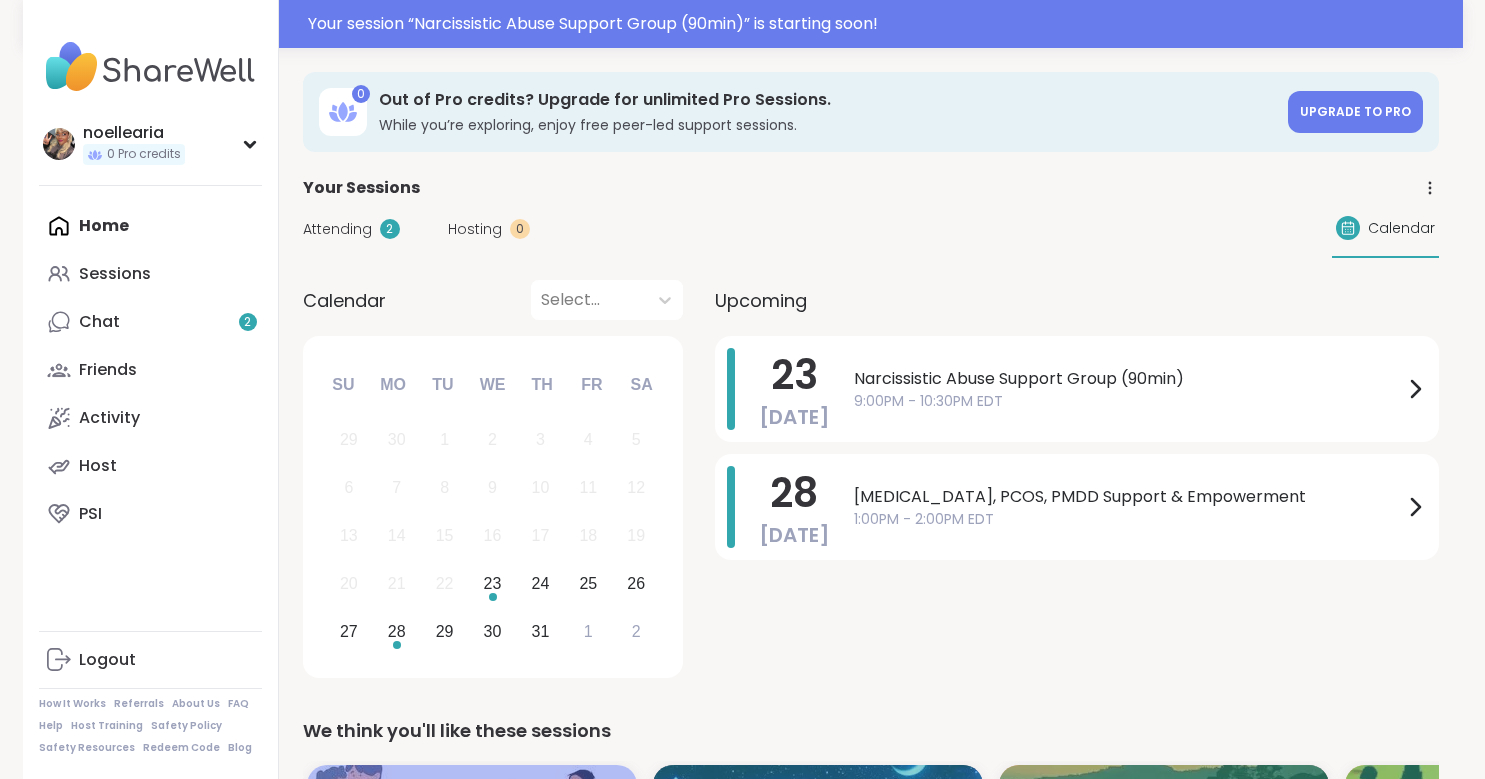 scroll, scrollTop: 0, scrollLeft: 0, axis: both 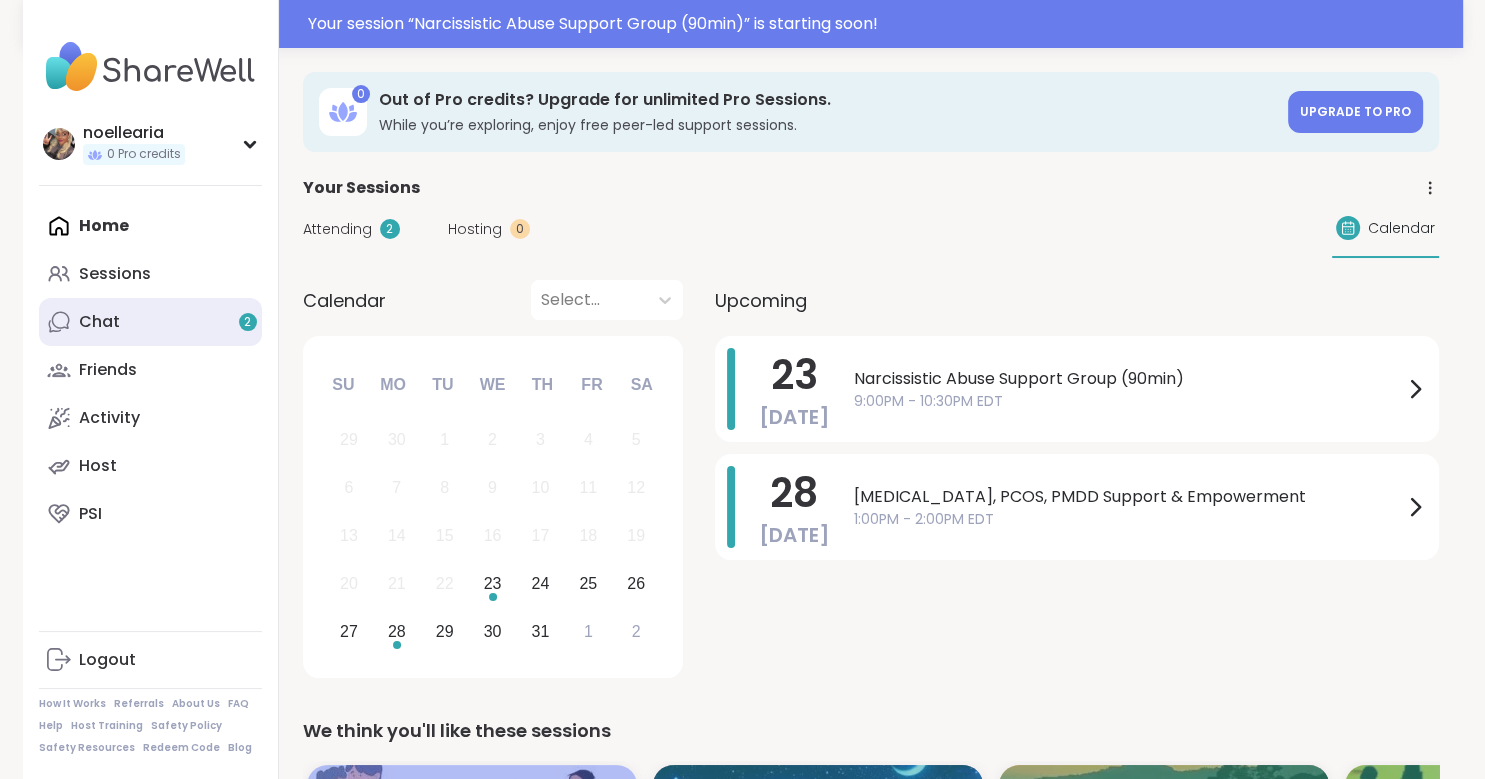 click on "Chat 2" at bounding box center (150, 322) 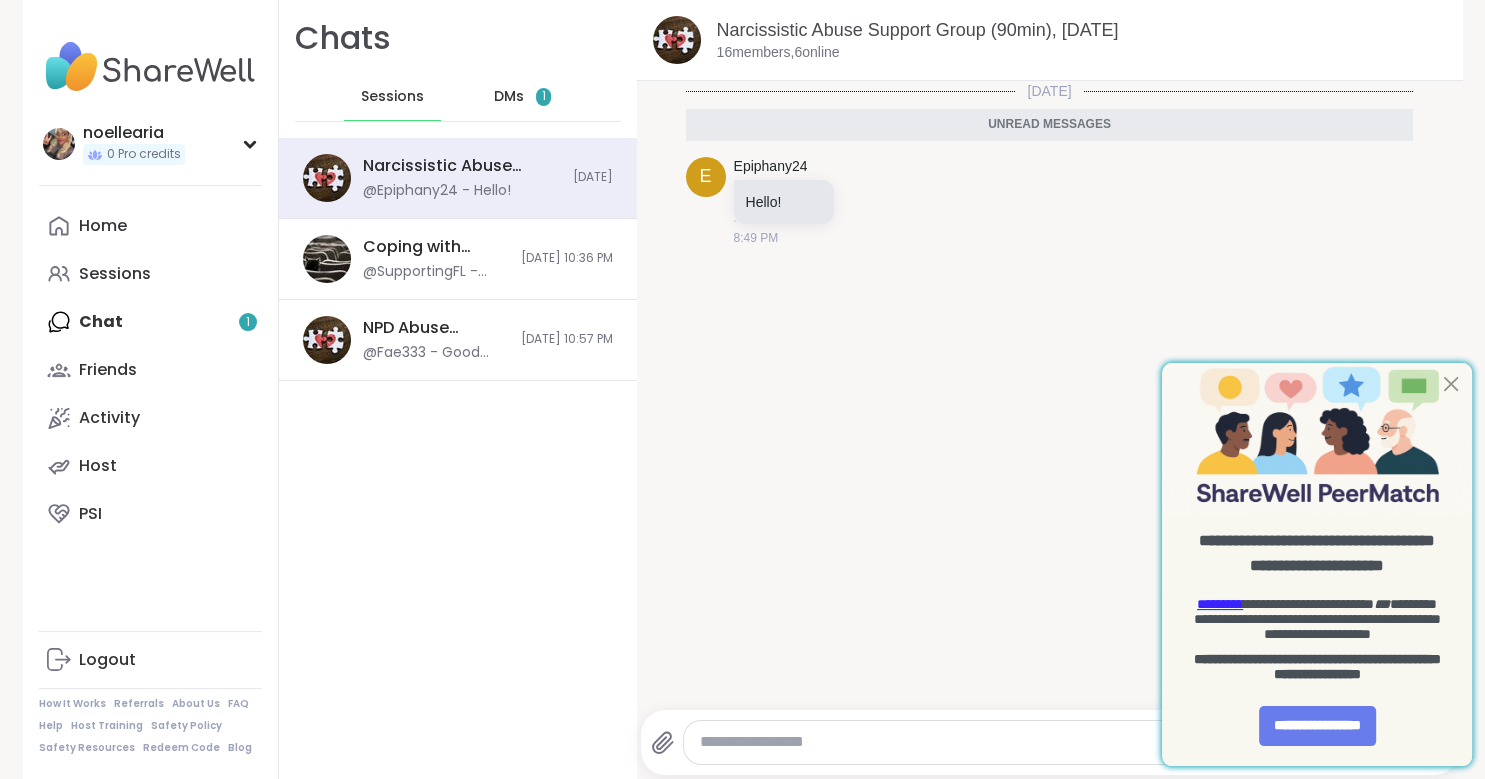 scroll, scrollTop: 0, scrollLeft: 0, axis: both 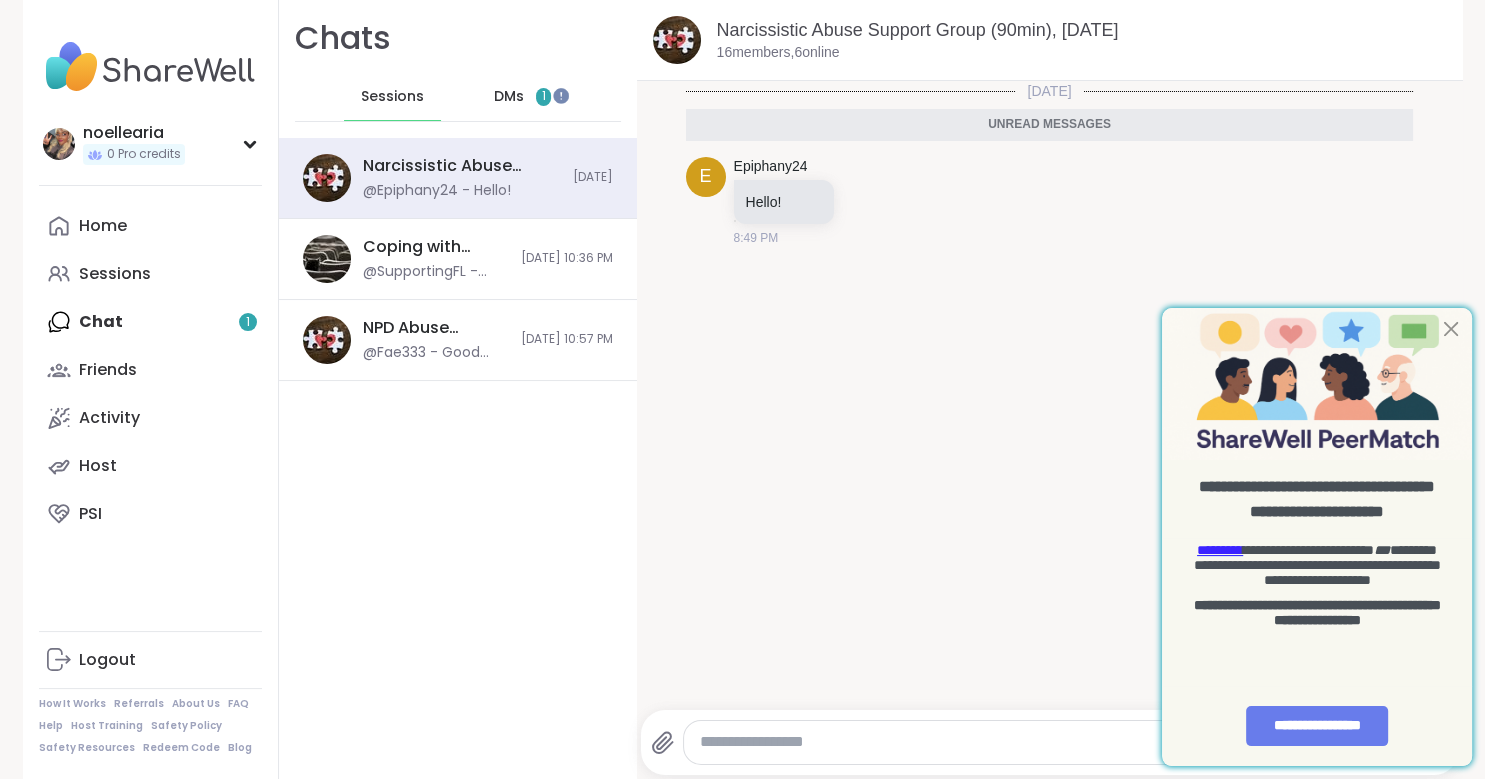 click on "DMs" at bounding box center [509, 97] 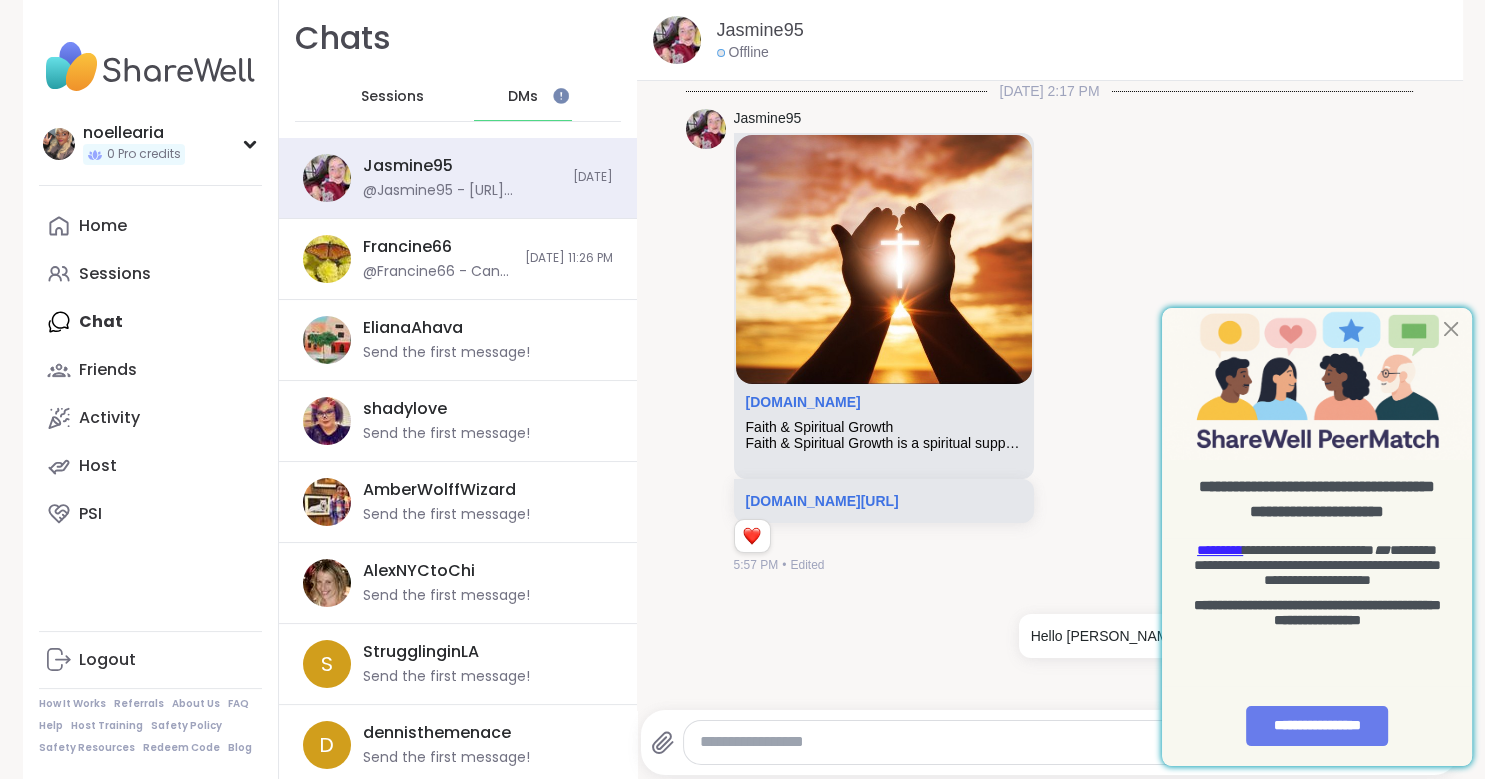scroll, scrollTop: 645, scrollLeft: 0, axis: vertical 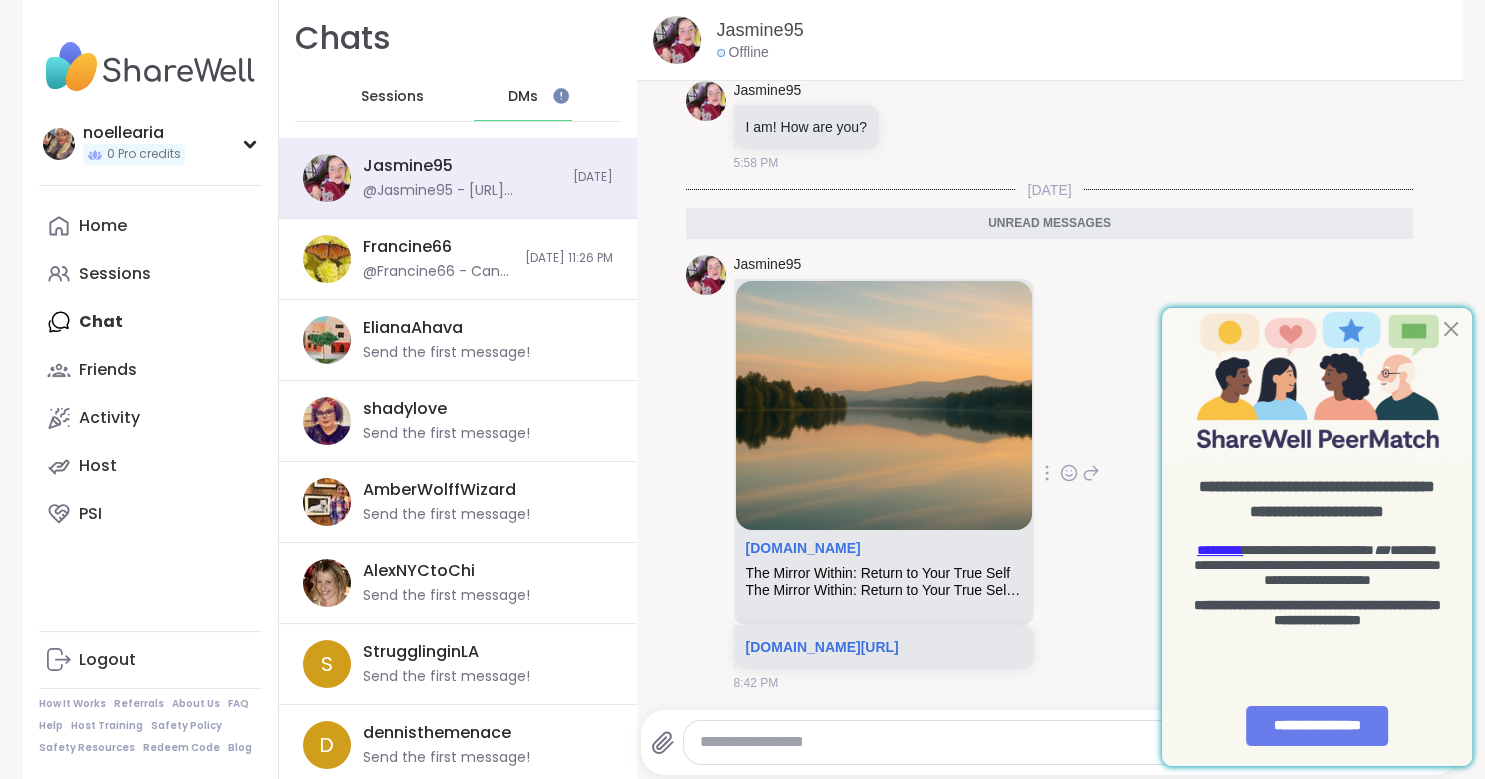 click on "The Mirror Within: Return to Your True Self" at bounding box center (884, 573) 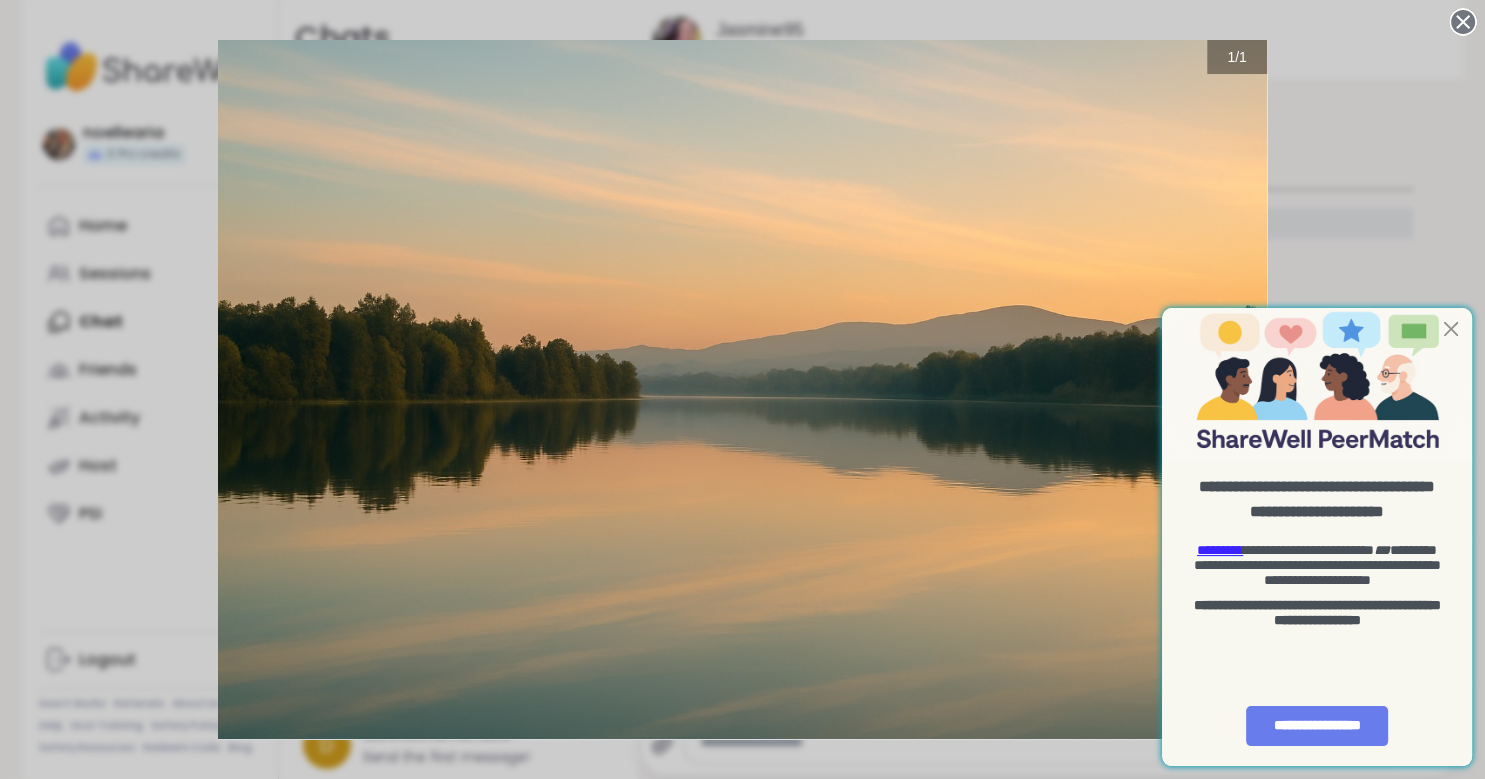 click 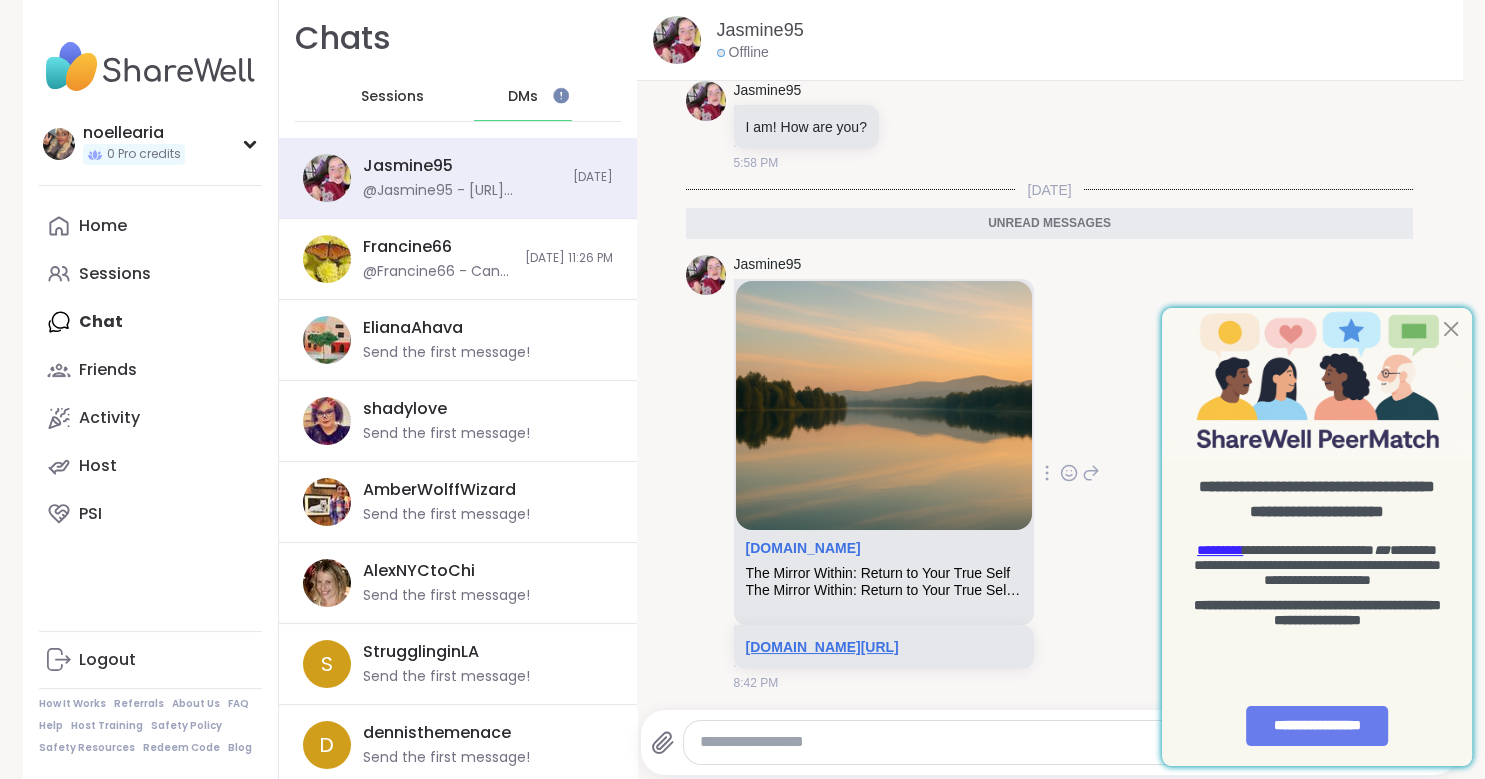 click on "[DOMAIN_NAME][URL]" at bounding box center (822, 647) 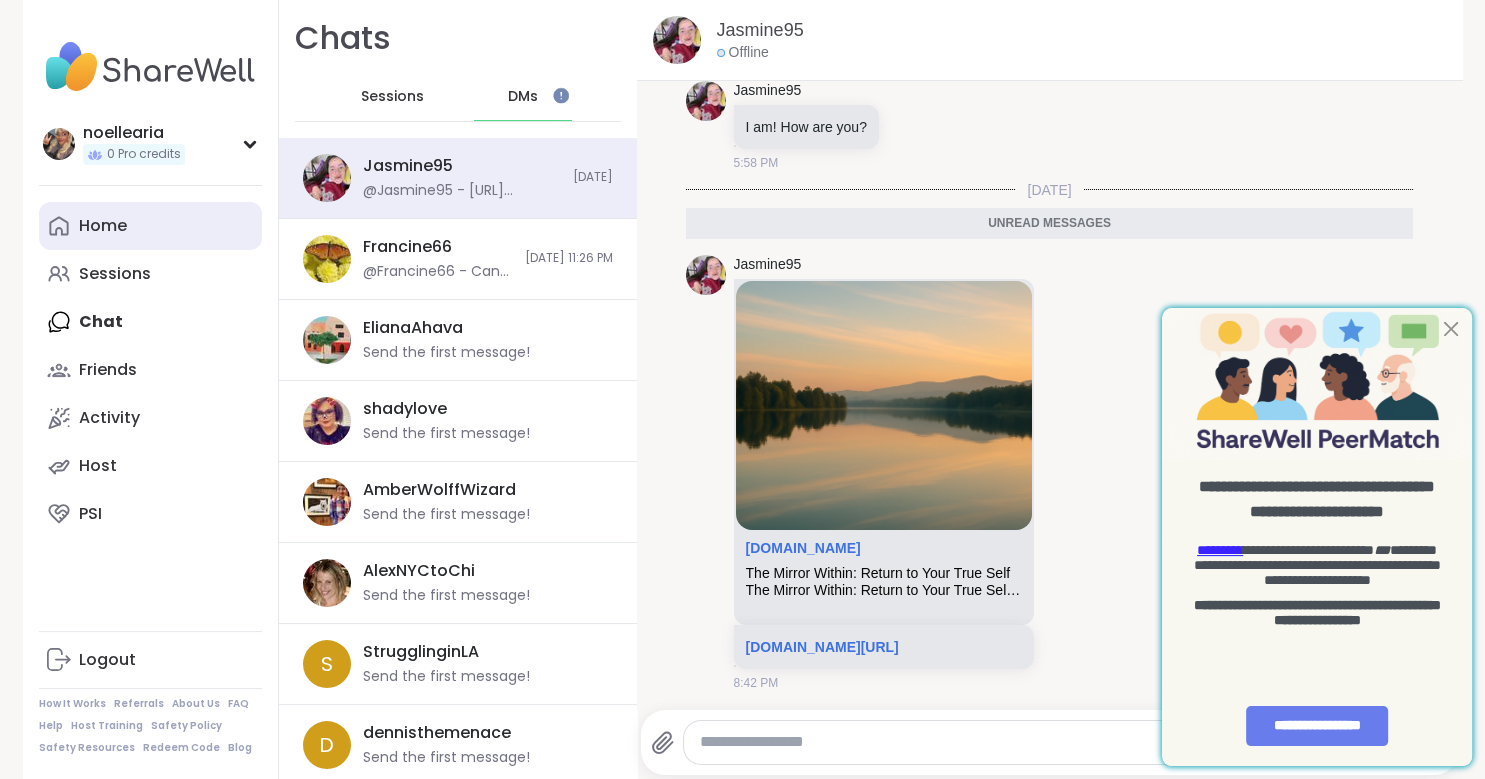 click on "Home" at bounding box center (103, 226) 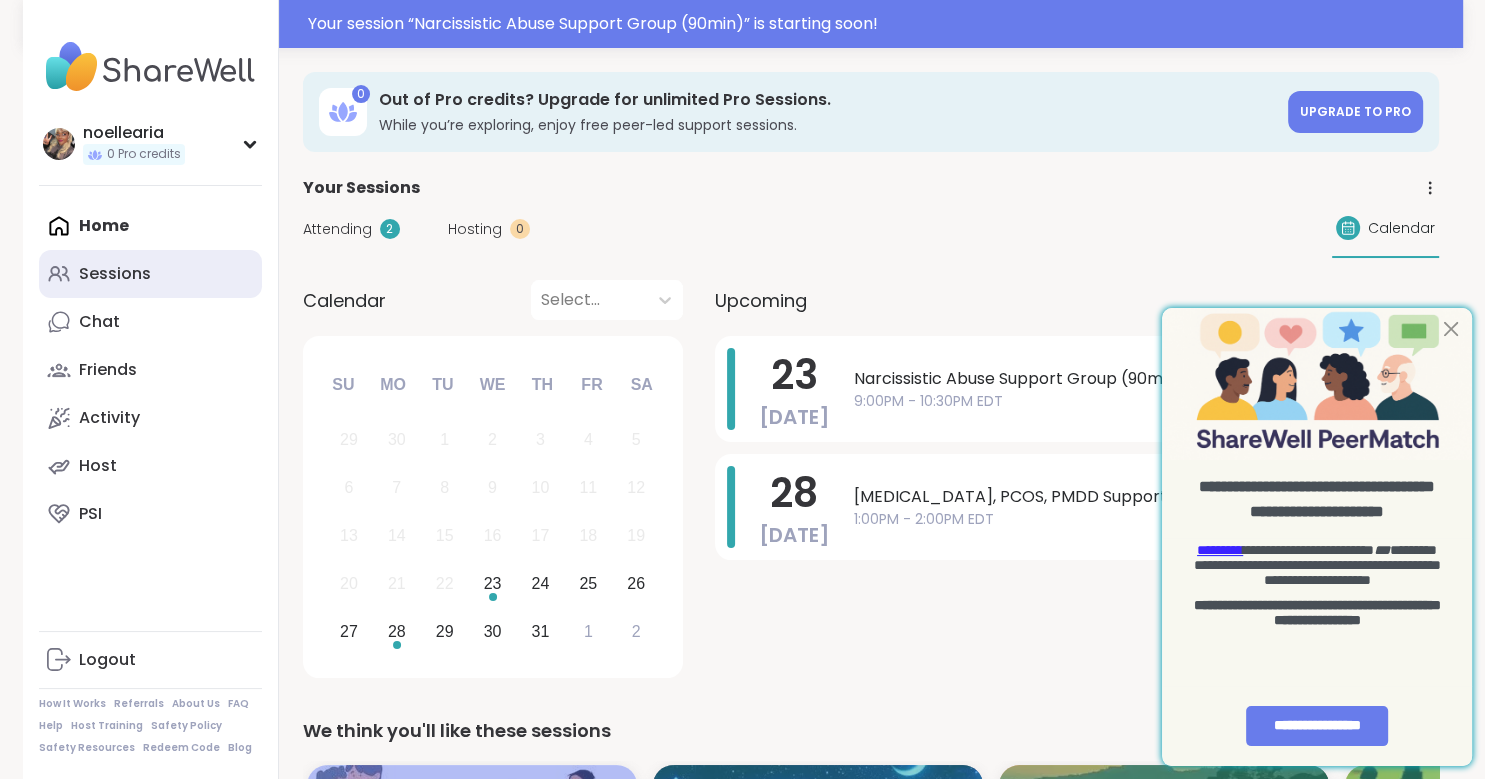 click on "Sessions" at bounding box center (115, 274) 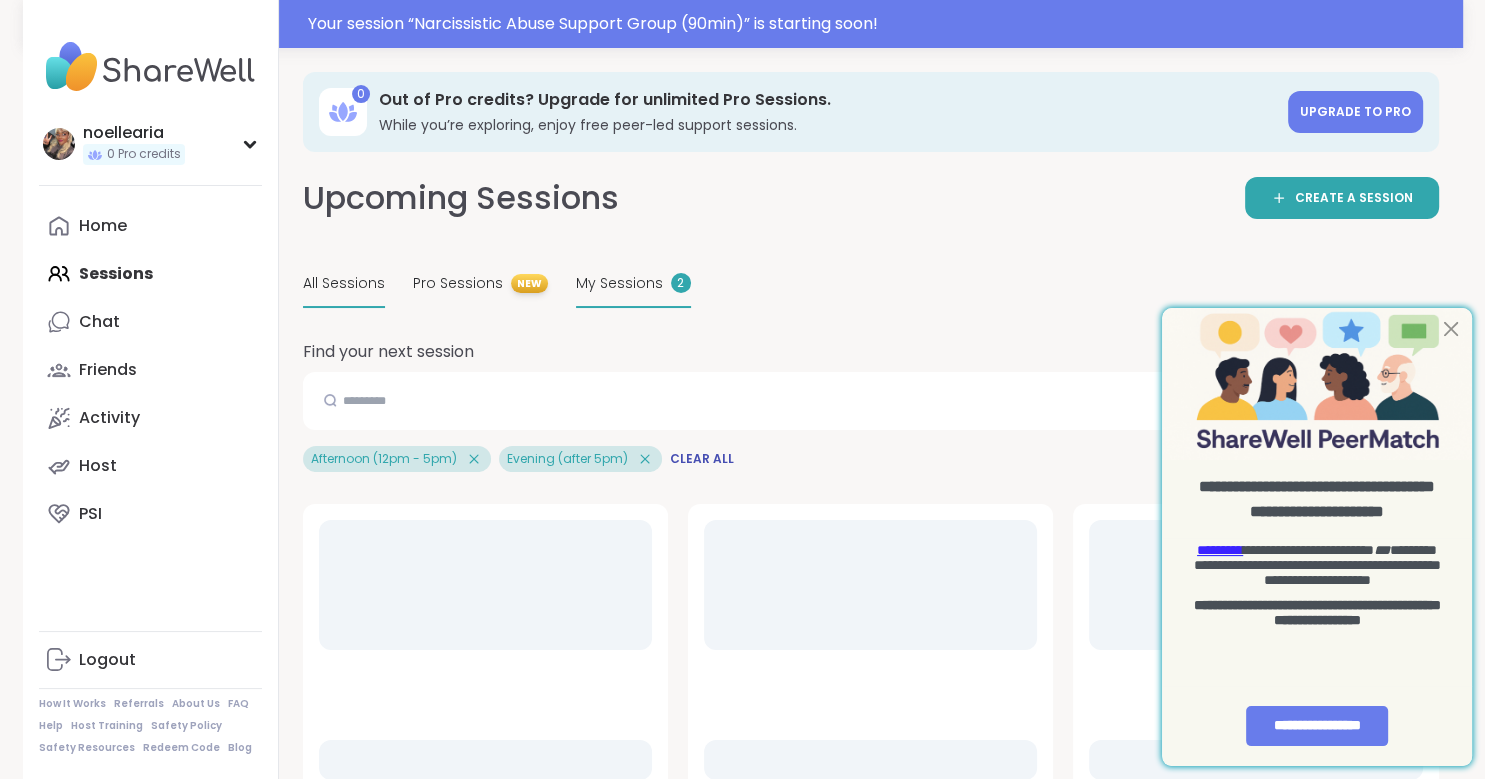 click on "My Sessions" at bounding box center [619, 283] 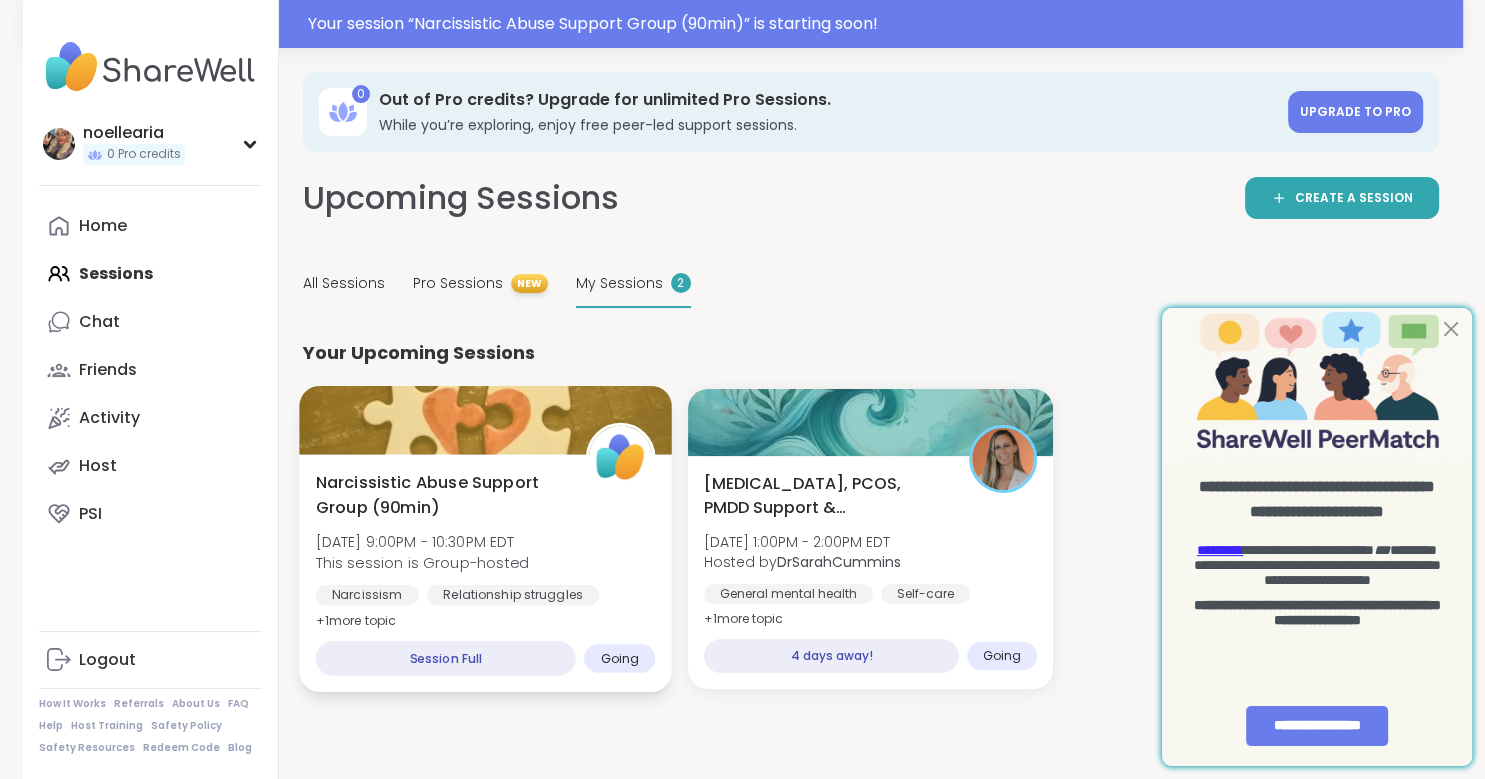 click at bounding box center (485, 420) 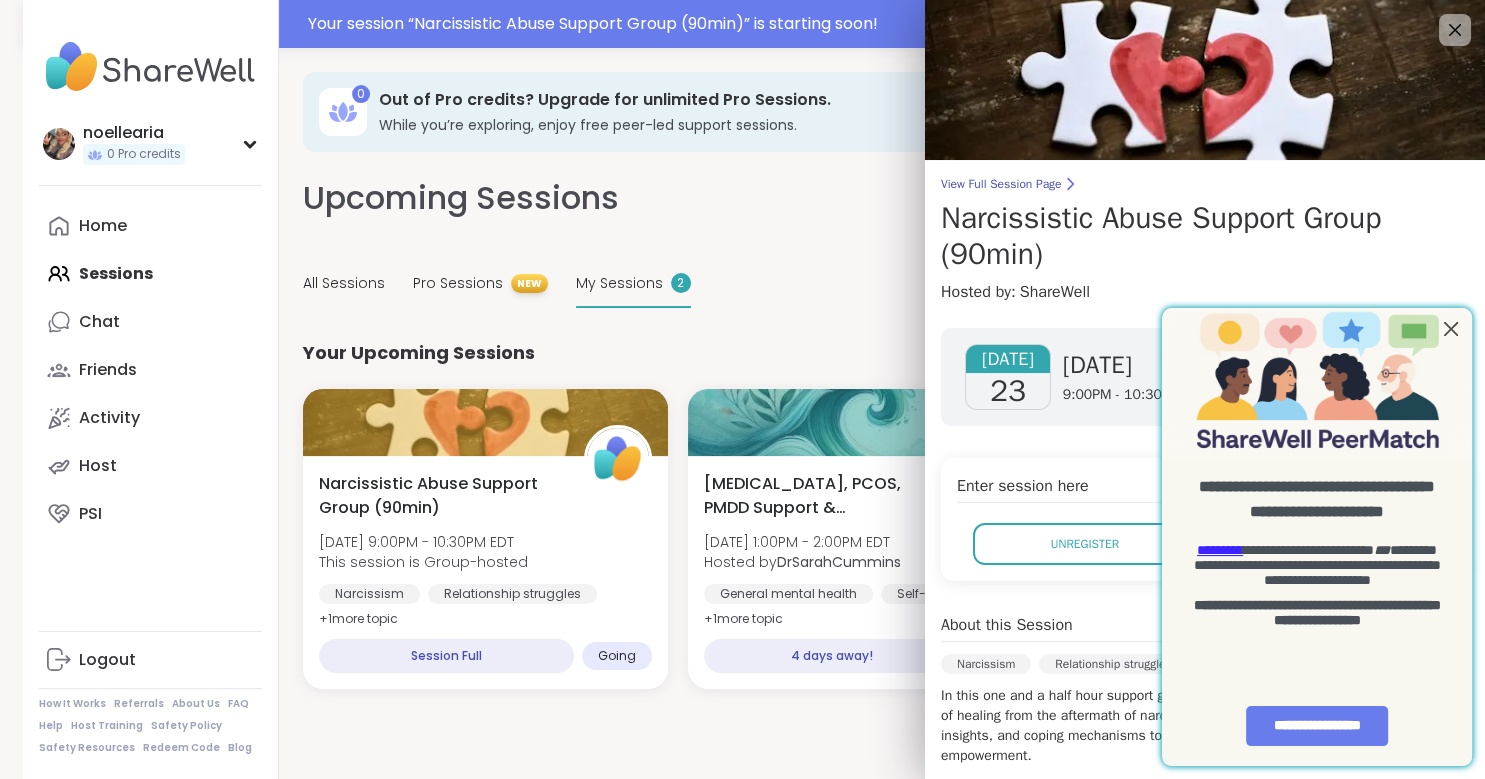 click at bounding box center (1451, 329) 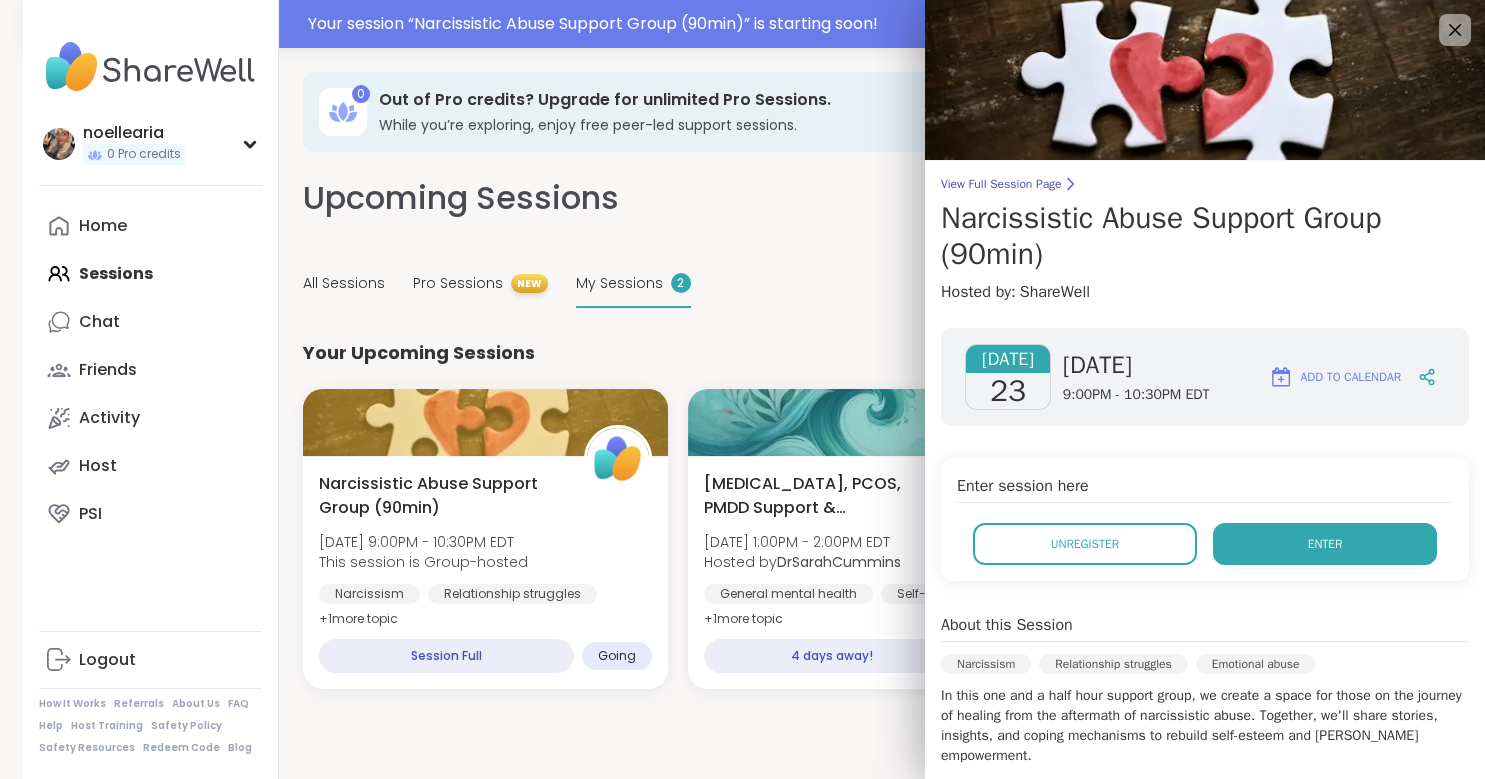 click on "Enter" at bounding box center [1325, 544] 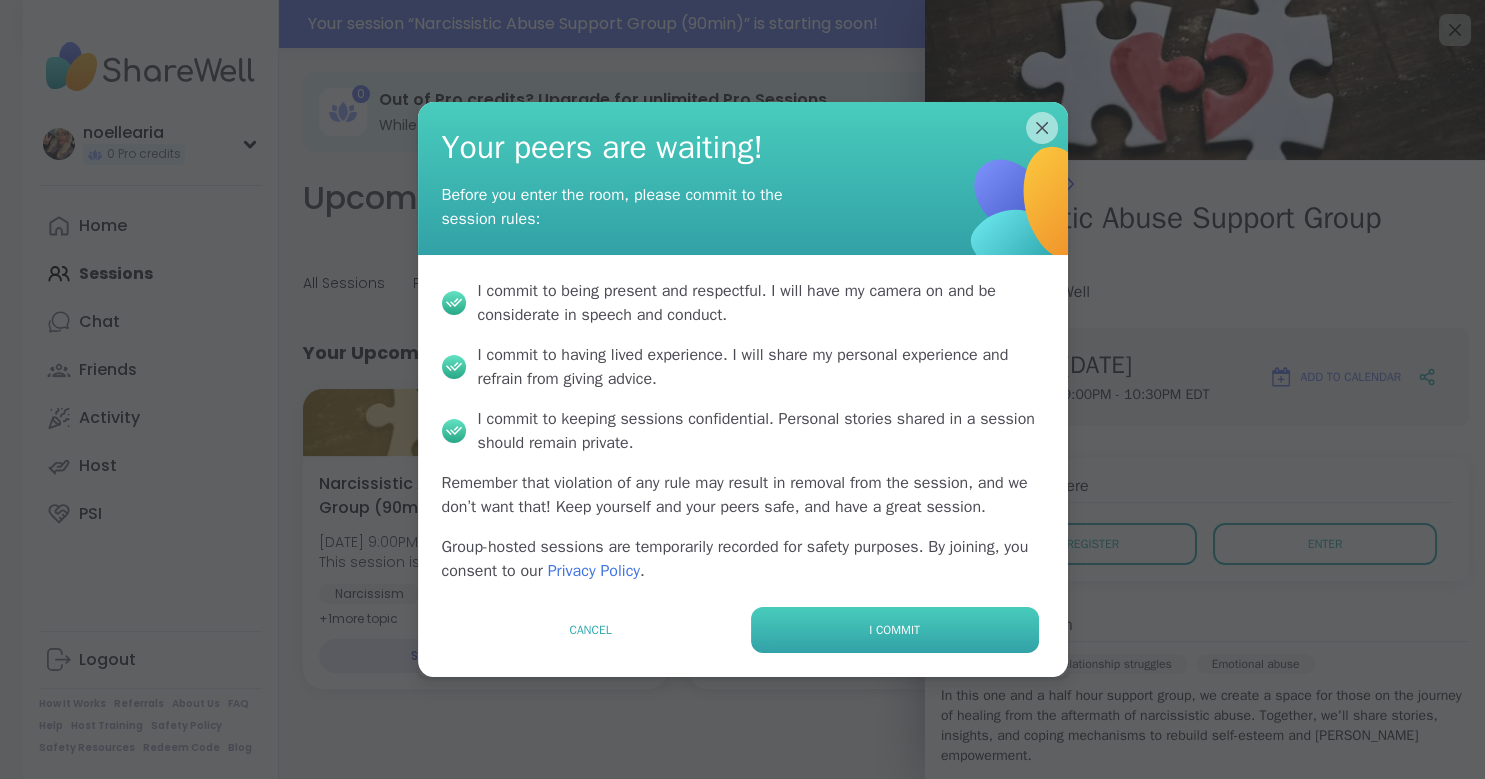 click on "I commit" at bounding box center [894, 630] 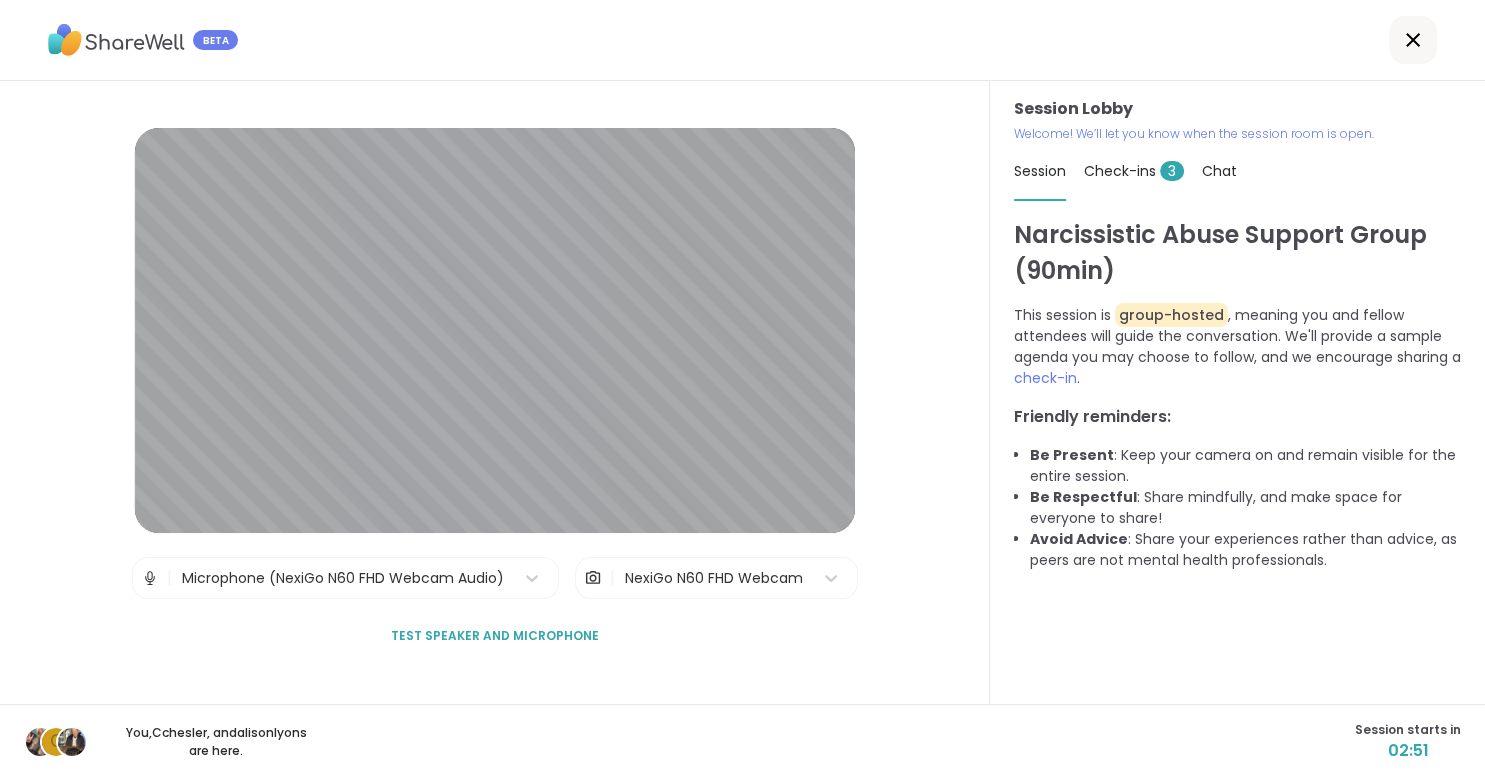 click on "NexiGo N60 FHD Webcam" at bounding box center [714, 578] 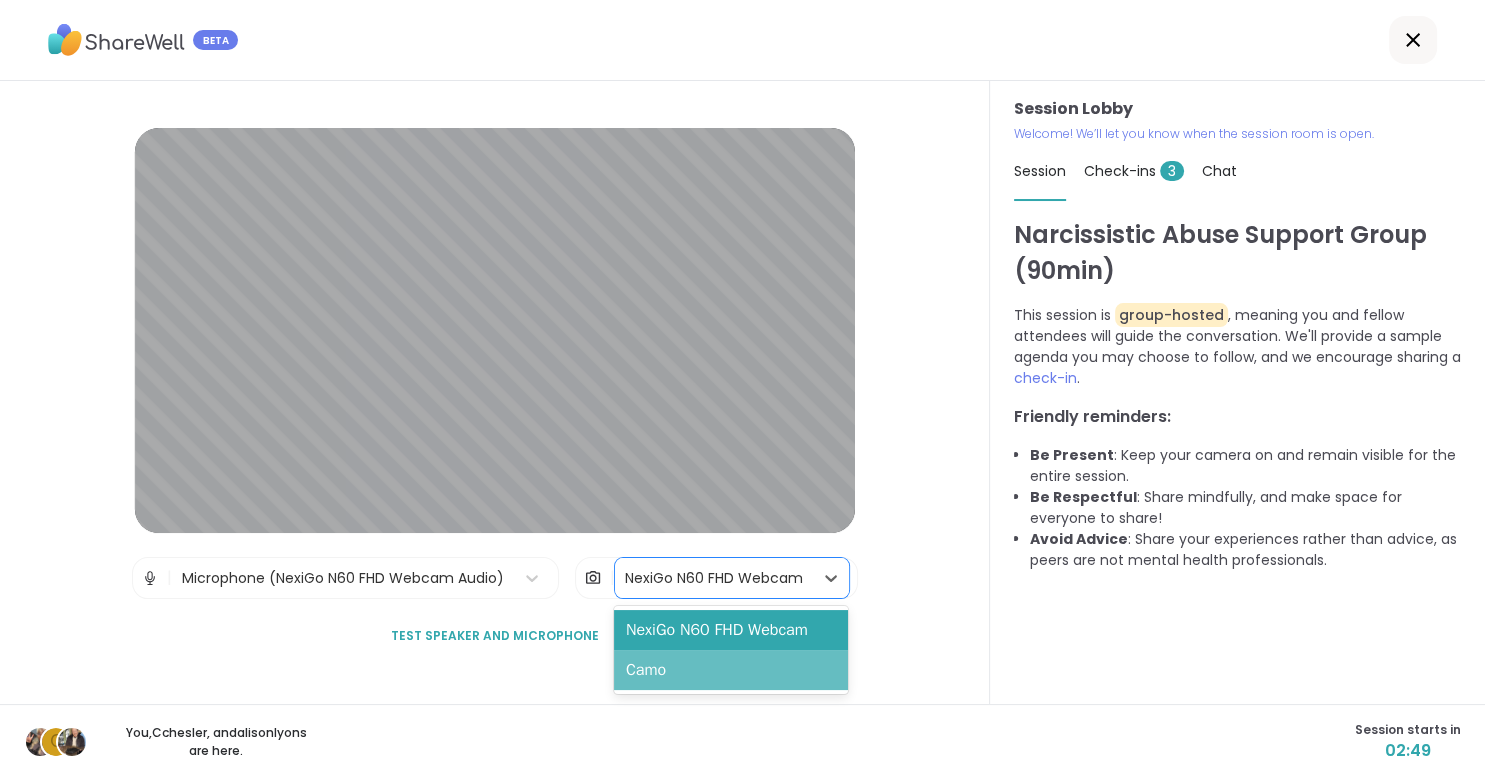 click on "Camo" at bounding box center [731, 670] 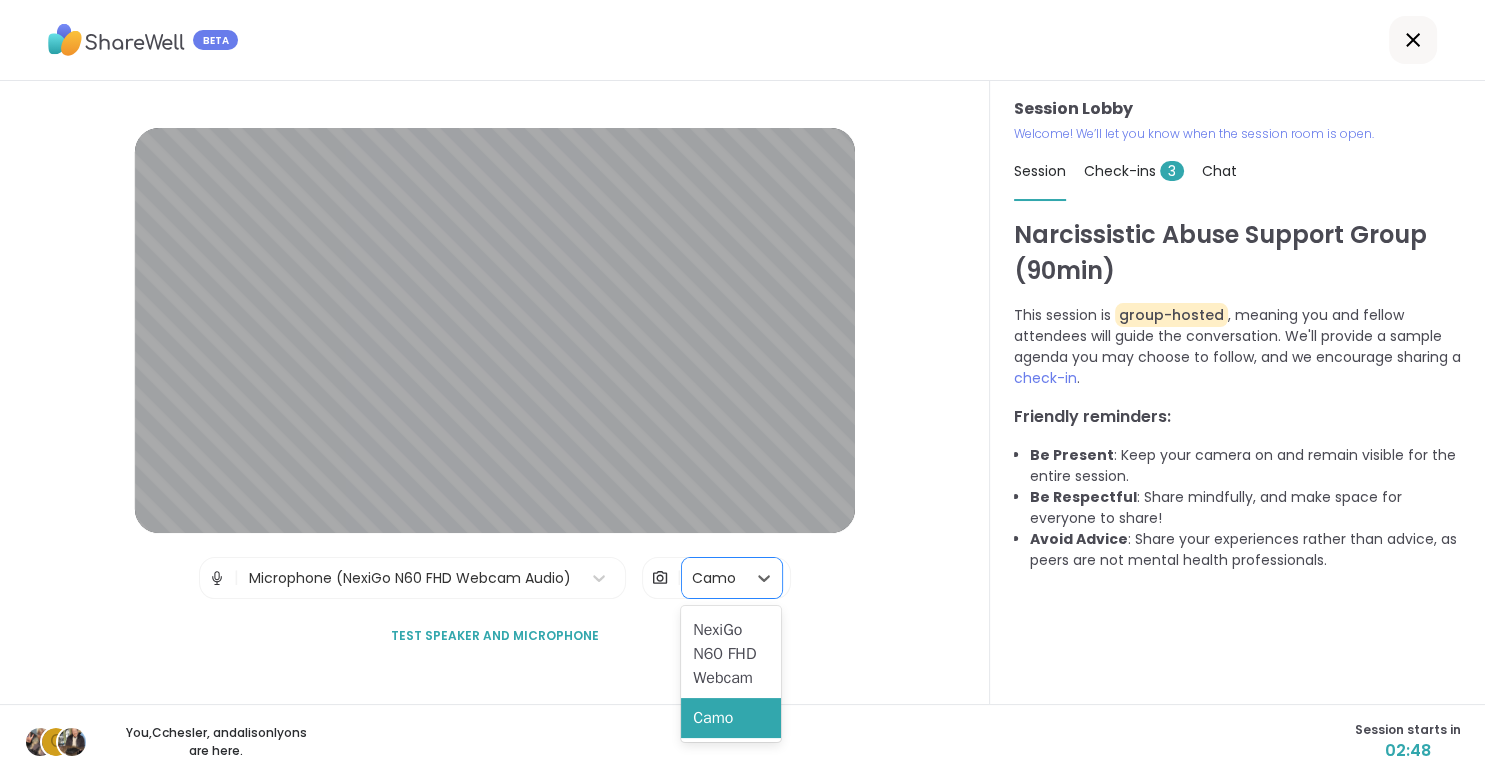 click on "Camo" at bounding box center [714, 578] 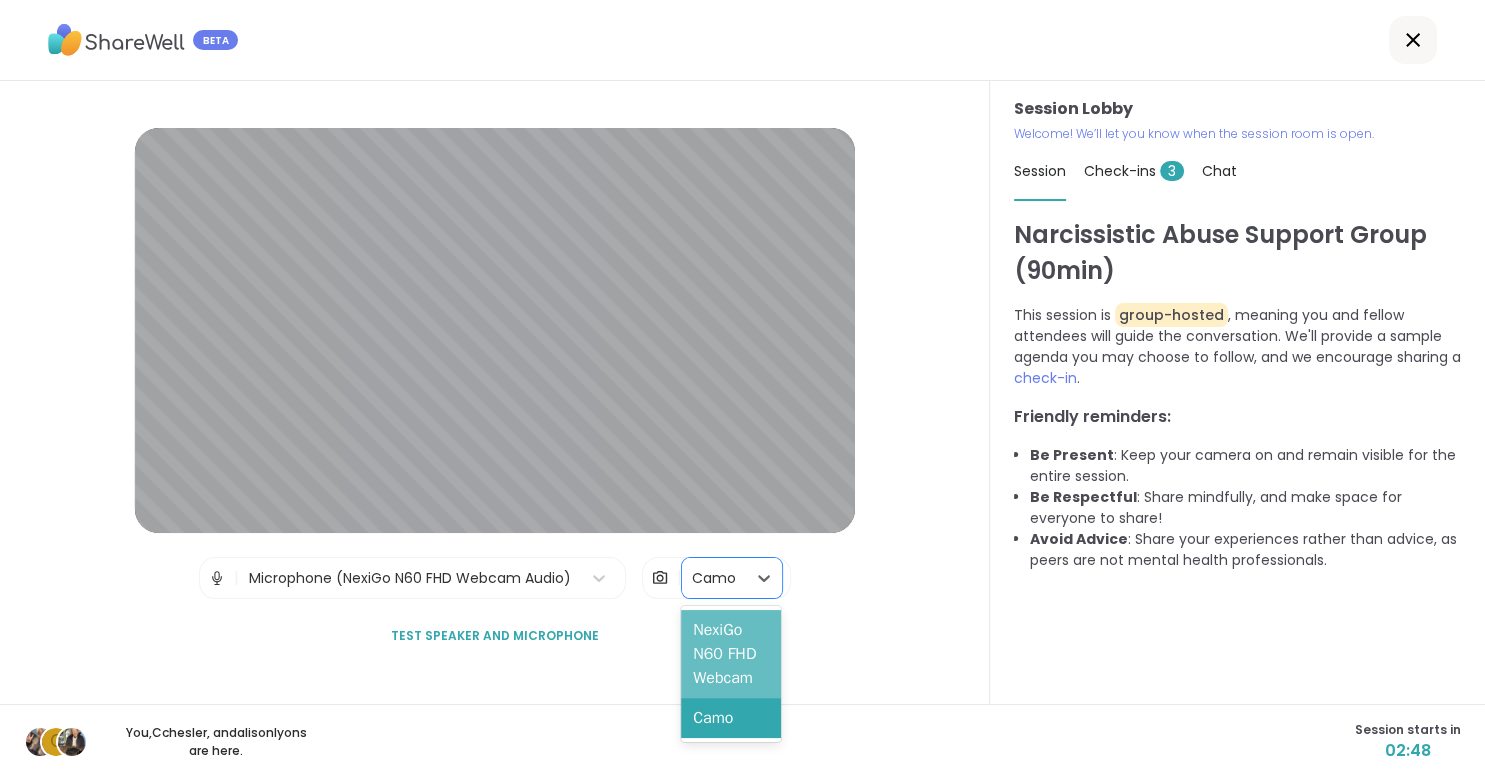 click on "NexiGo N60 FHD Webcam" at bounding box center [731, 654] 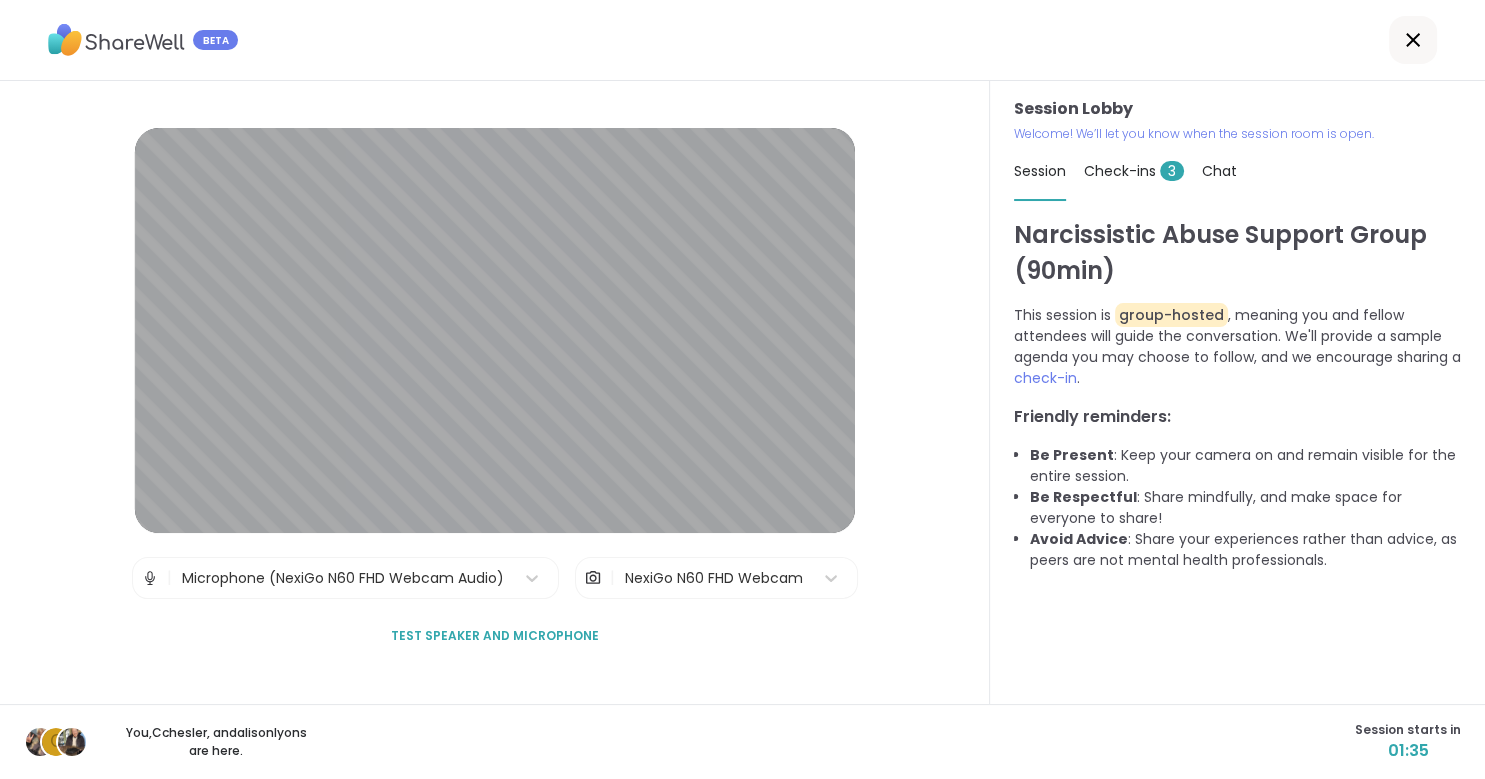 click on "Check-ins 3" at bounding box center (1134, 171) 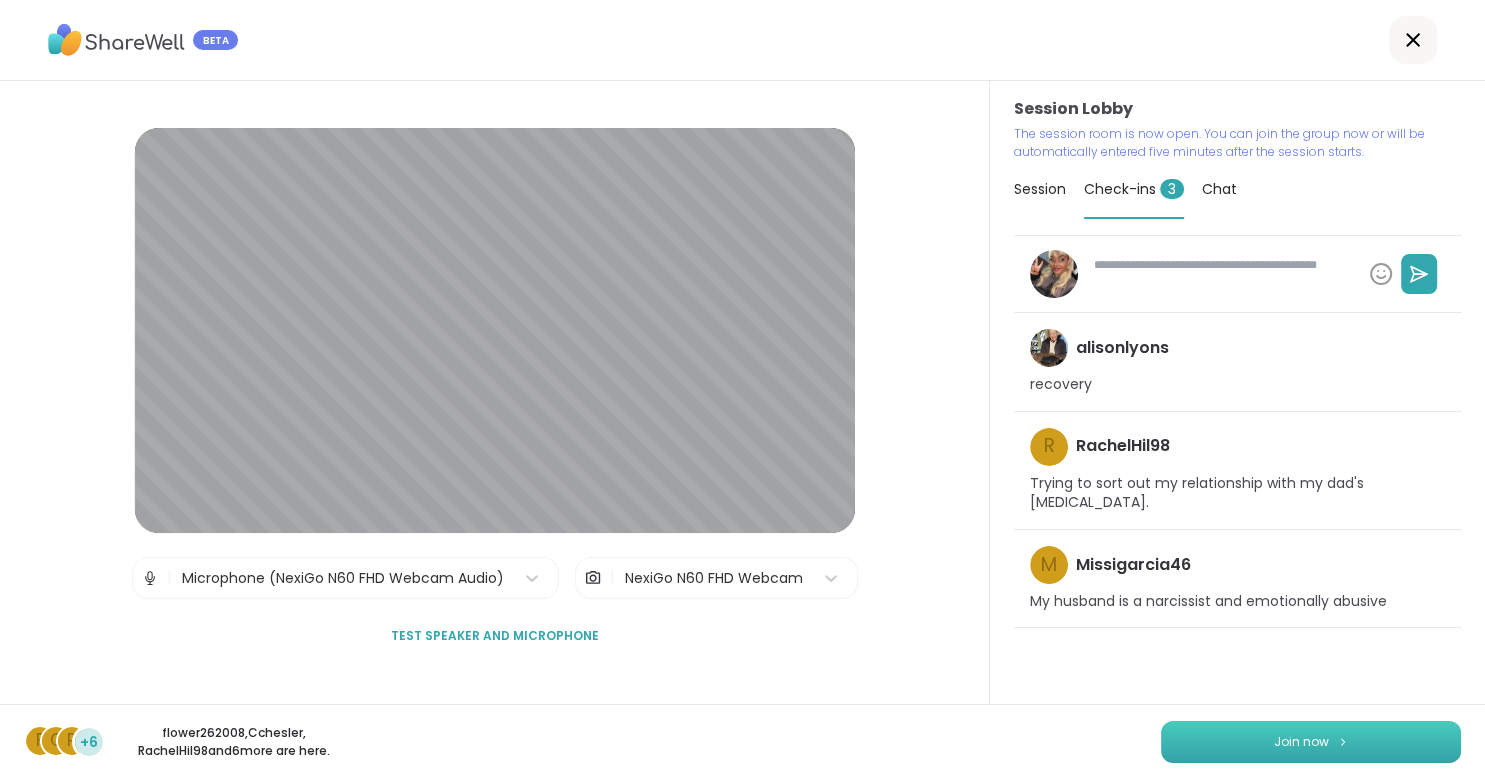 click on "Join now" at bounding box center [1301, 742] 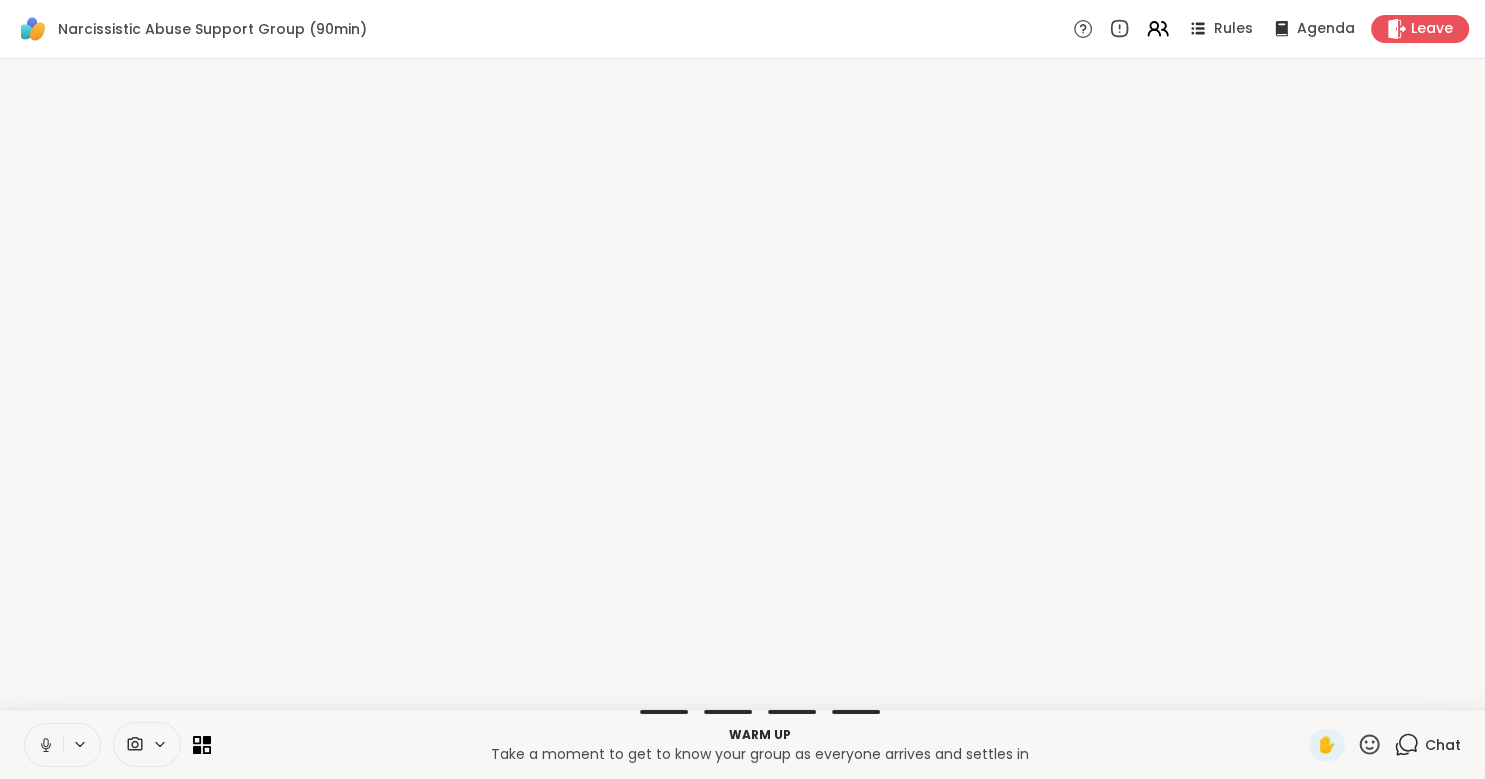 type on "*" 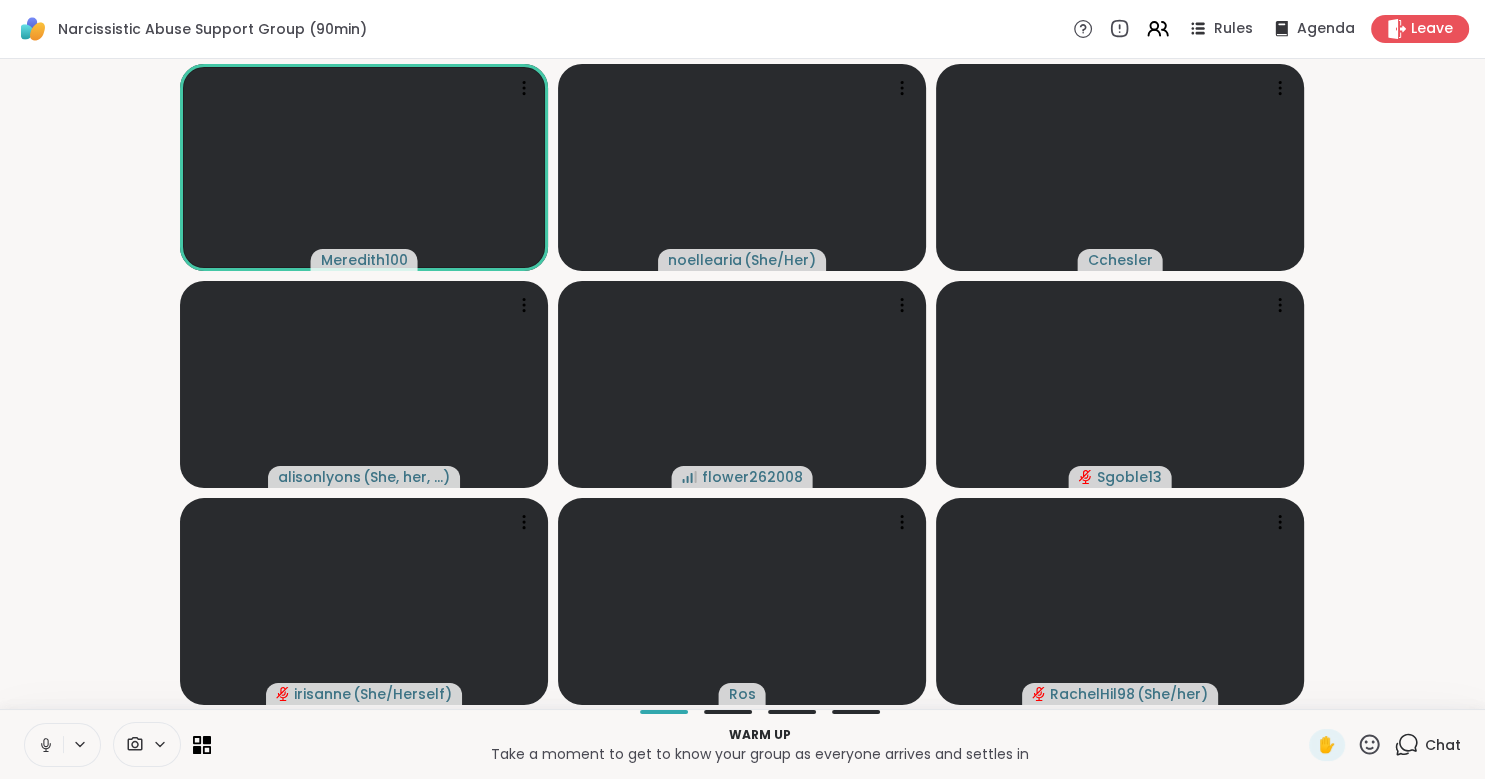 click 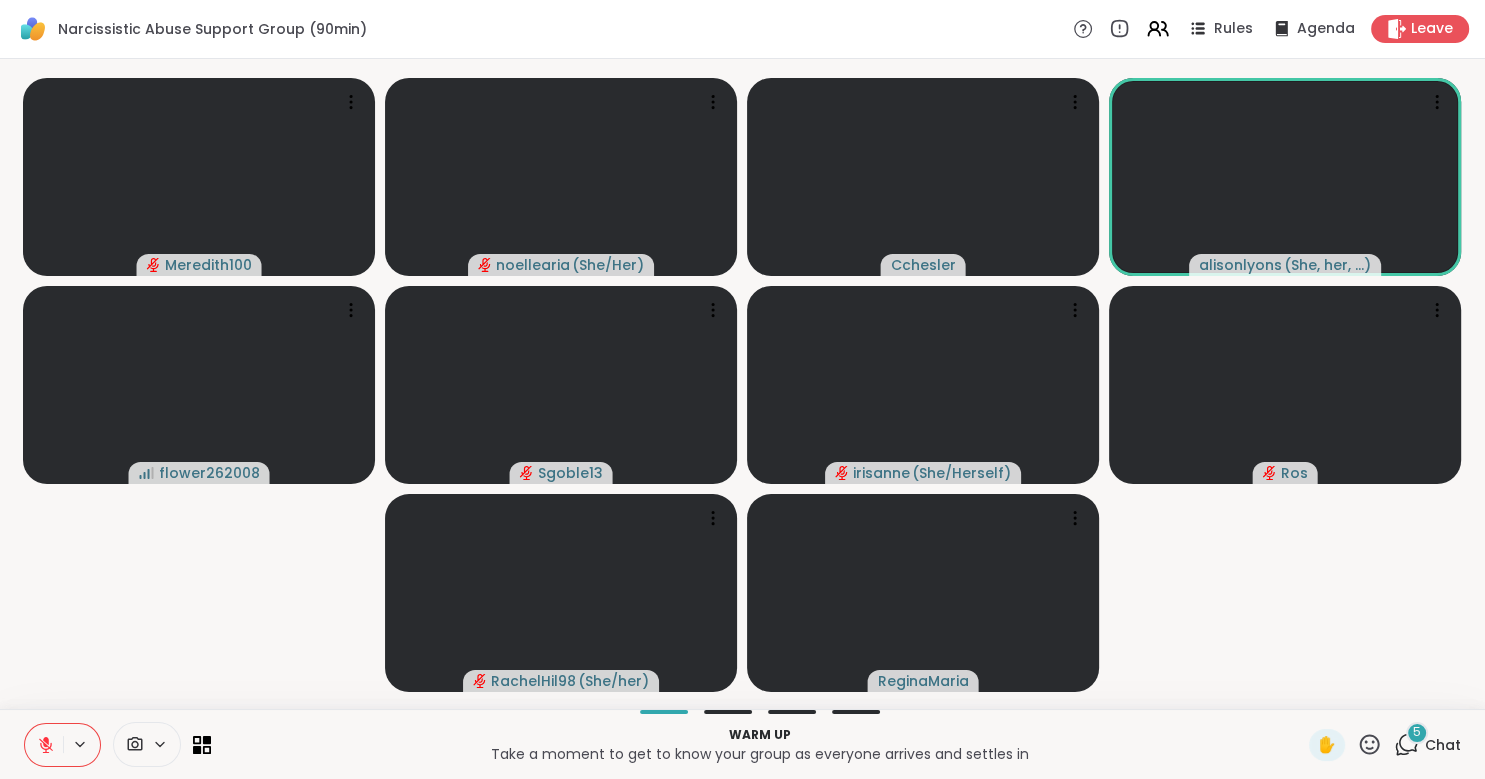 click on "5 Chat" at bounding box center [1427, 745] 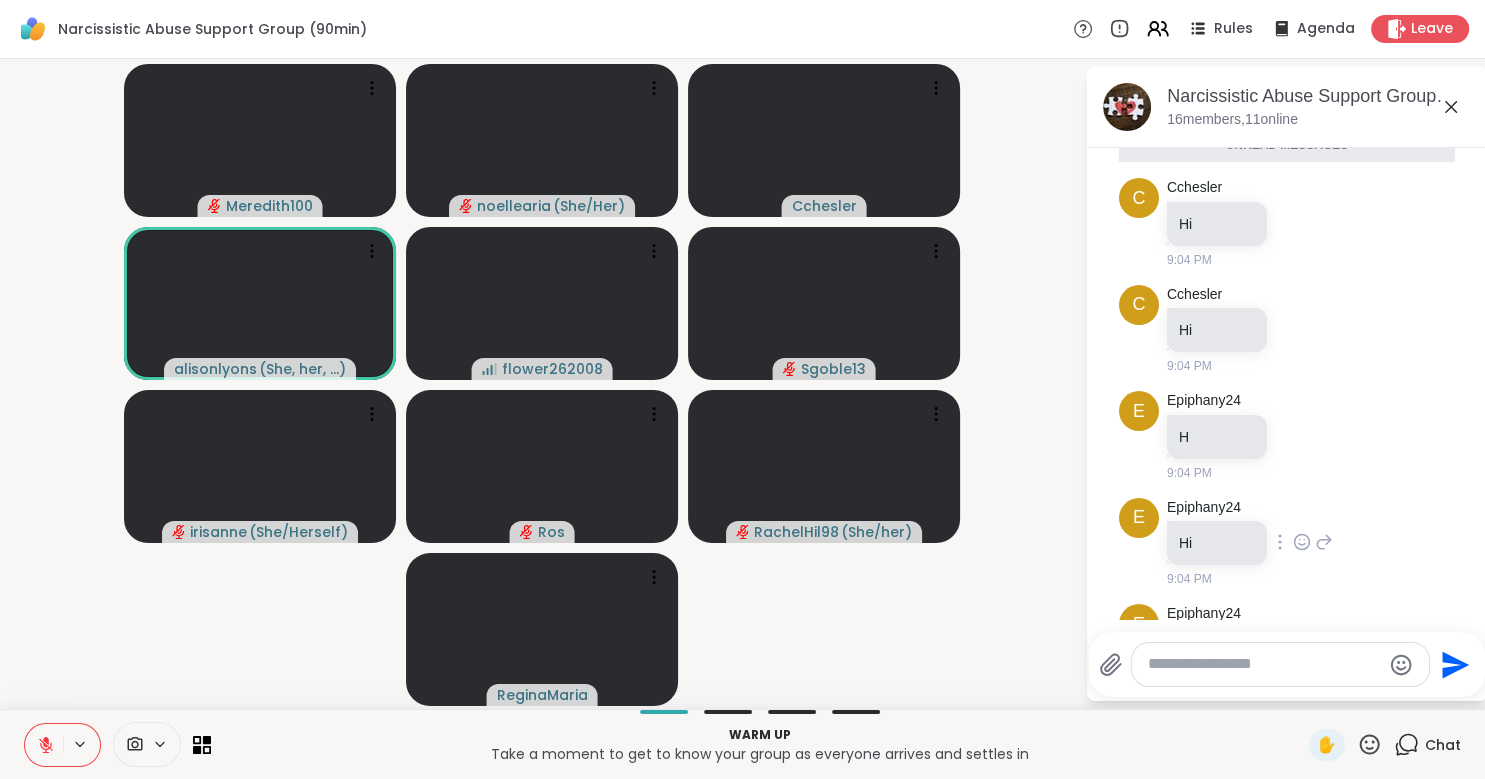 scroll, scrollTop: 251, scrollLeft: 0, axis: vertical 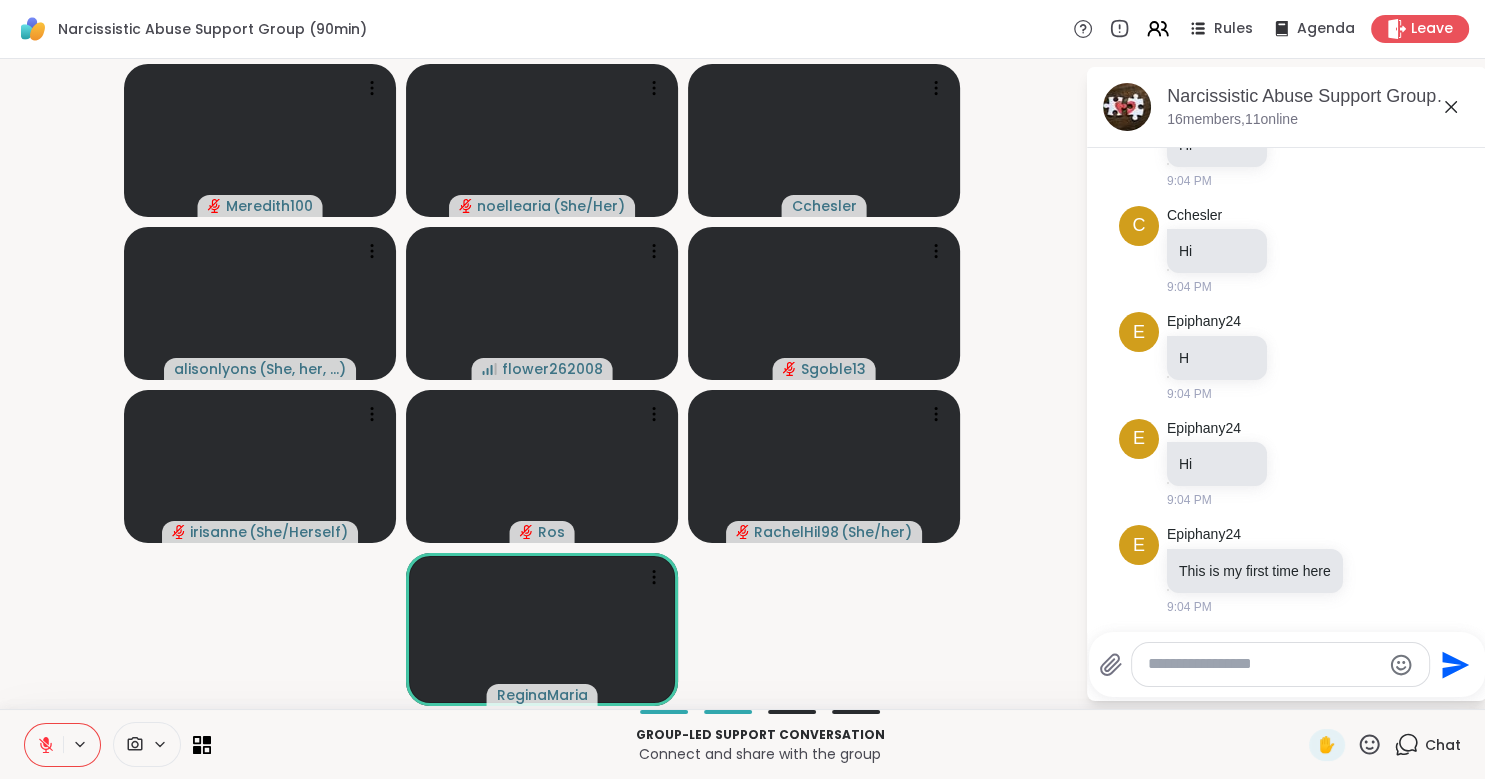 click at bounding box center (1264, 664) 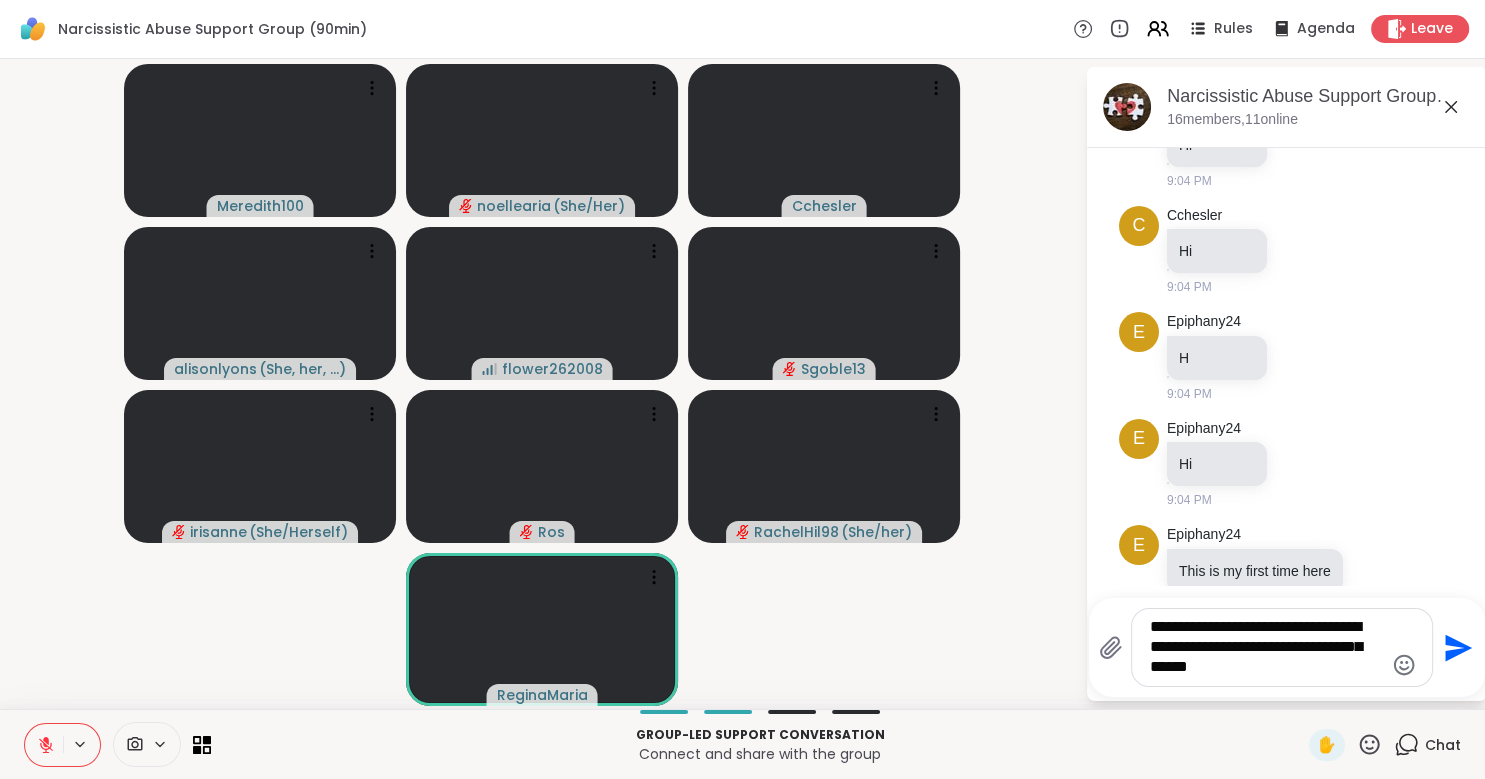 scroll, scrollTop: 313, scrollLeft: 0, axis: vertical 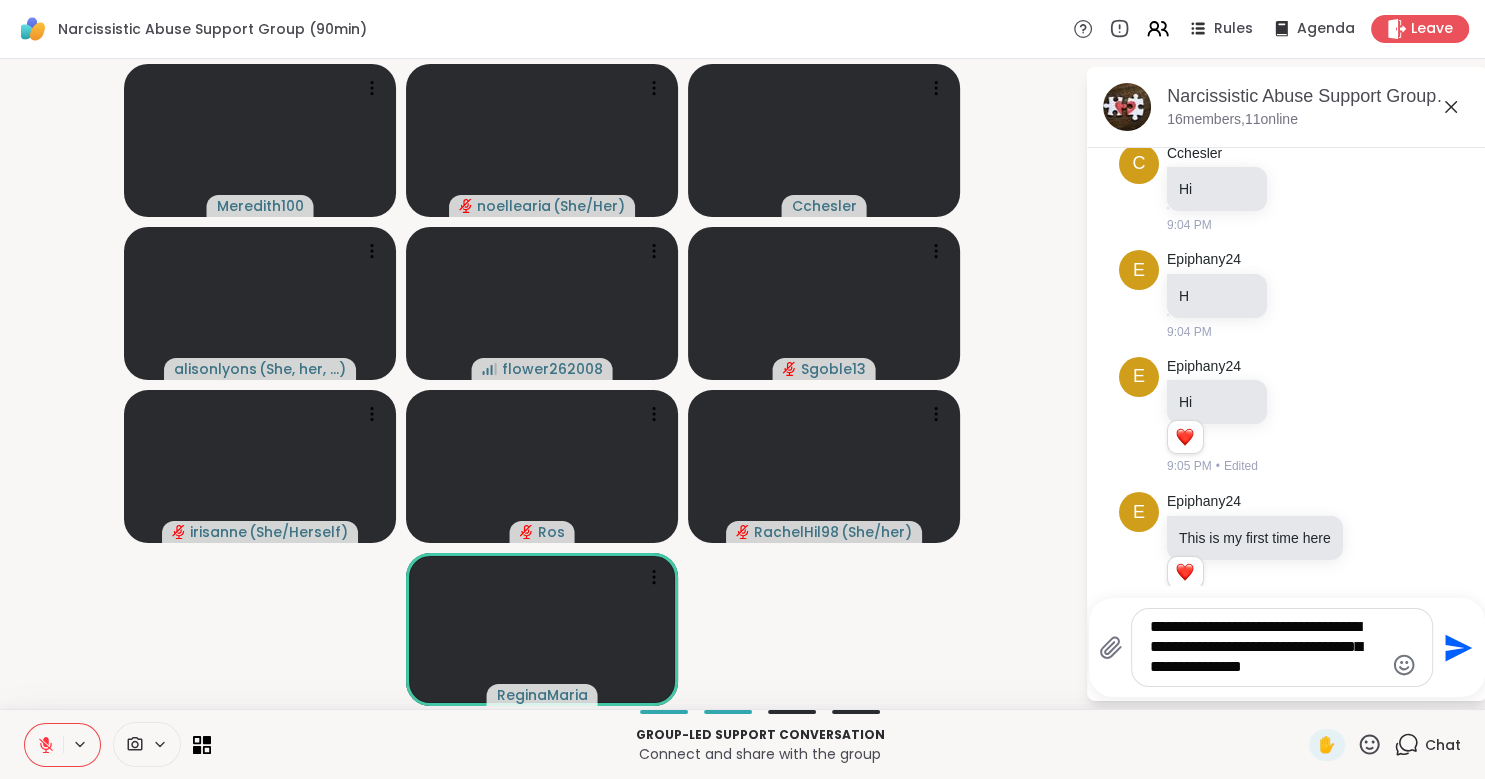 type on "**********" 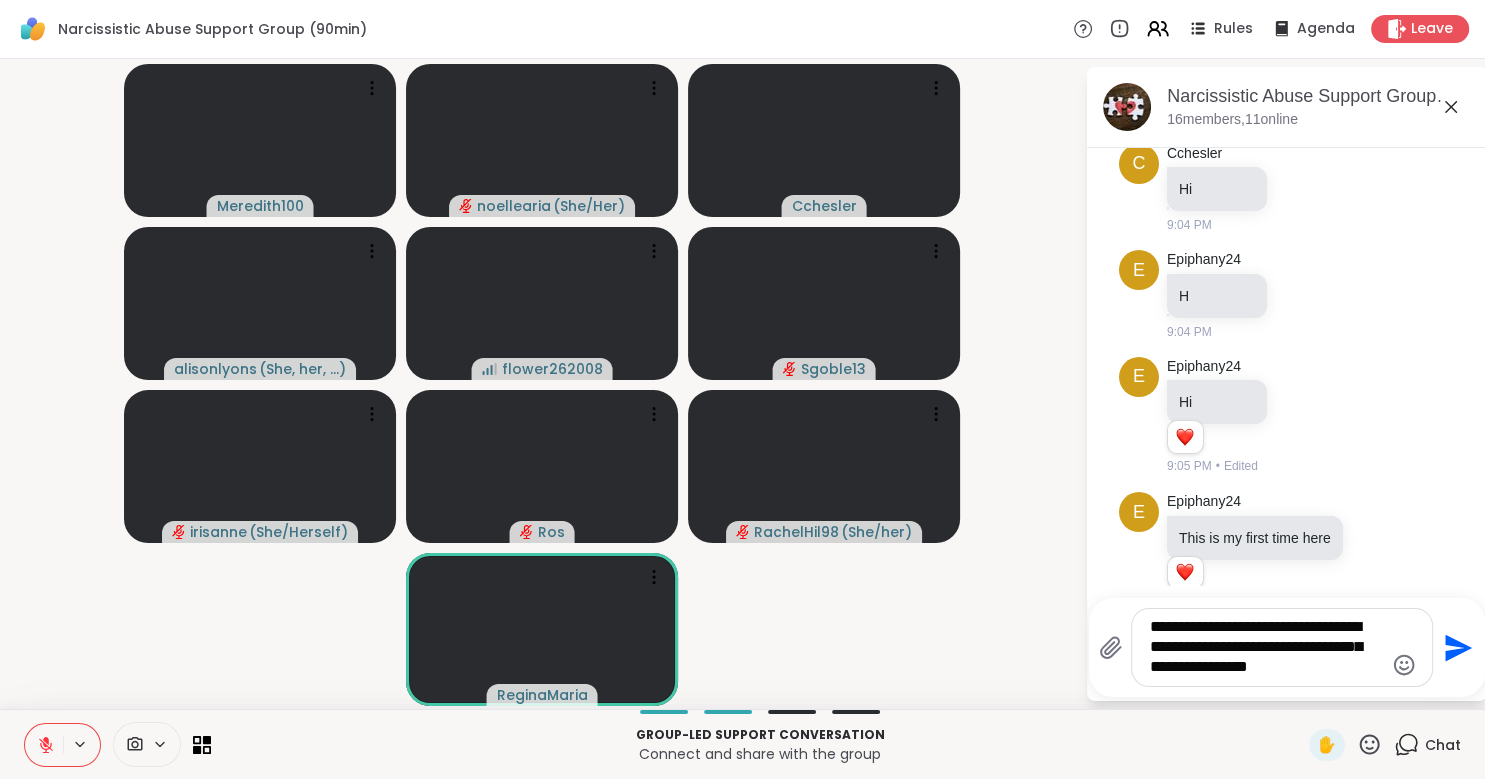 type 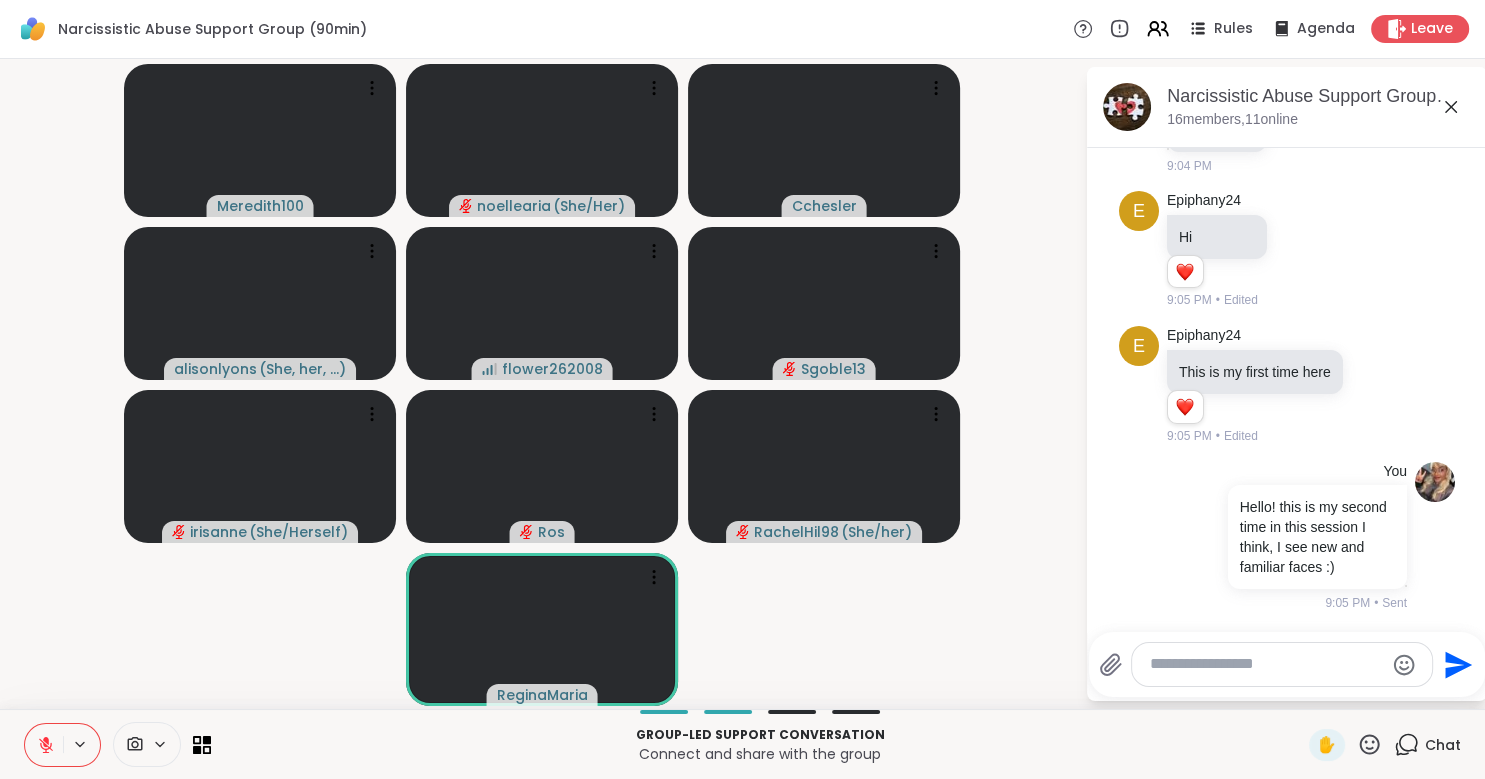 scroll, scrollTop: 426, scrollLeft: 0, axis: vertical 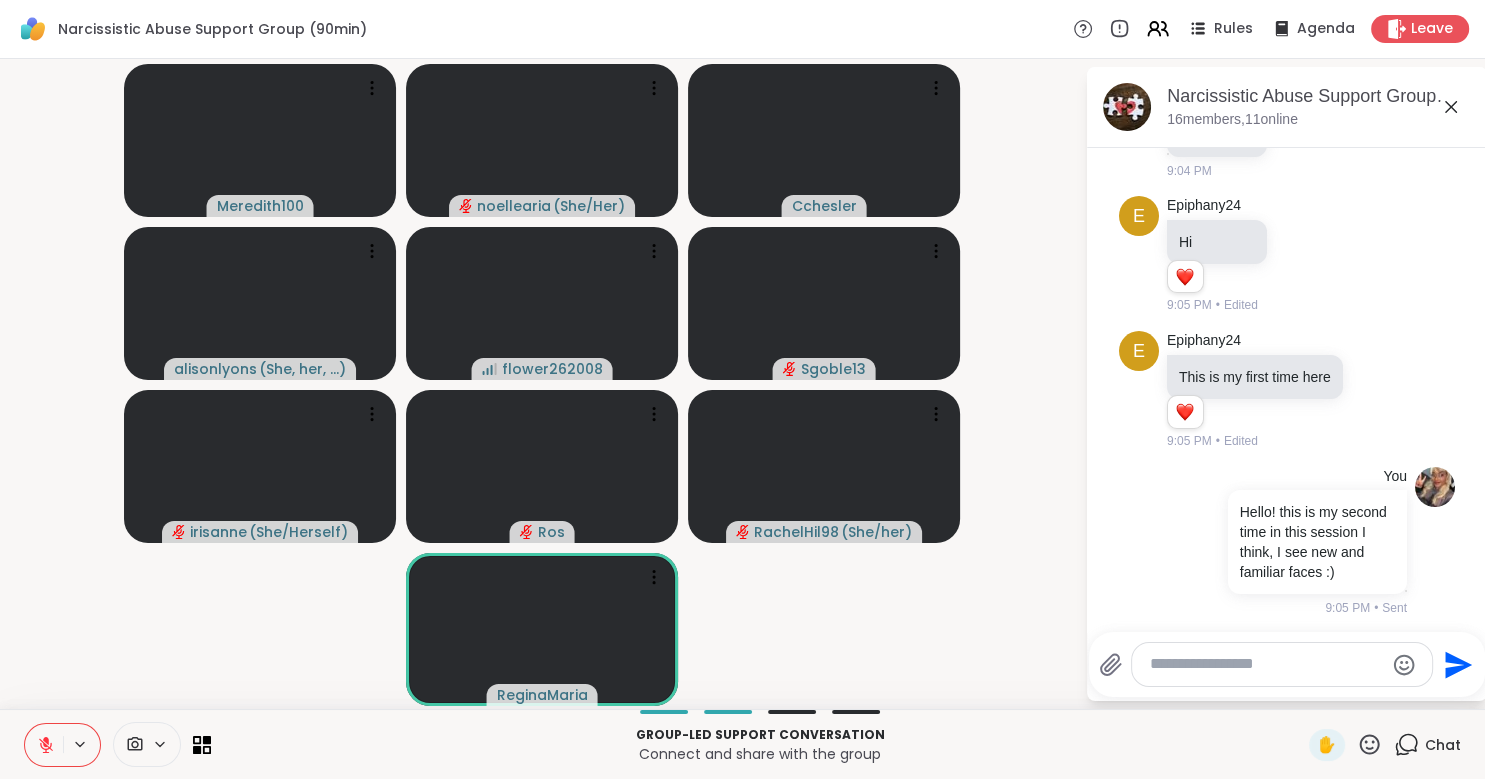 click 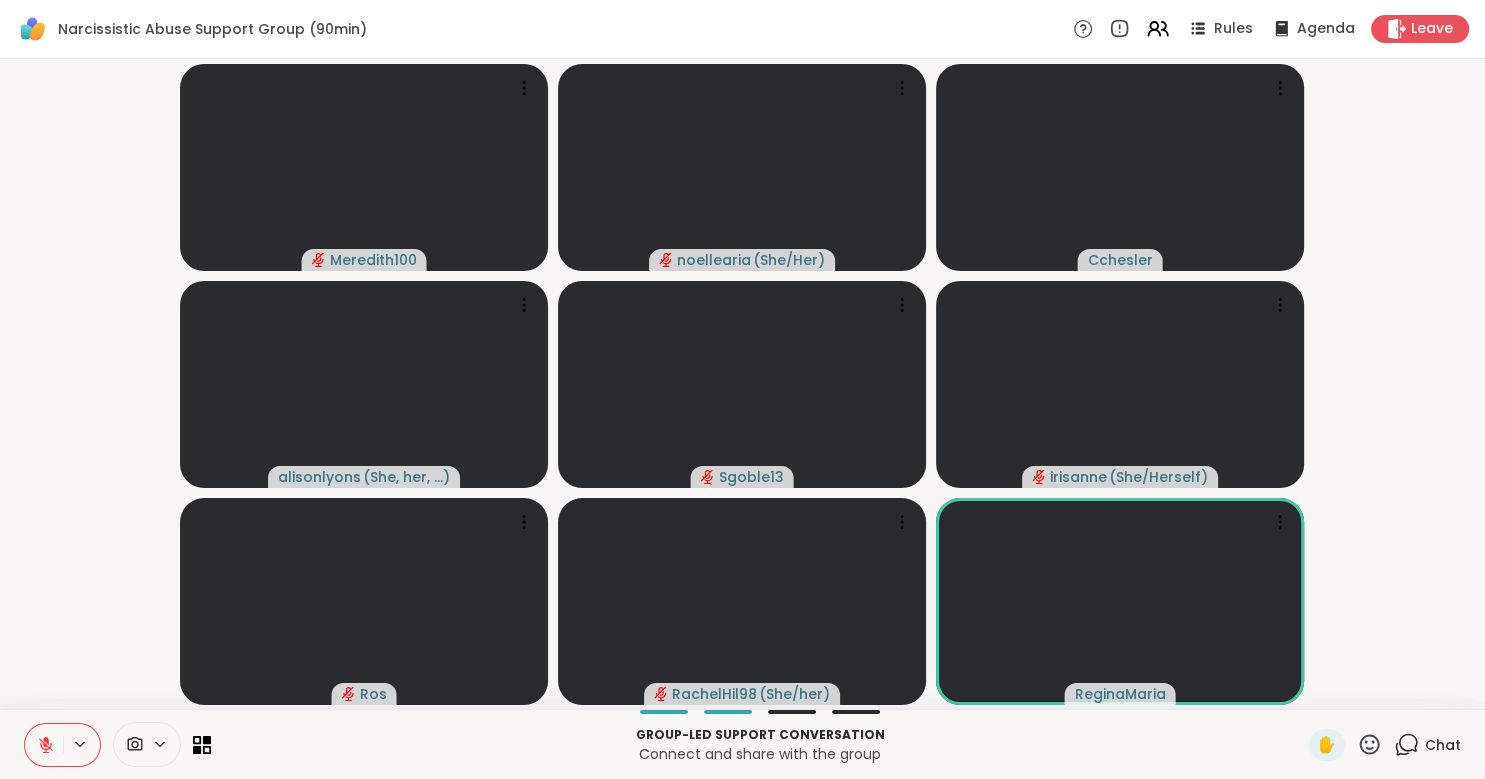 click 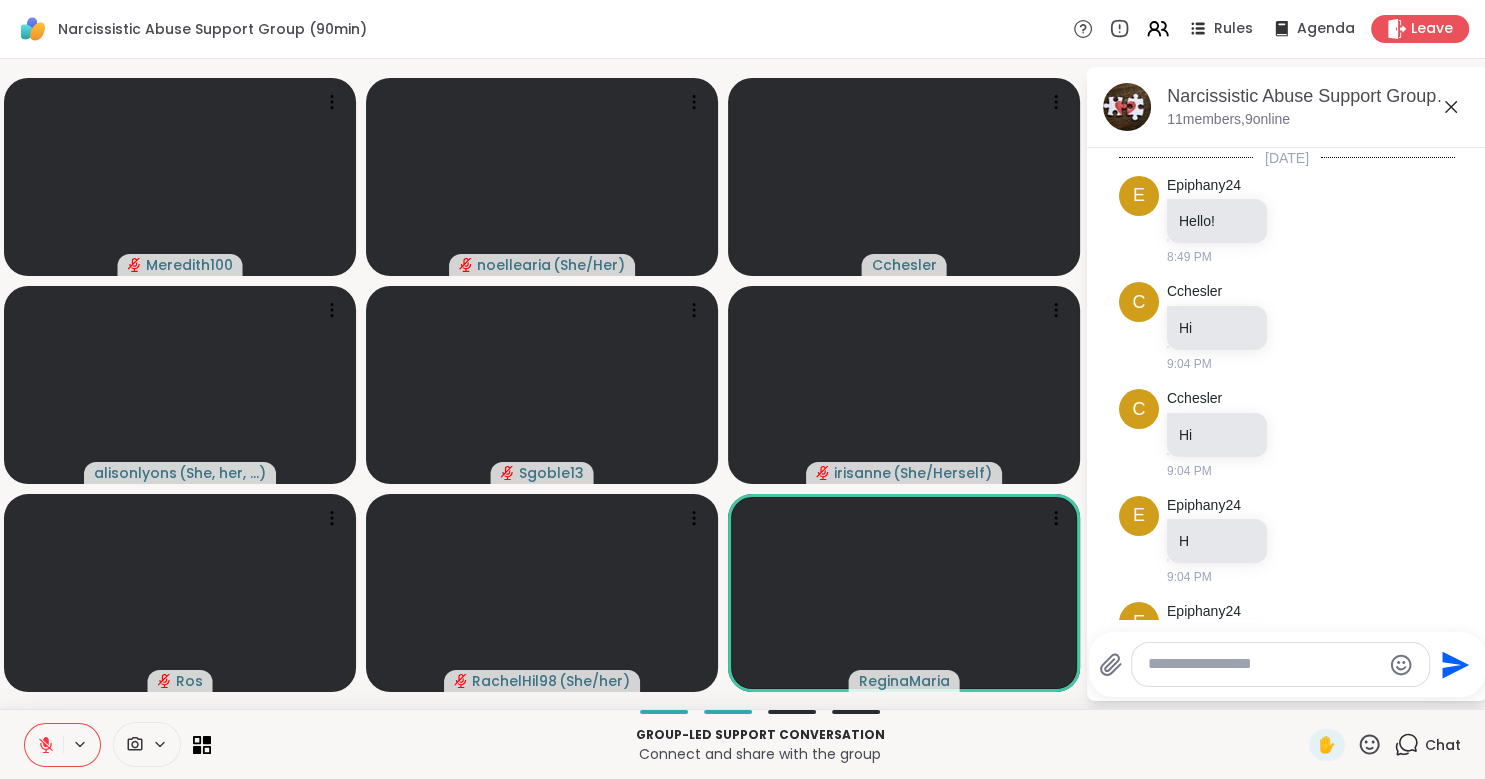 scroll, scrollTop: 436, scrollLeft: 0, axis: vertical 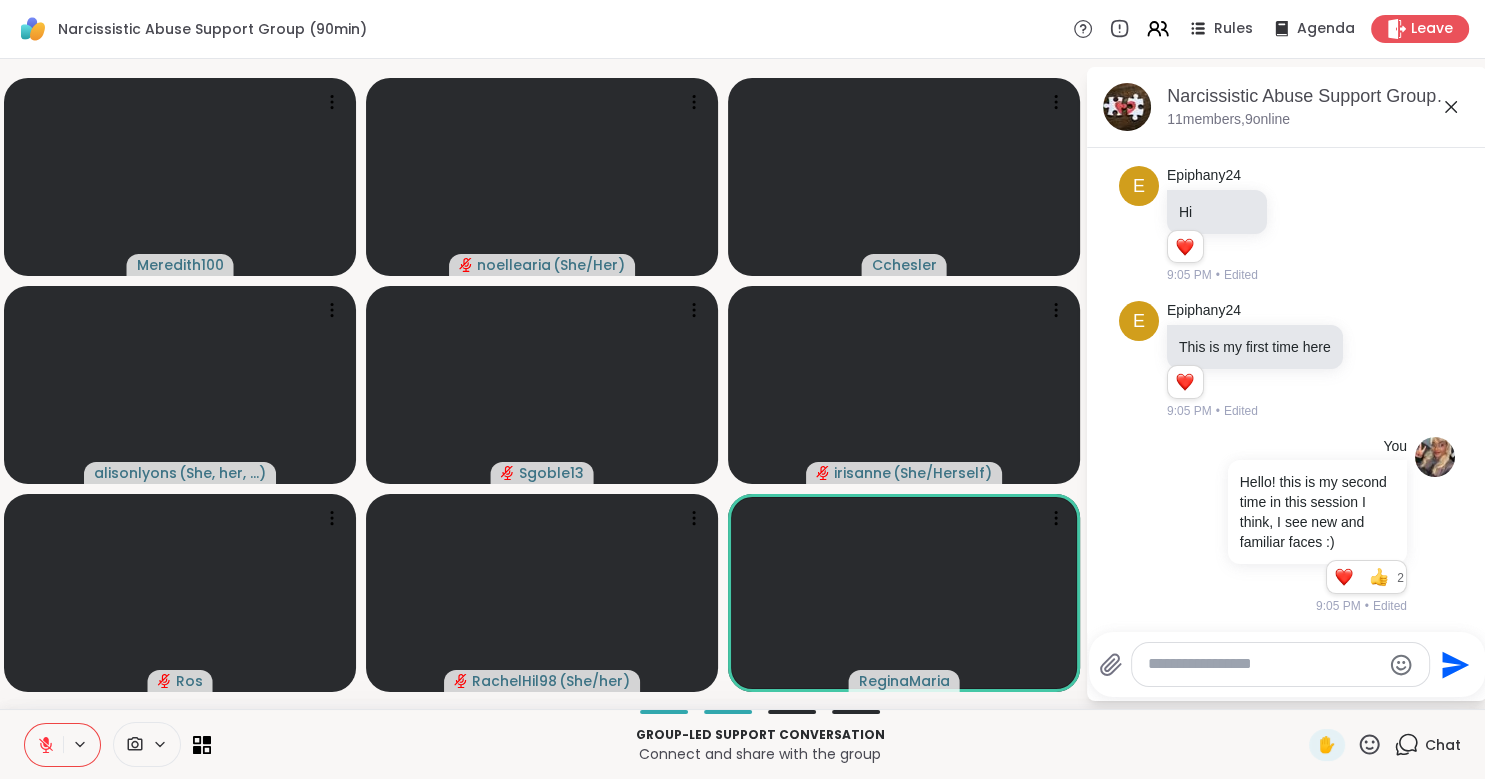click 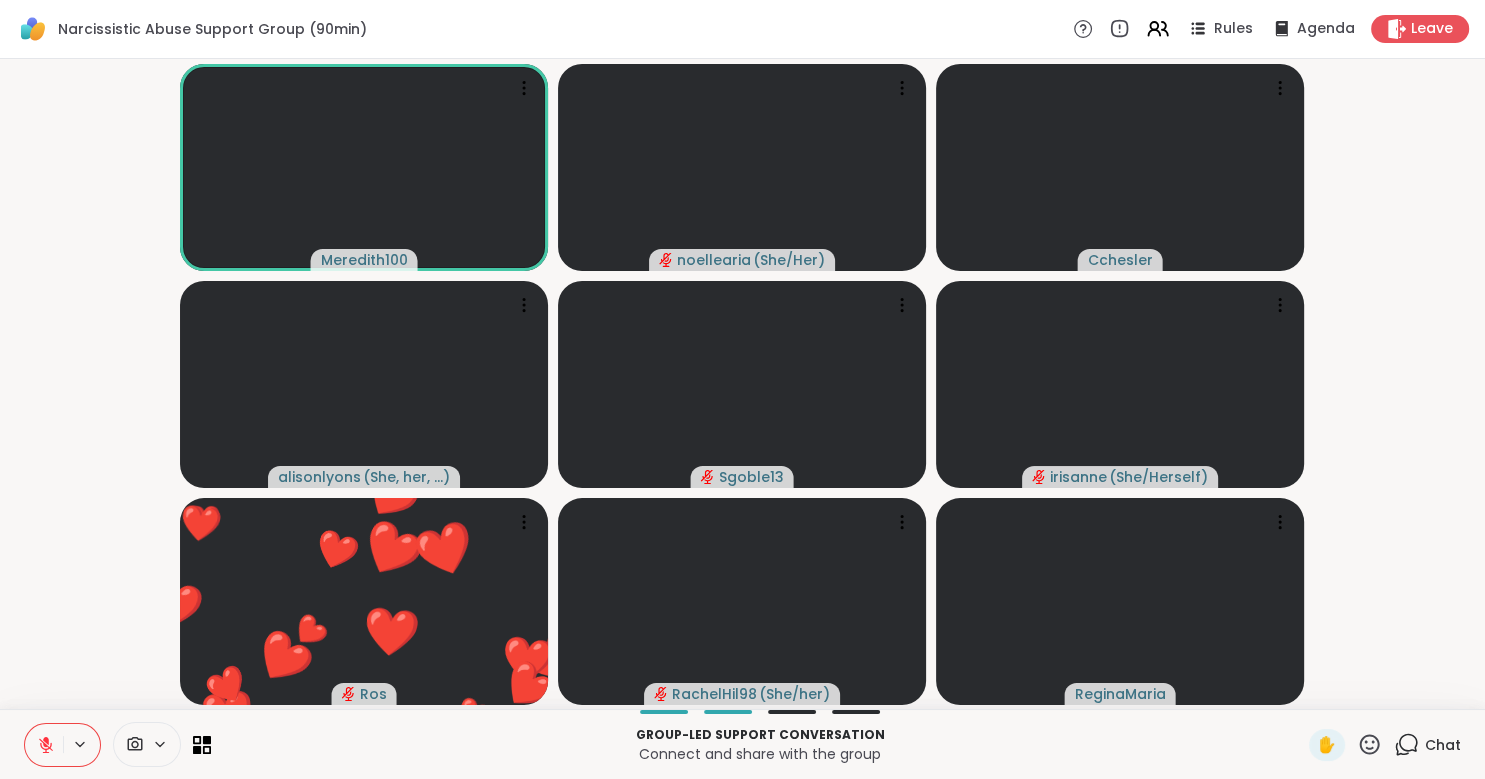 click 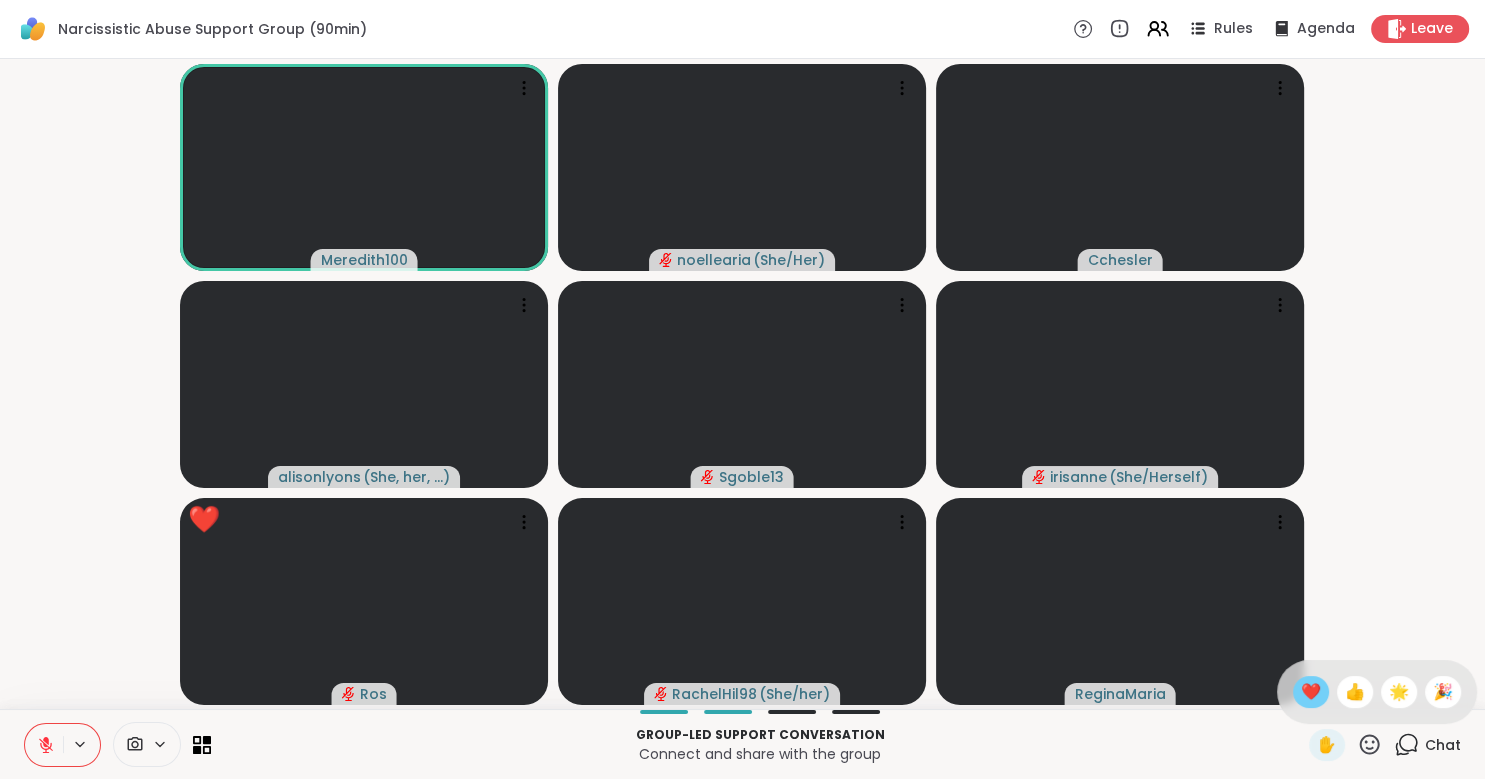 click on "❤️" at bounding box center [1311, 692] 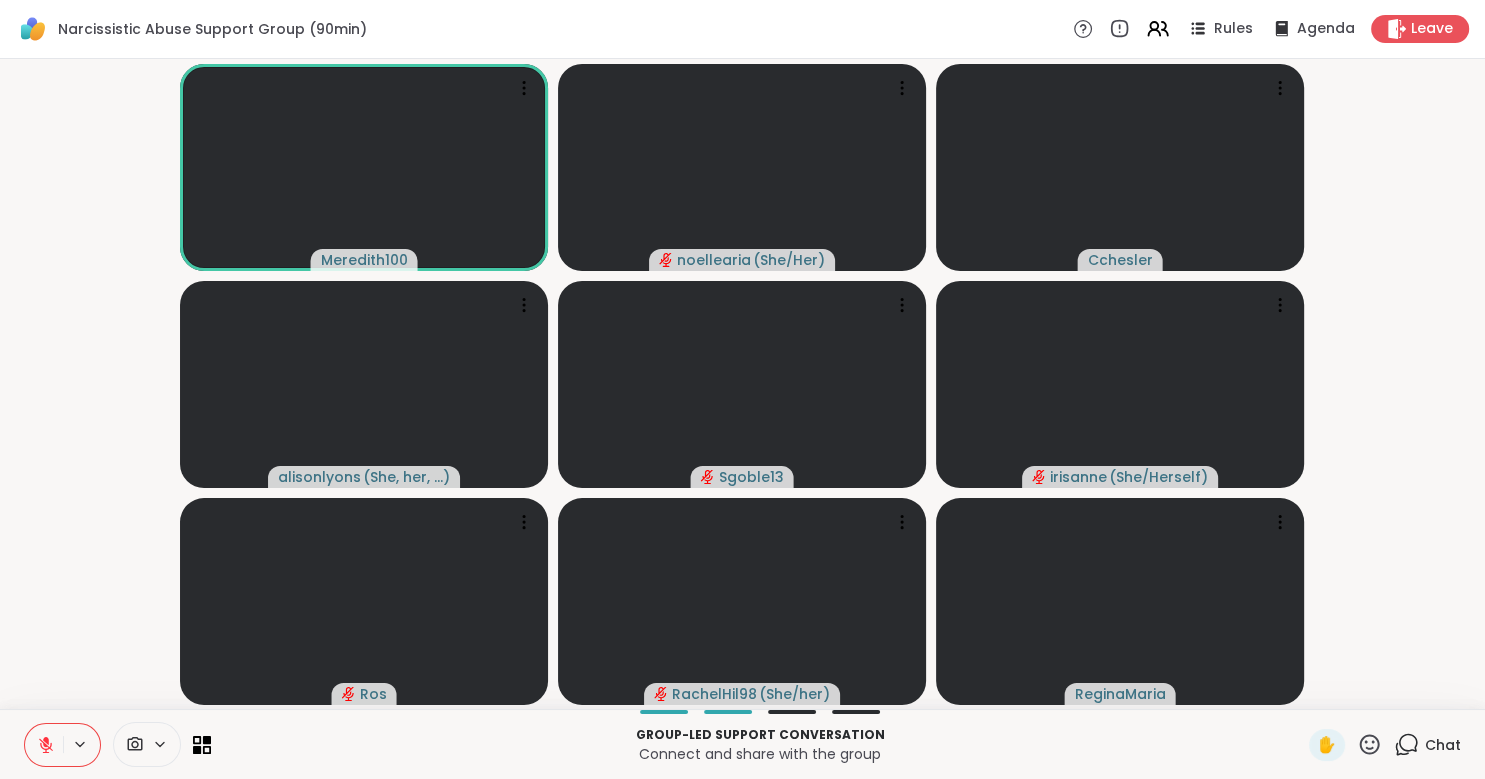 click 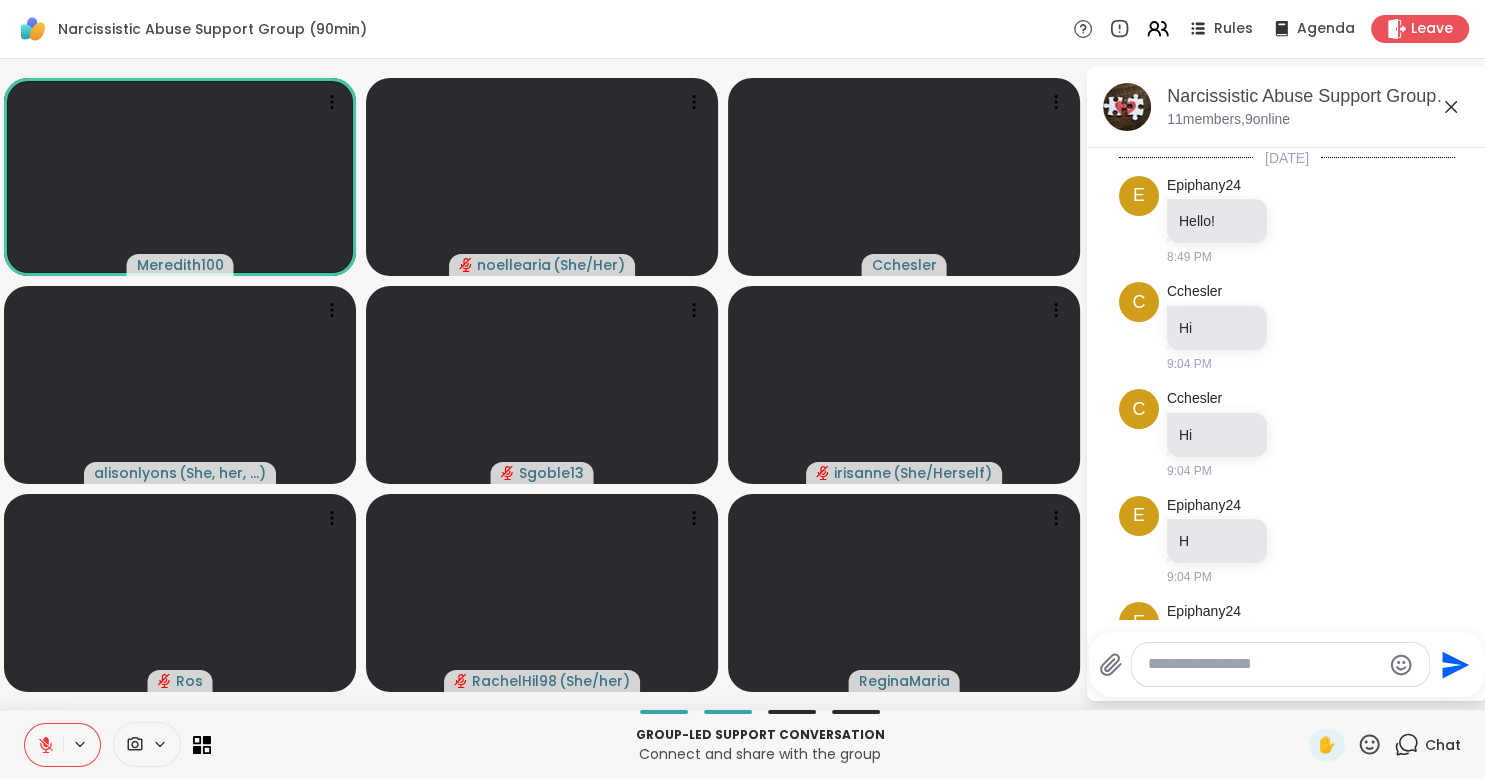 scroll, scrollTop: 436, scrollLeft: 0, axis: vertical 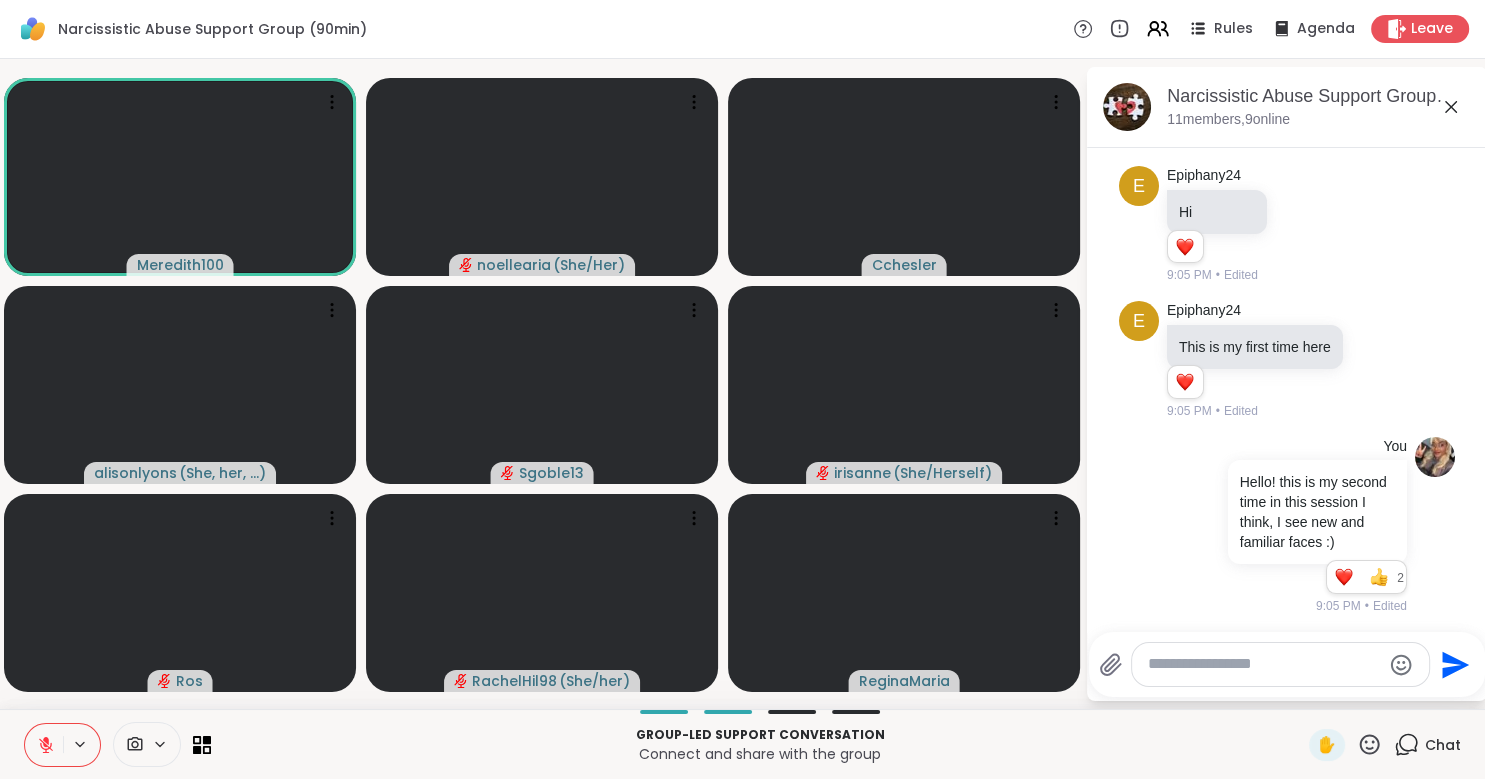 click at bounding box center (1264, 664) 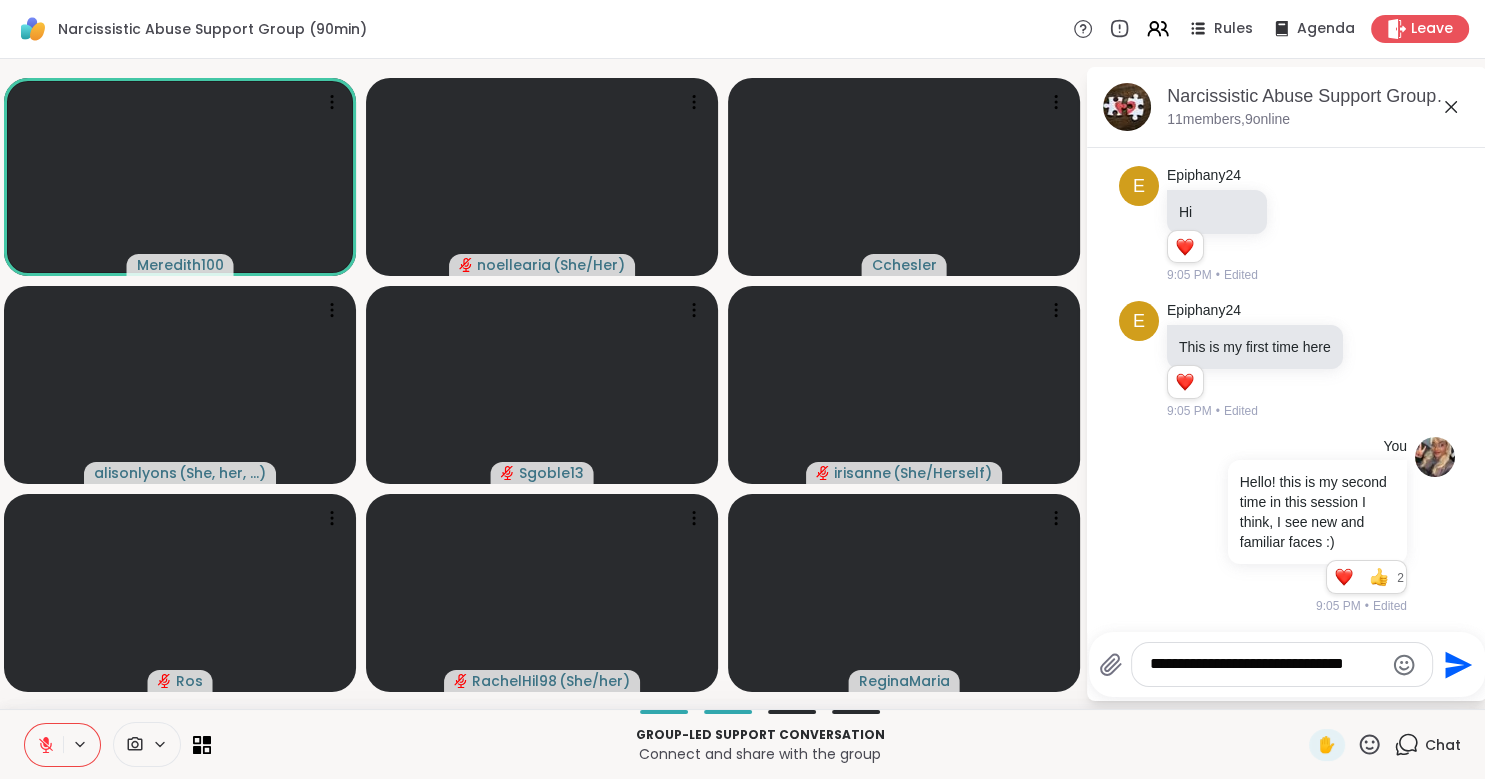 type on "**********" 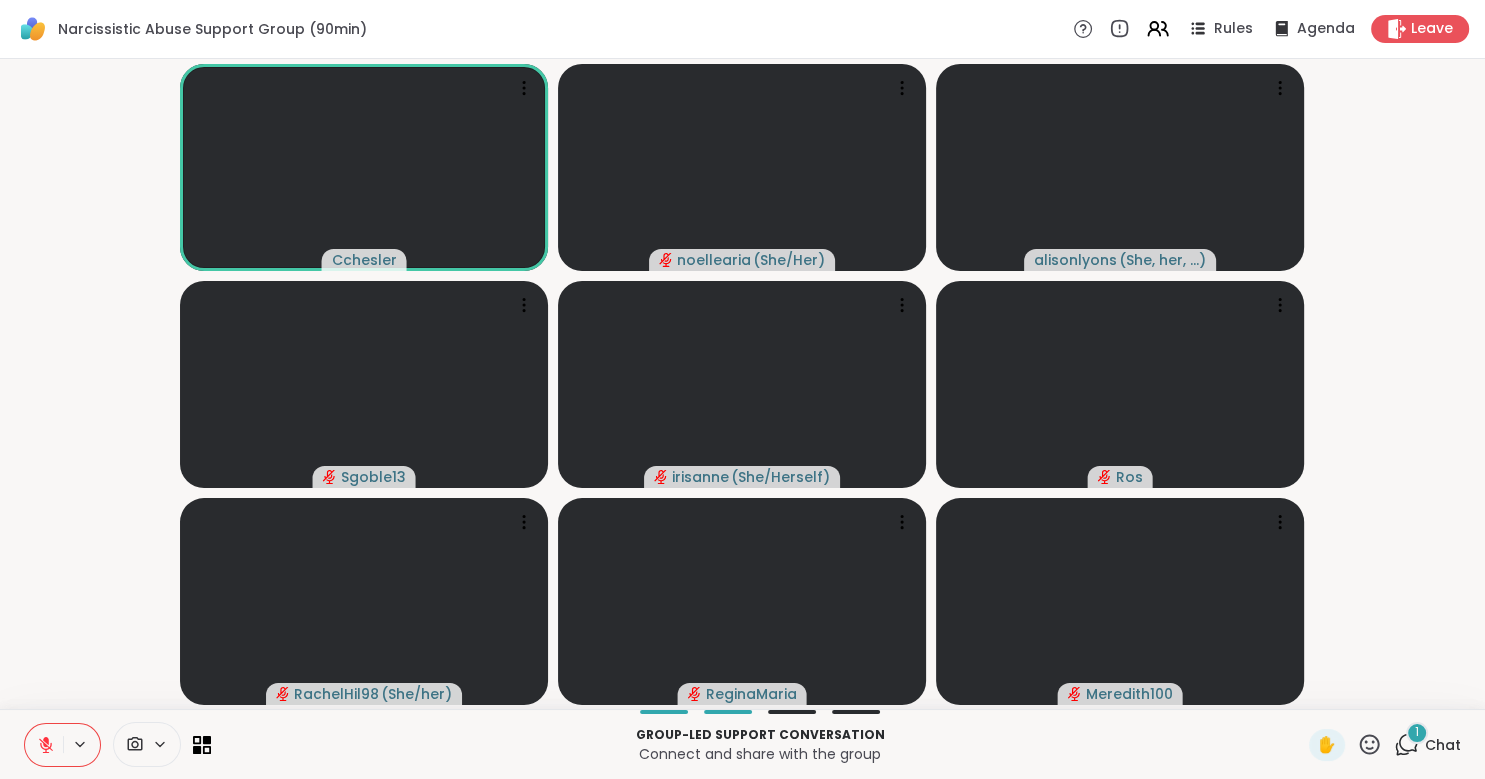 click on "1" at bounding box center (1417, 733) 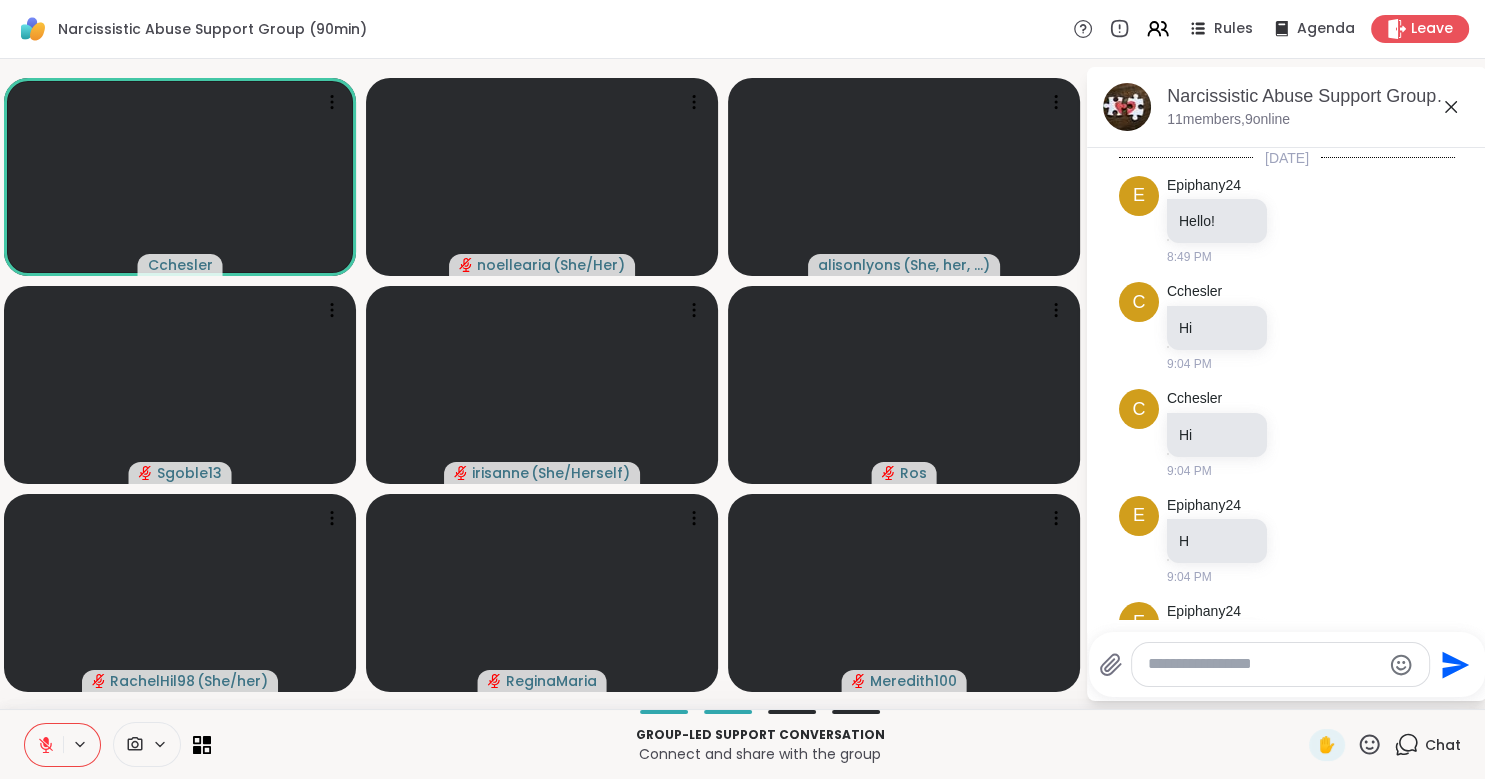 scroll, scrollTop: 718, scrollLeft: 0, axis: vertical 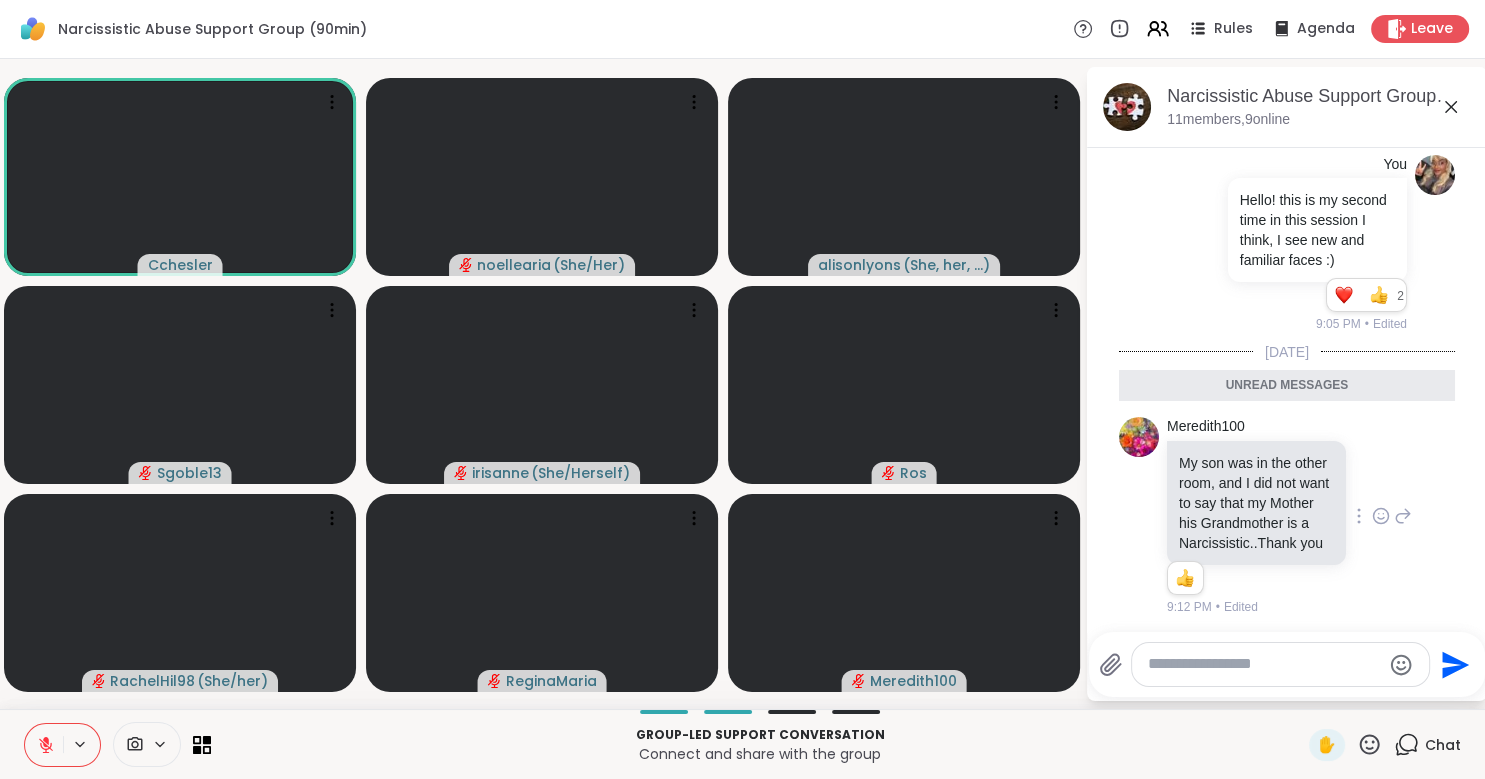click 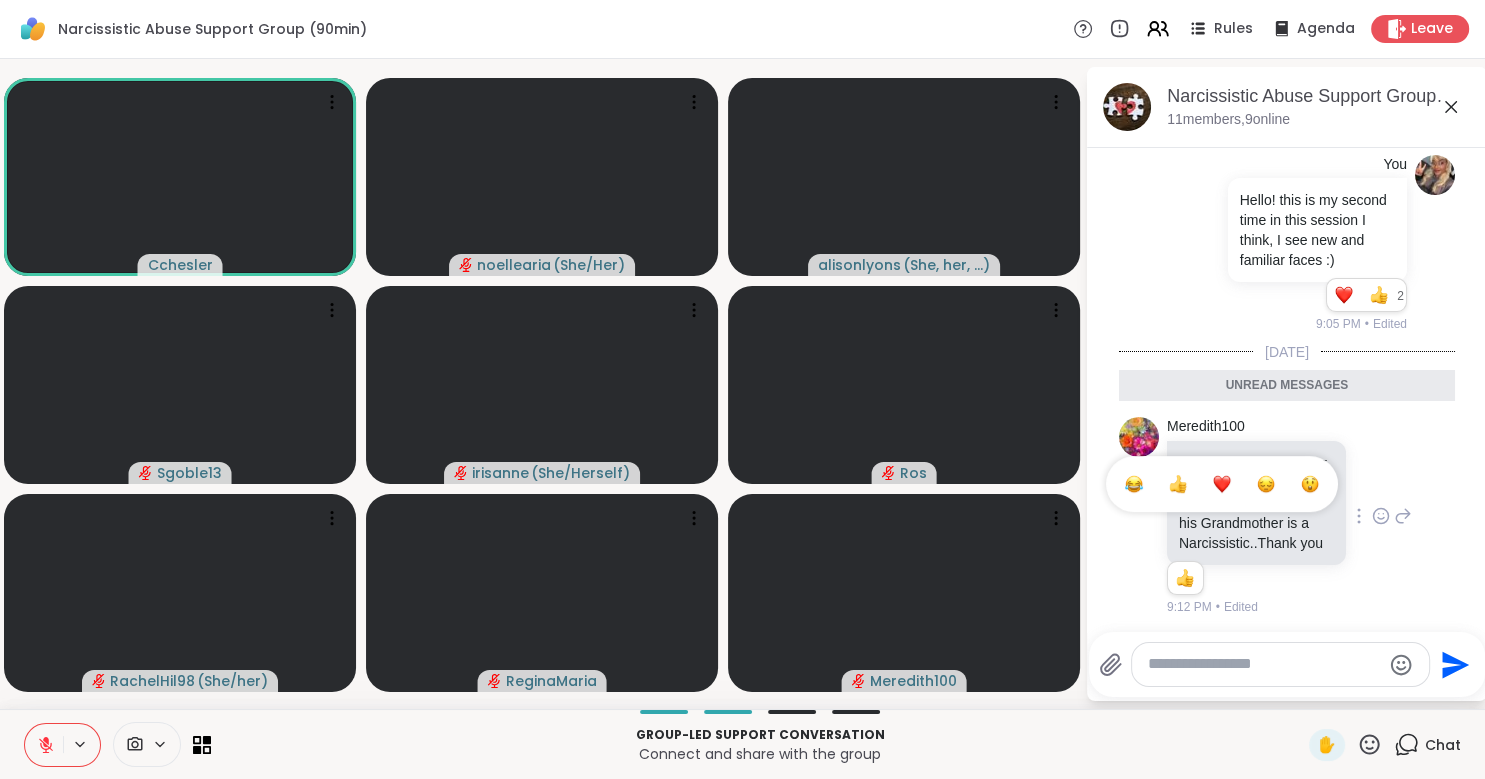 click at bounding box center (1222, 484) 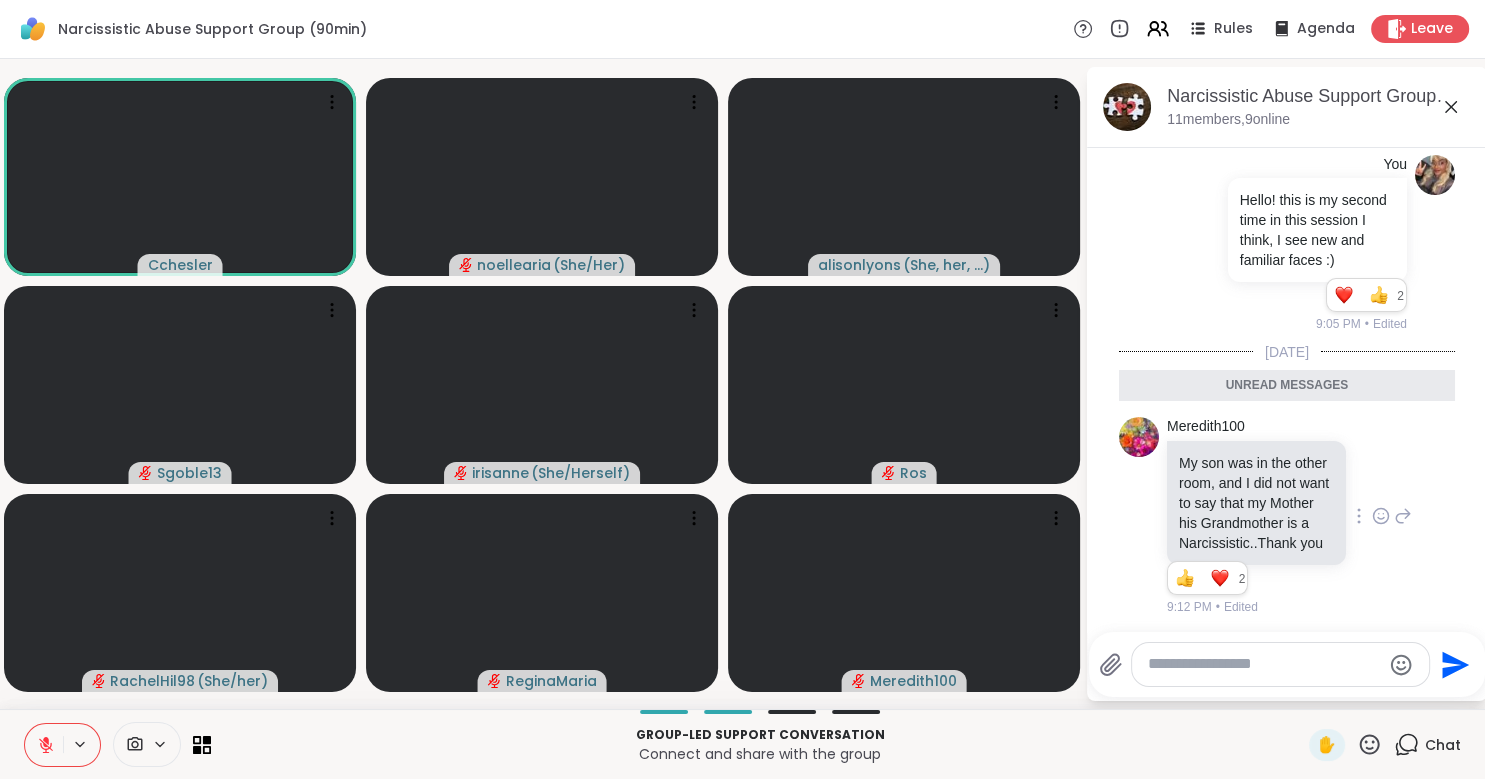 click 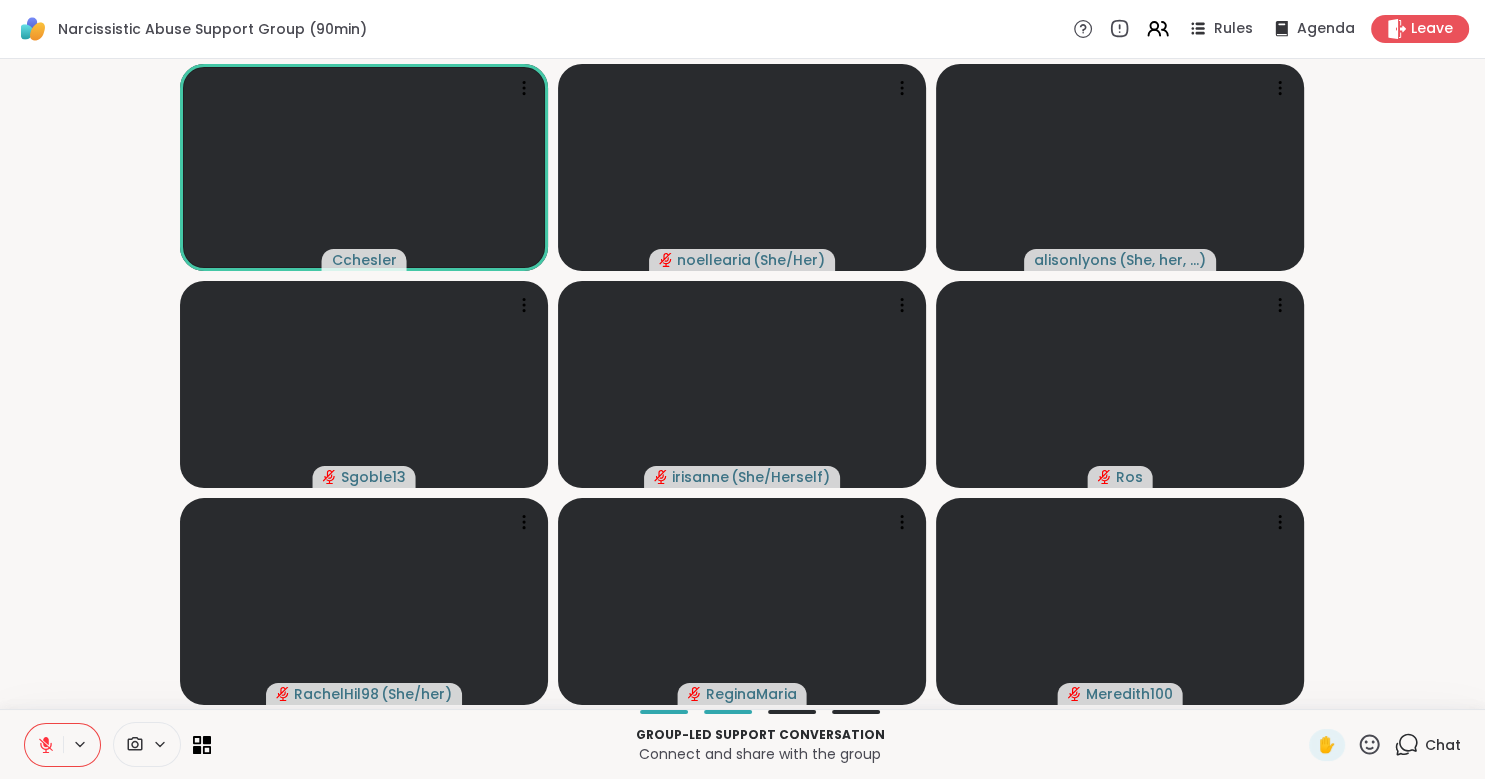 click on "Chat" at bounding box center (1443, 745) 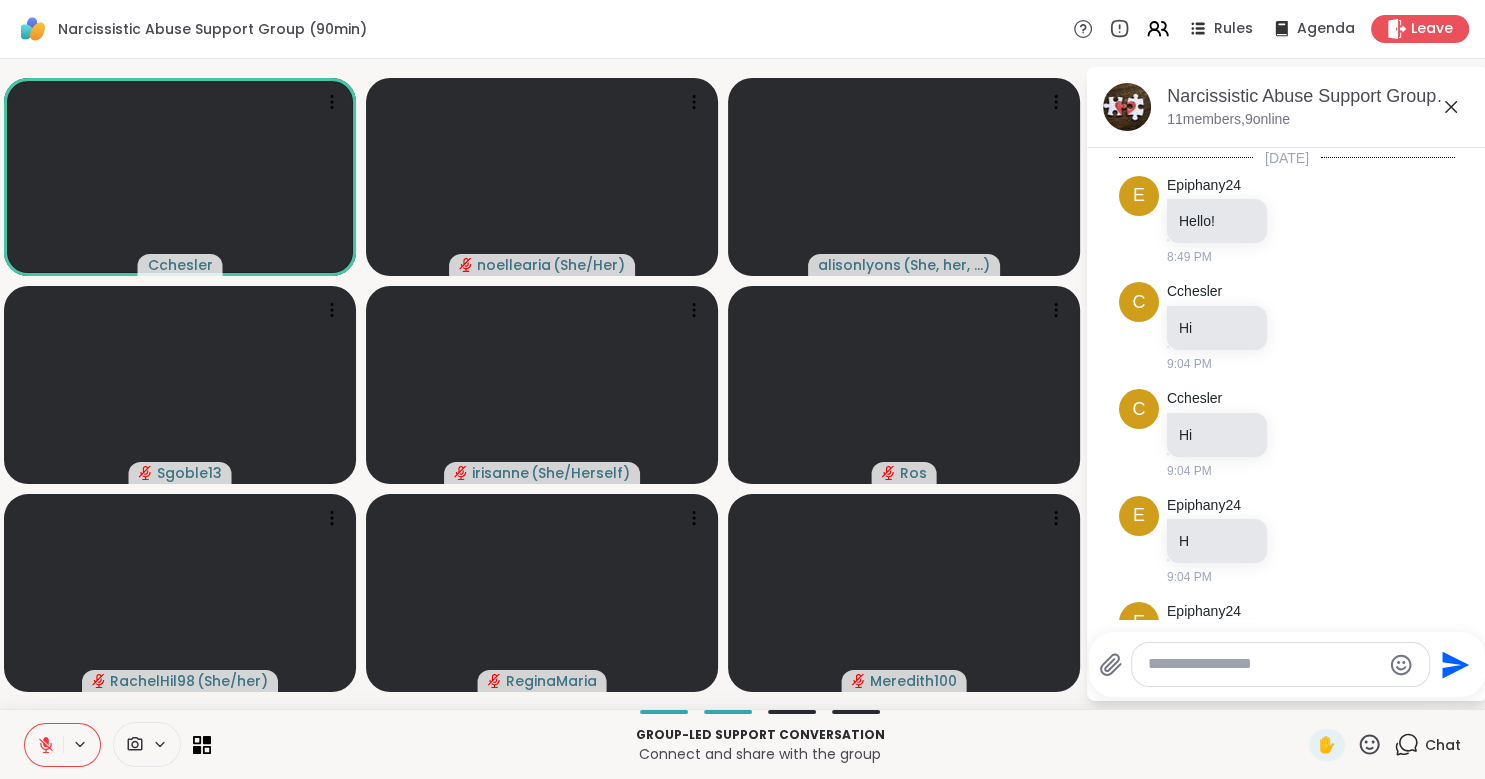 scroll, scrollTop: 650, scrollLeft: 0, axis: vertical 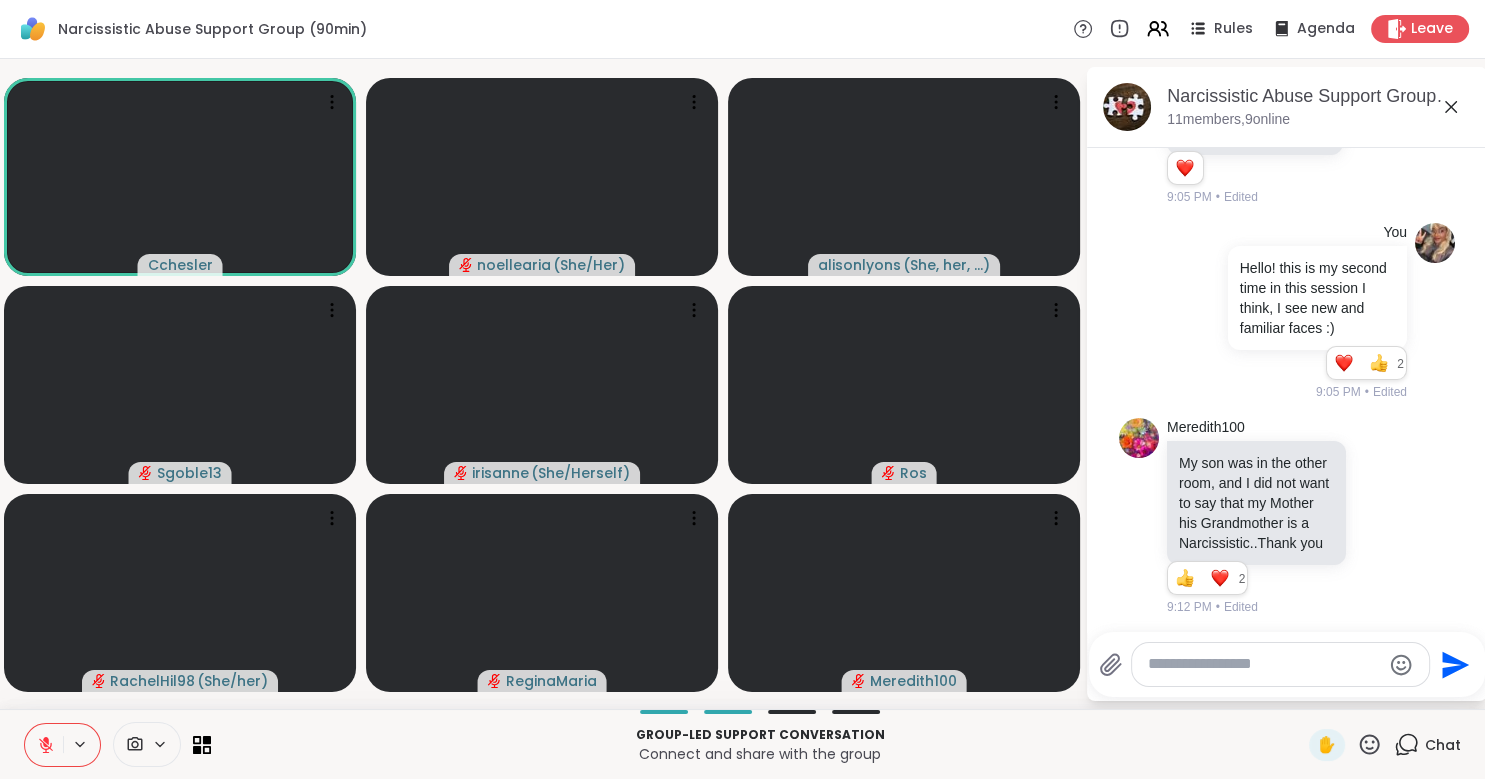 click at bounding box center [1264, 664] 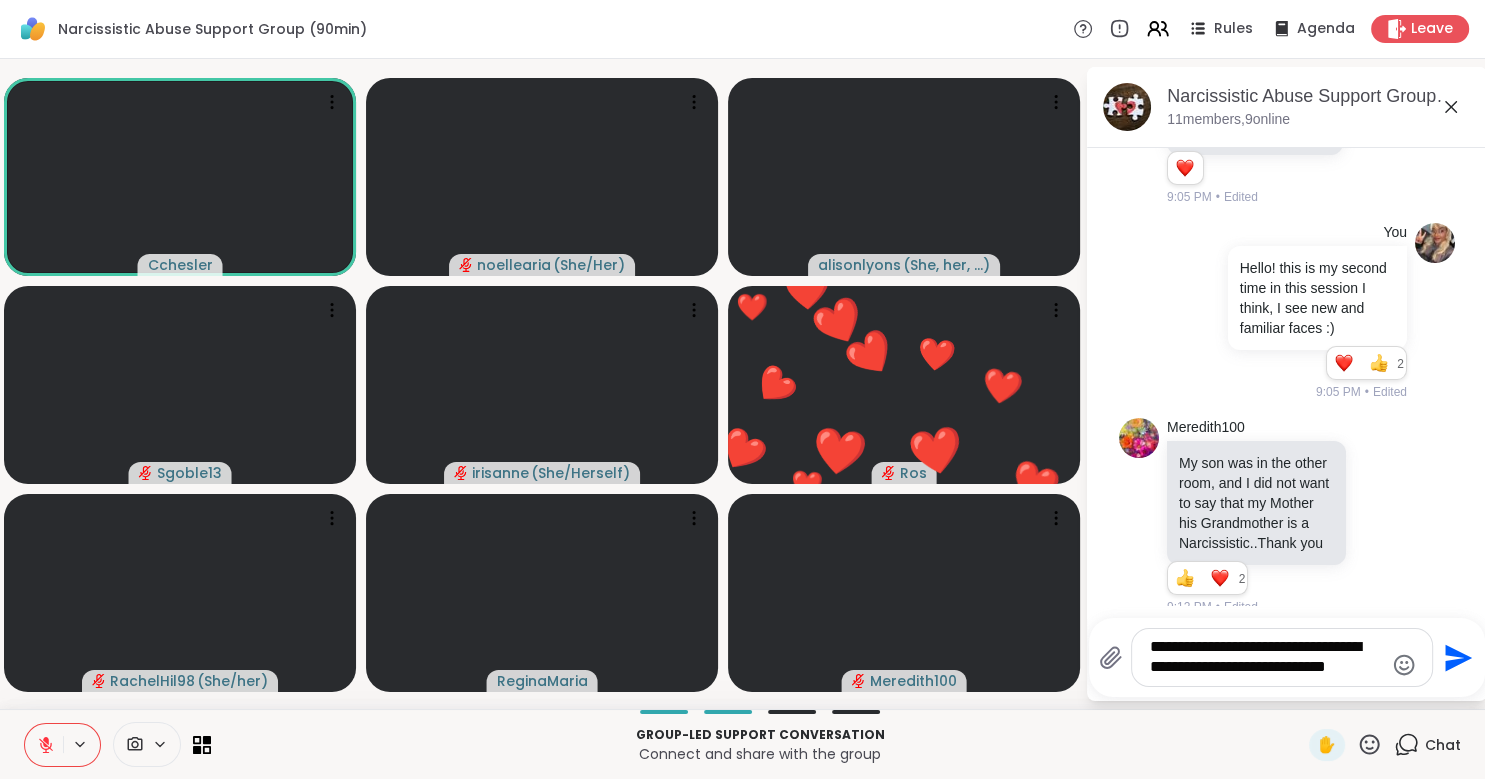 type on "**********" 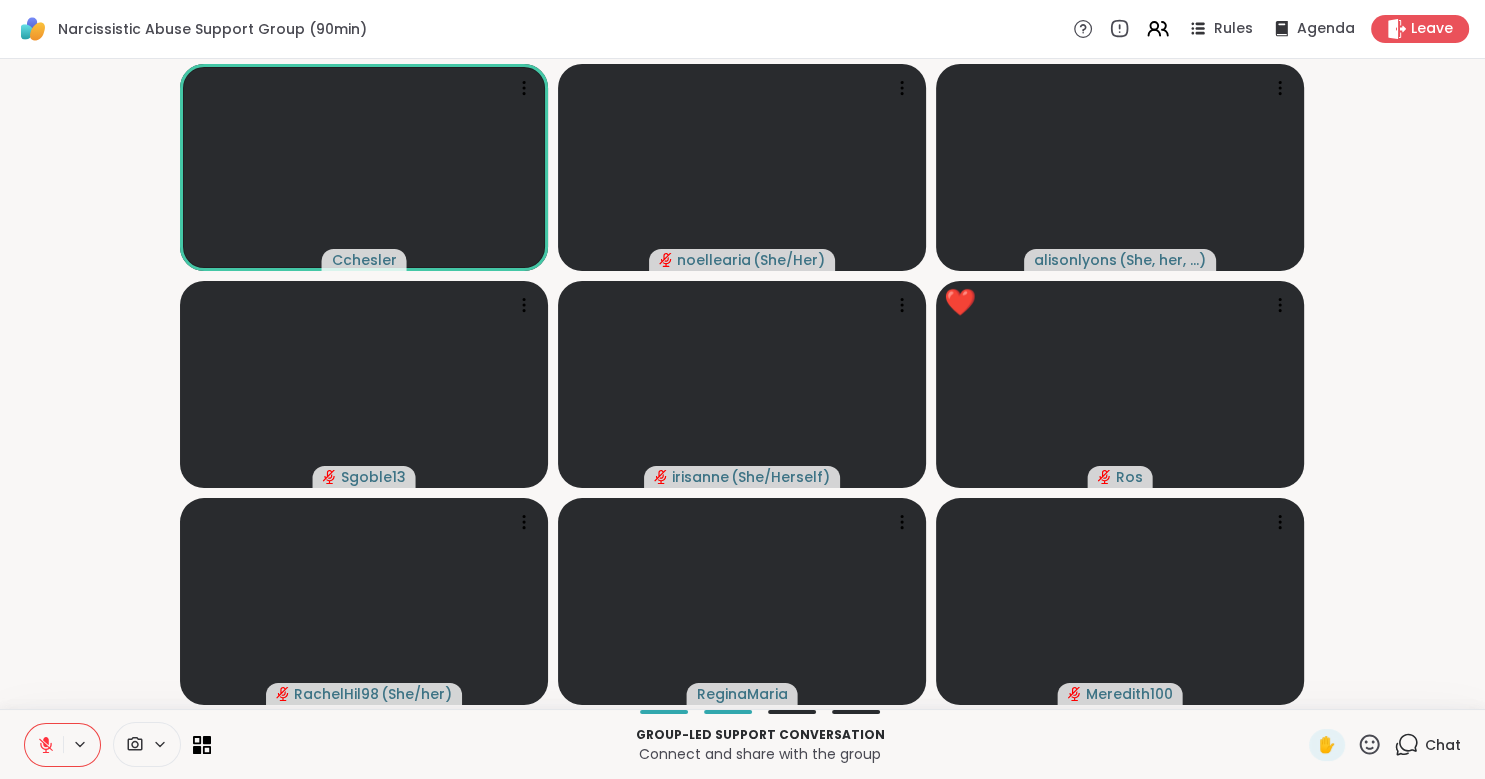 click 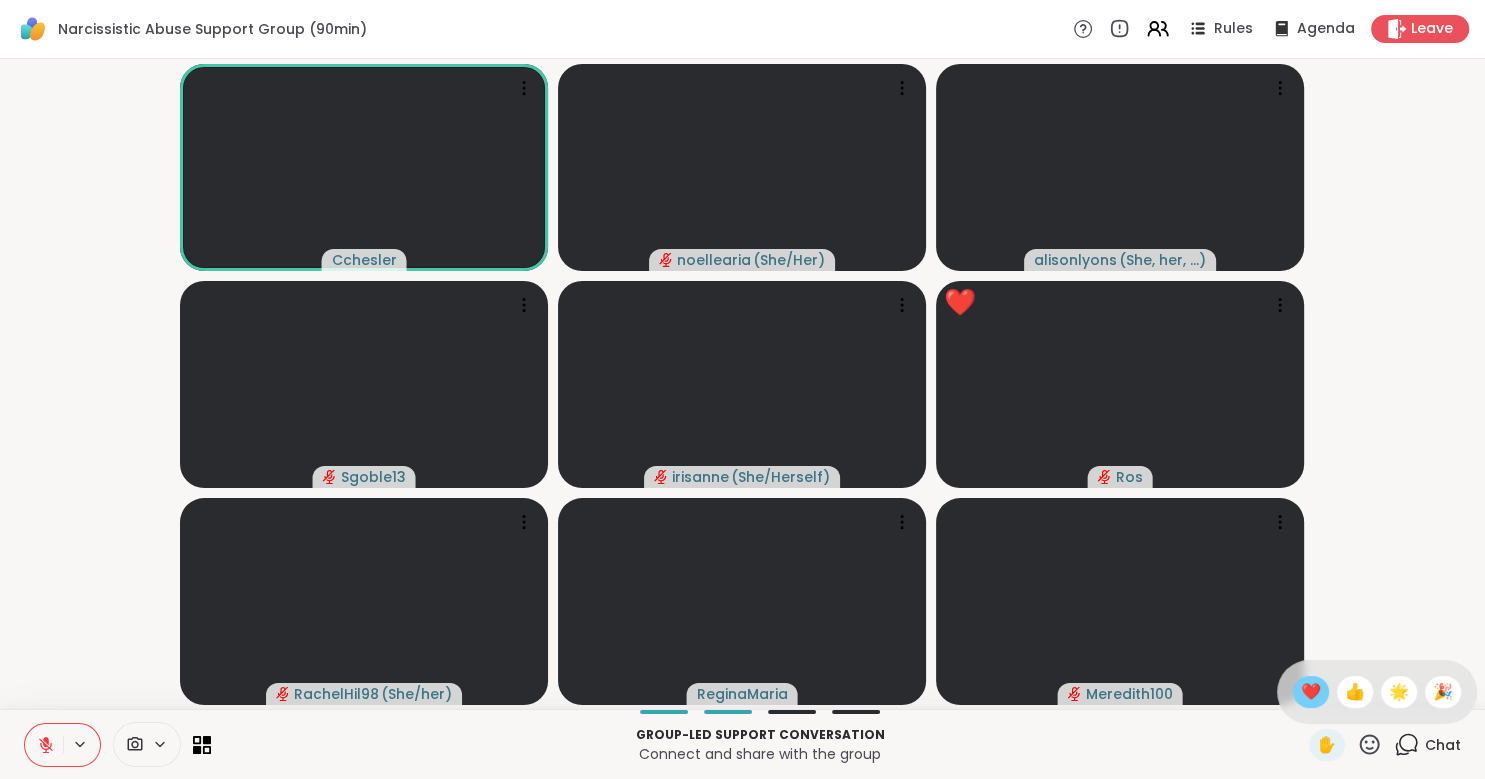 click on "❤️" at bounding box center (1311, 692) 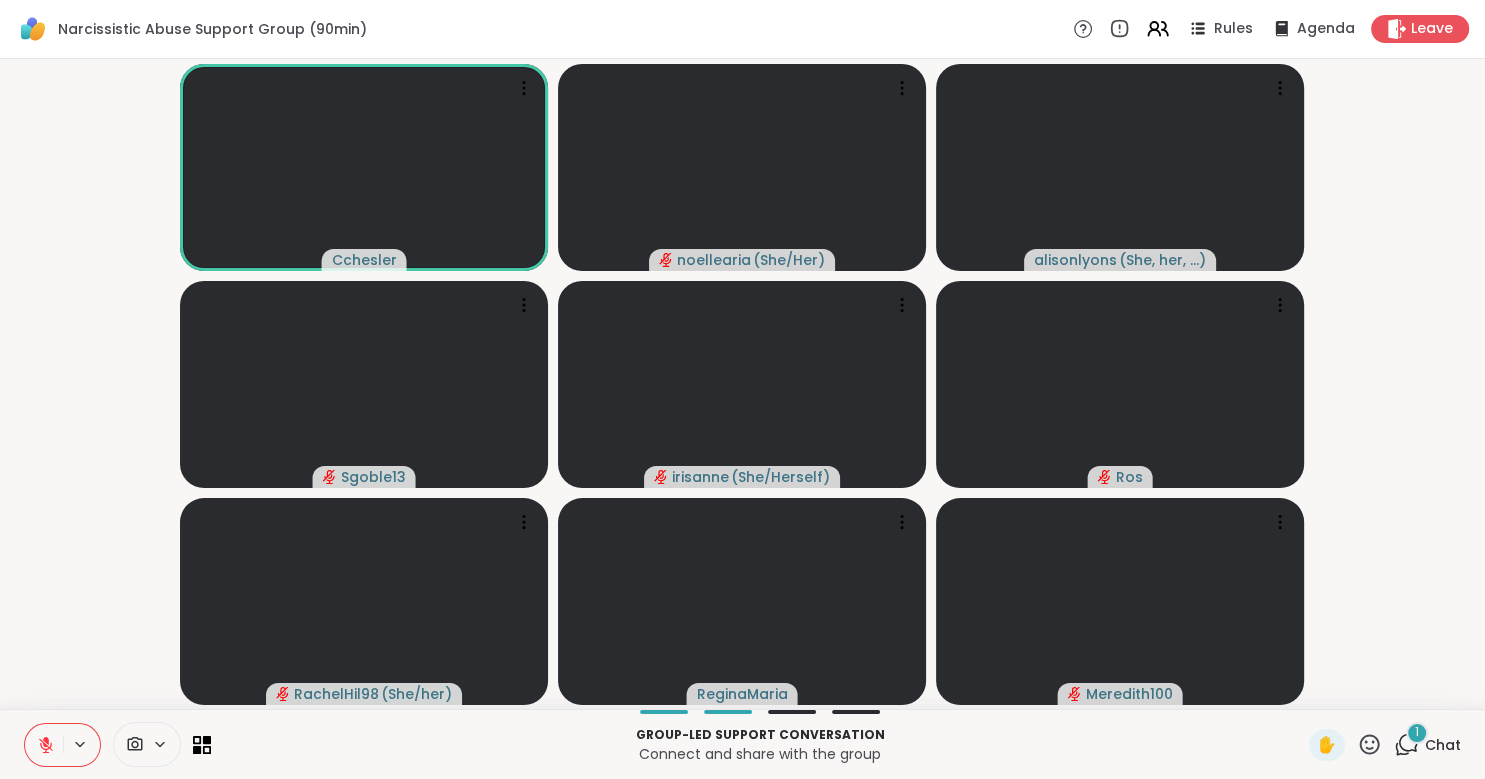 click on "Chat" at bounding box center (1443, 745) 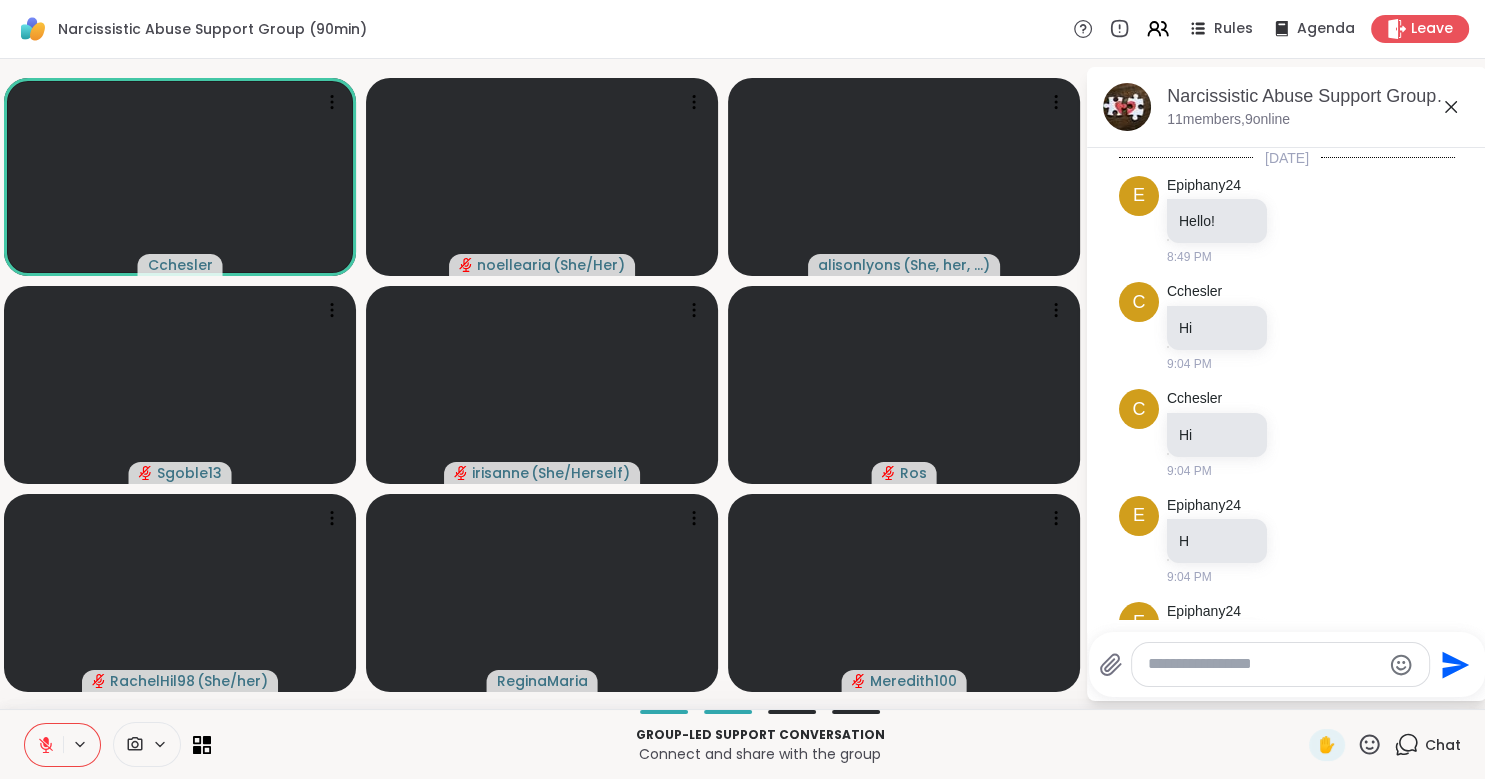 scroll, scrollTop: 924, scrollLeft: 0, axis: vertical 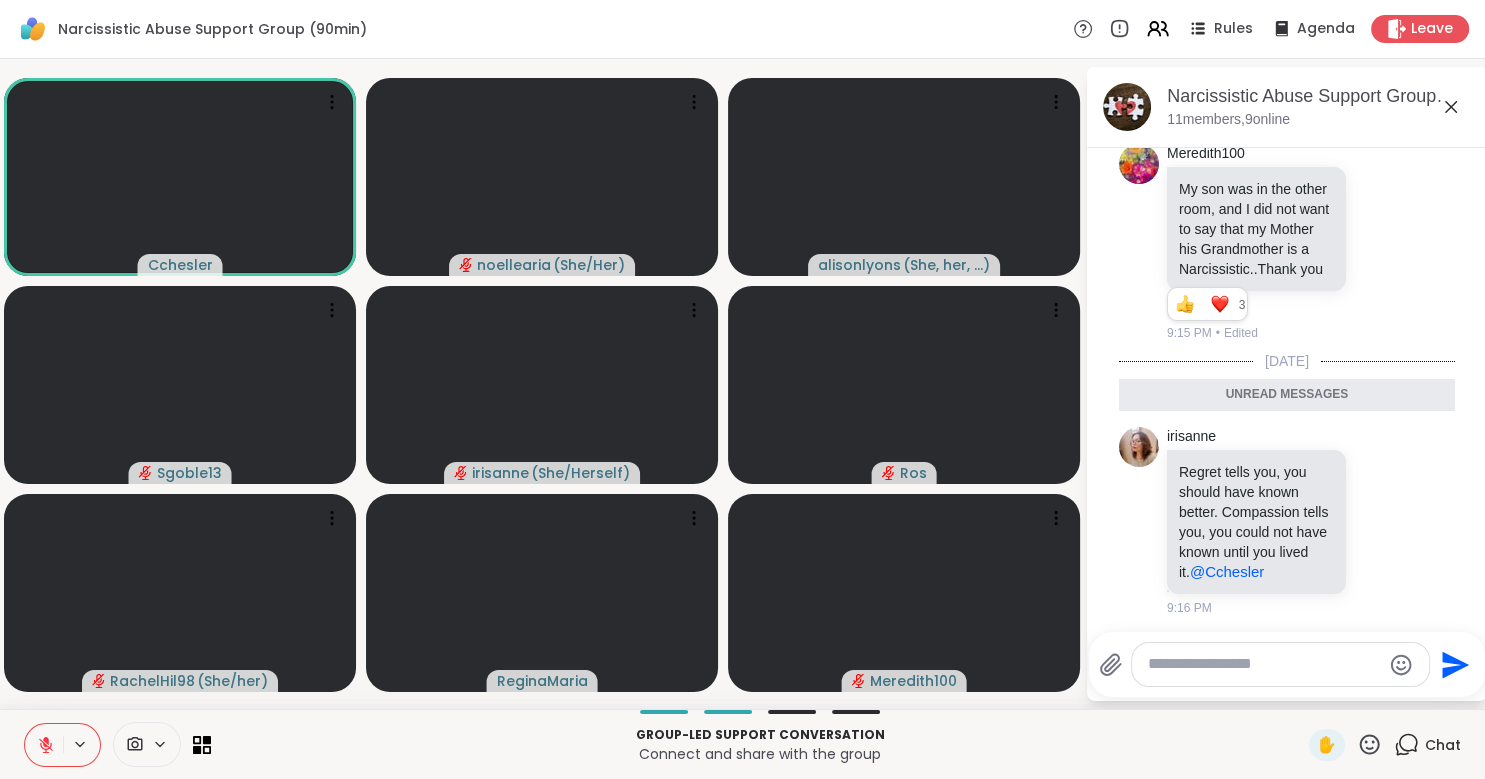 click 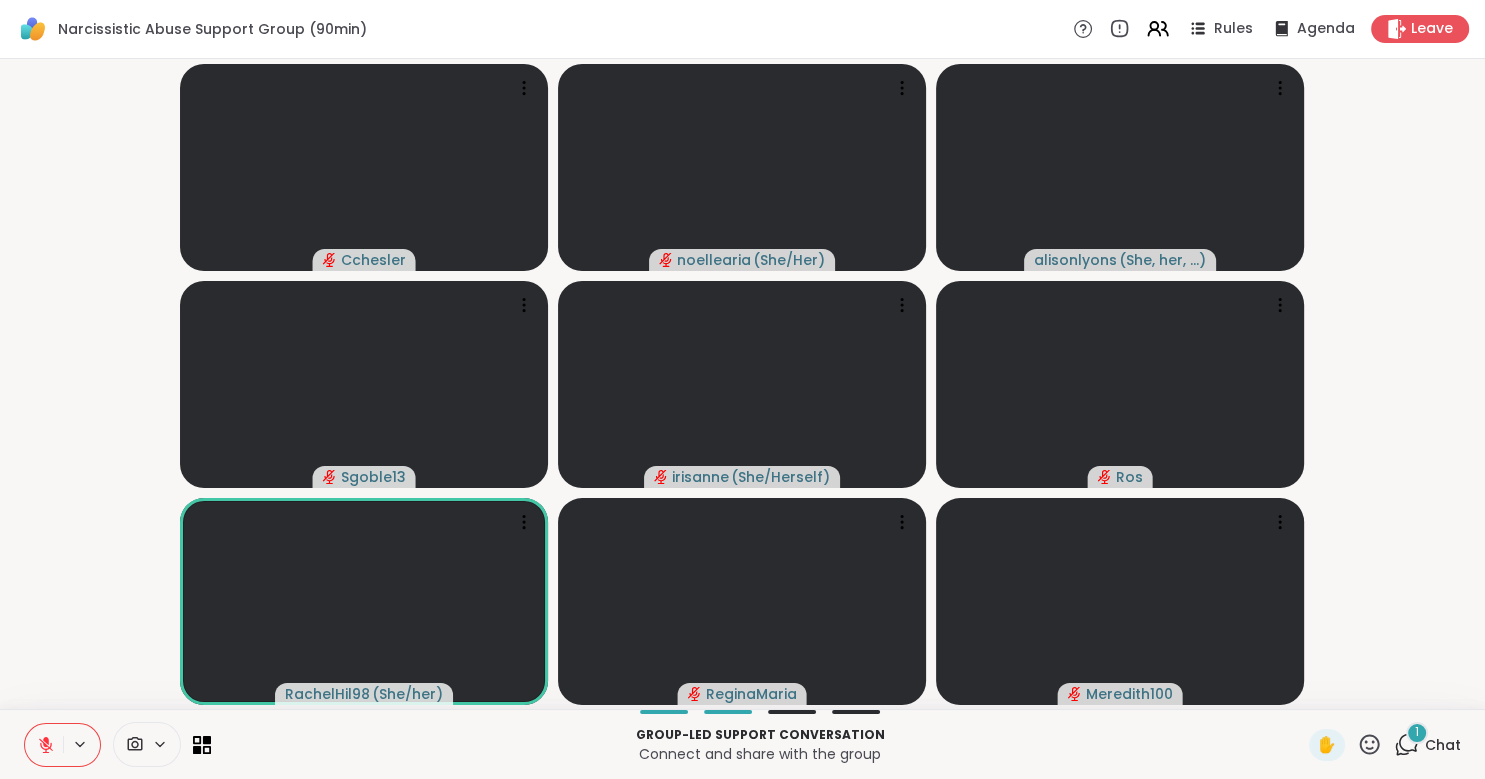 click on "Chat" at bounding box center [1443, 745] 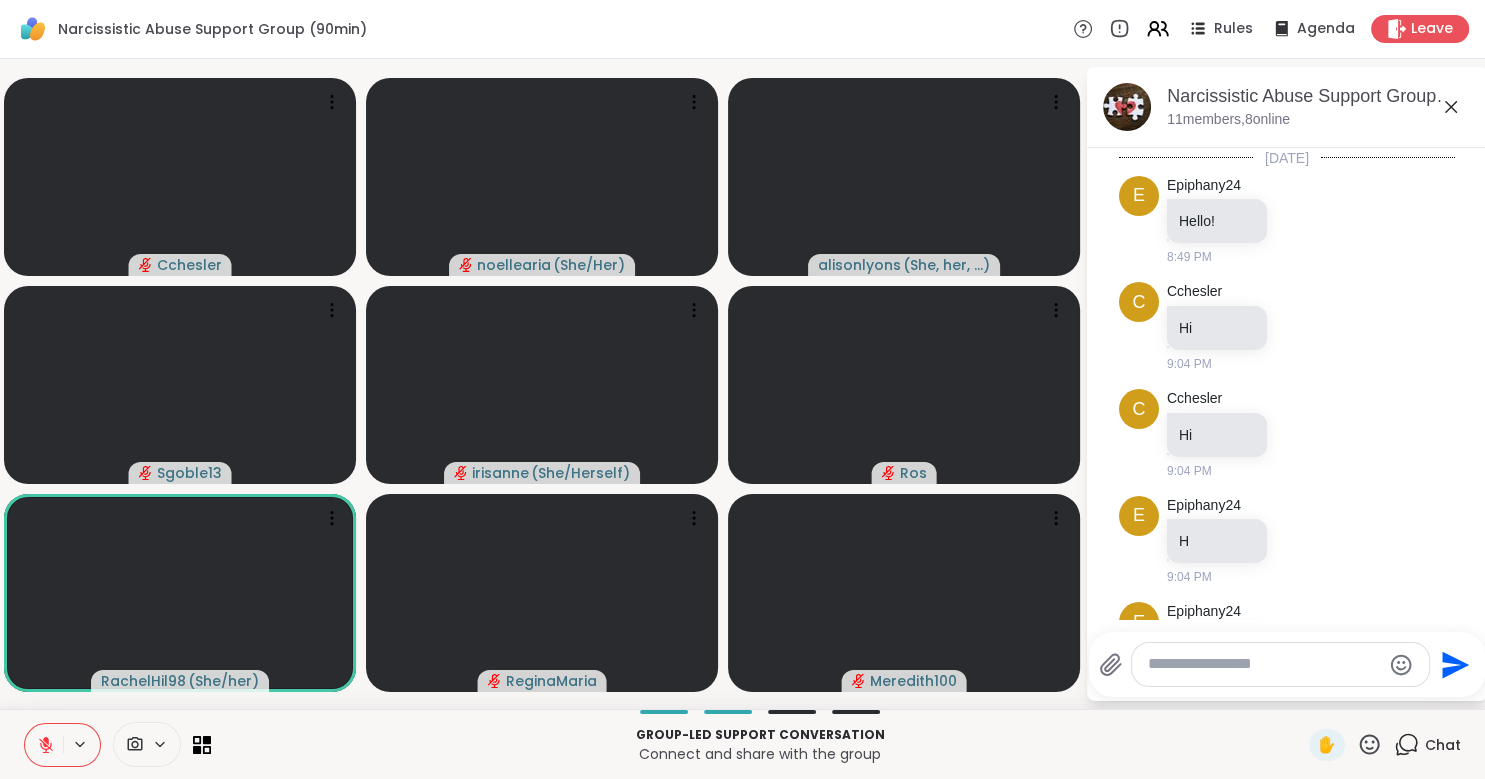 scroll, scrollTop: 1148, scrollLeft: 0, axis: vertical 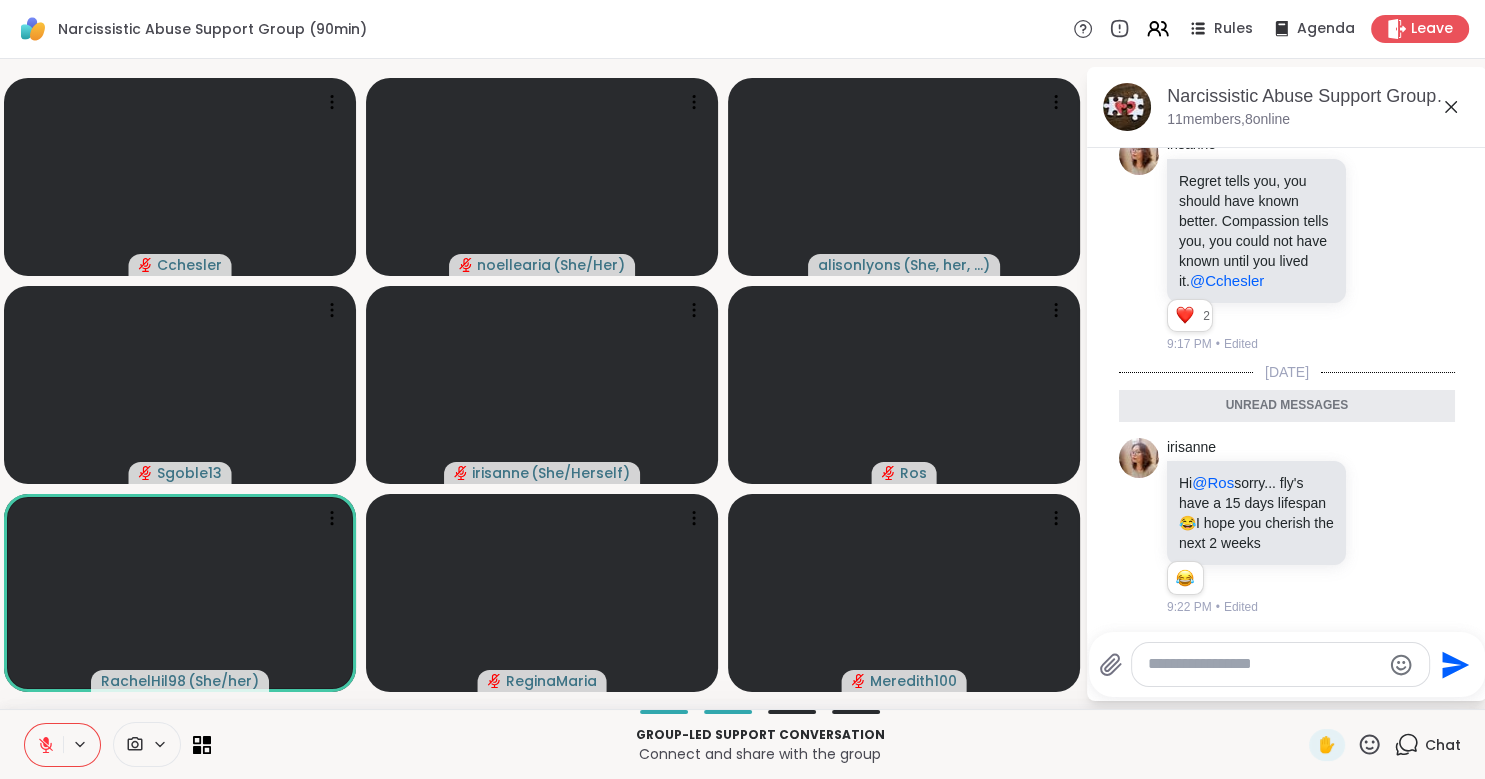 click 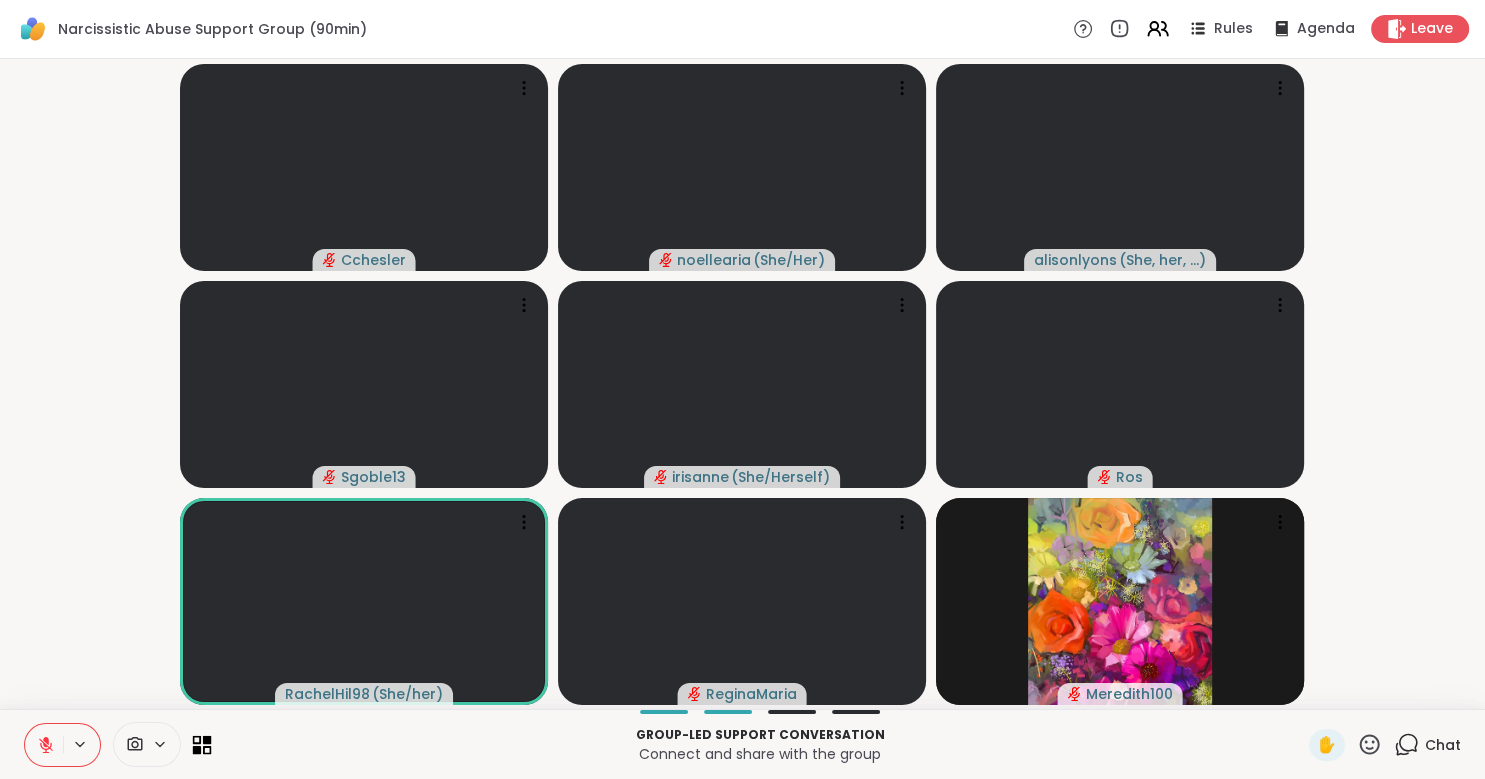 click 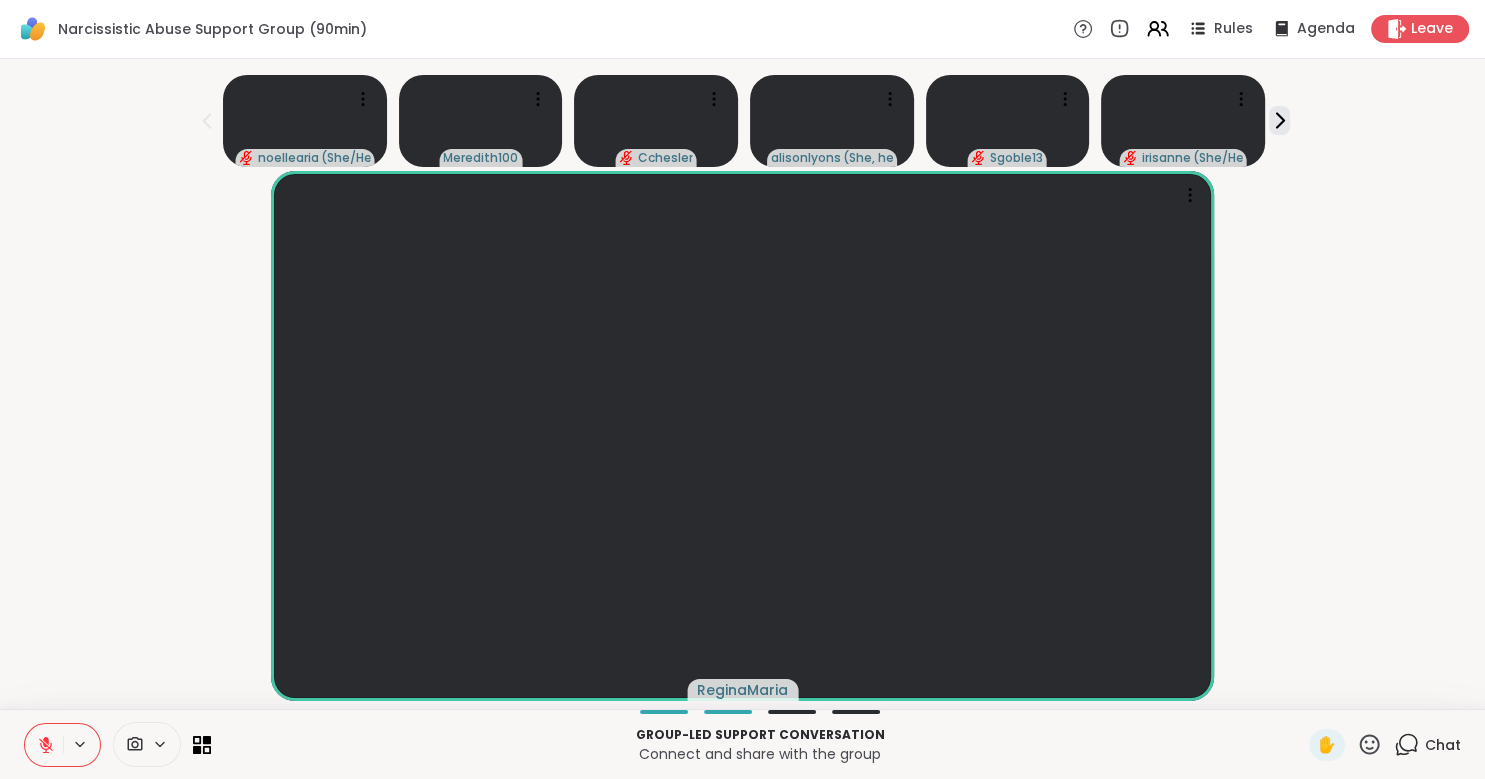 click 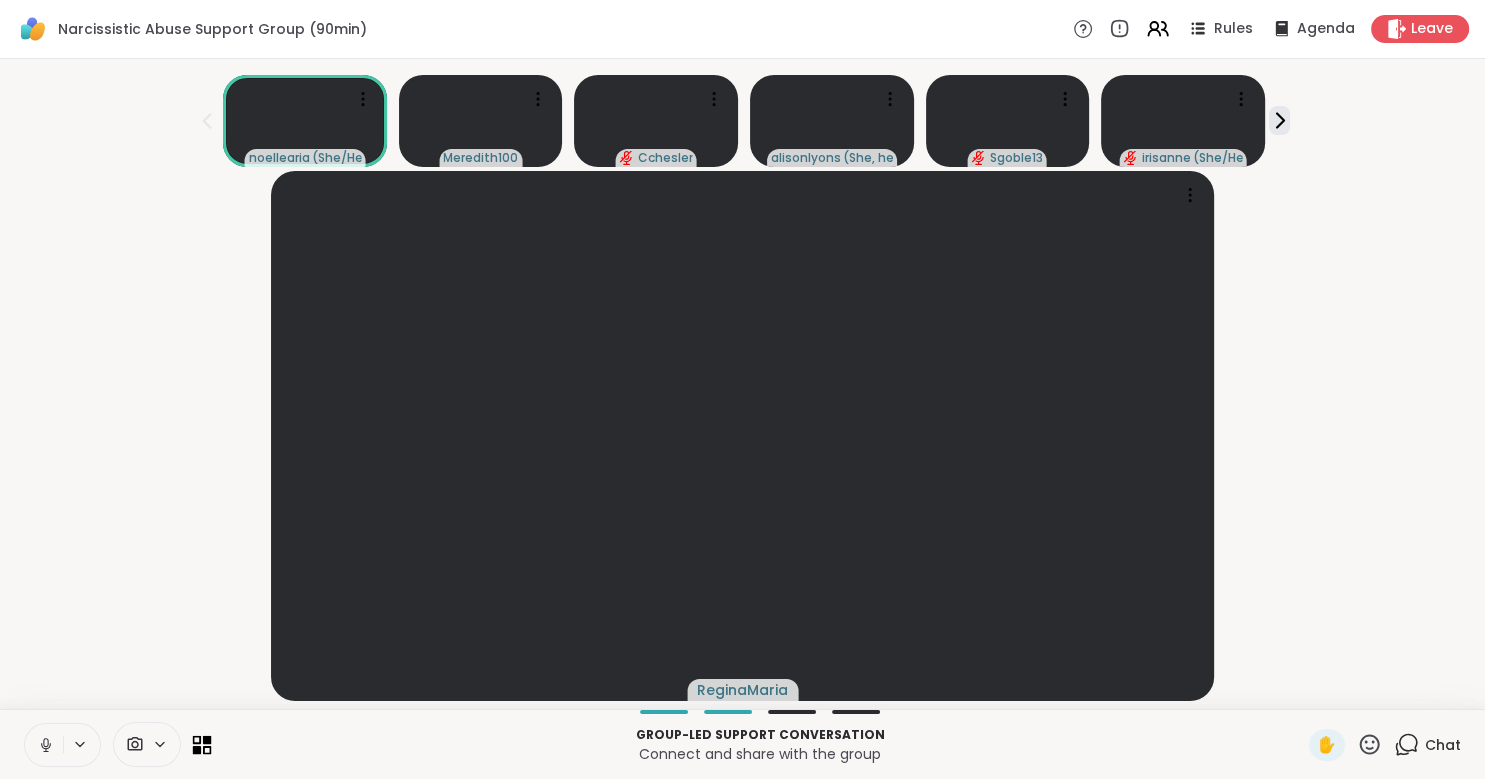 click 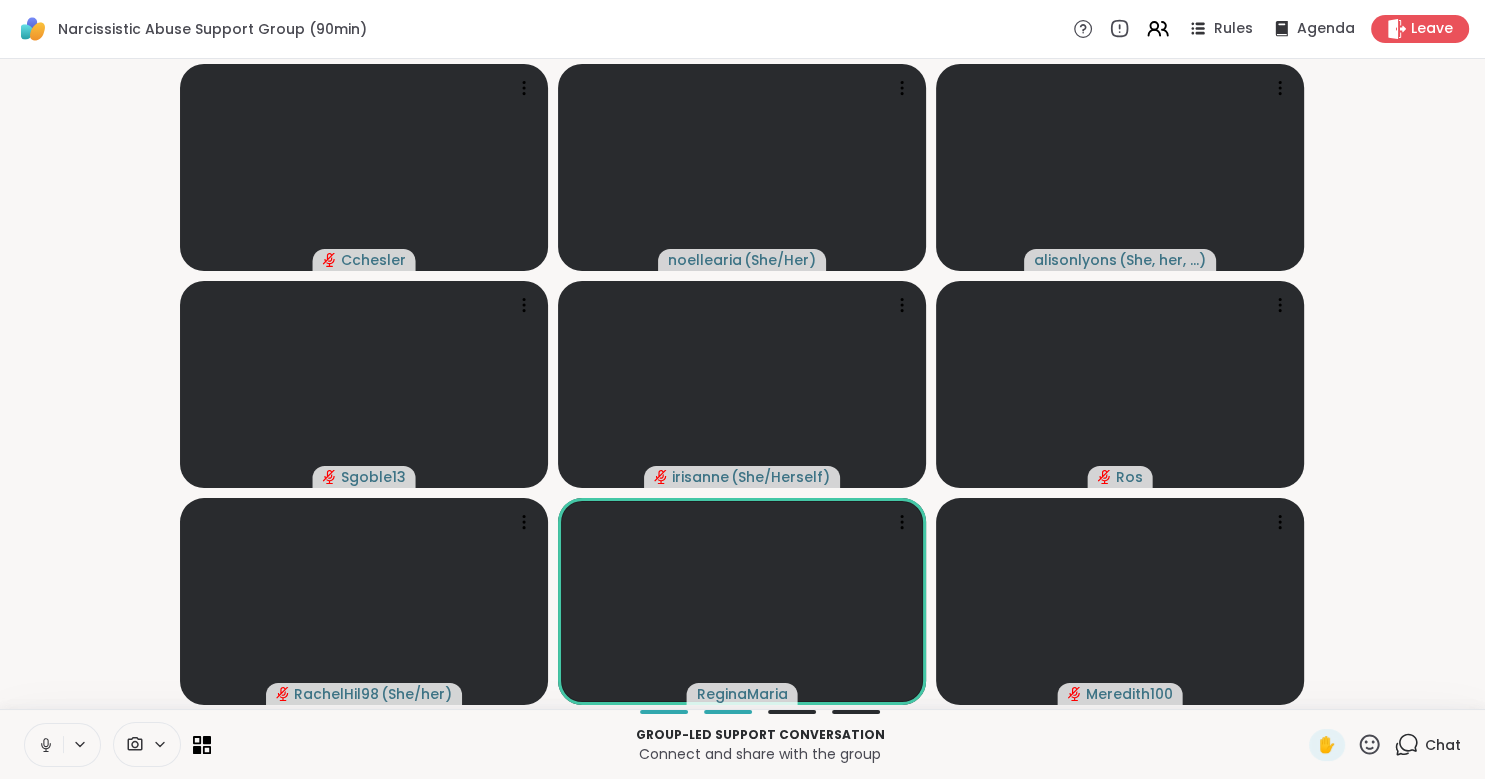 click 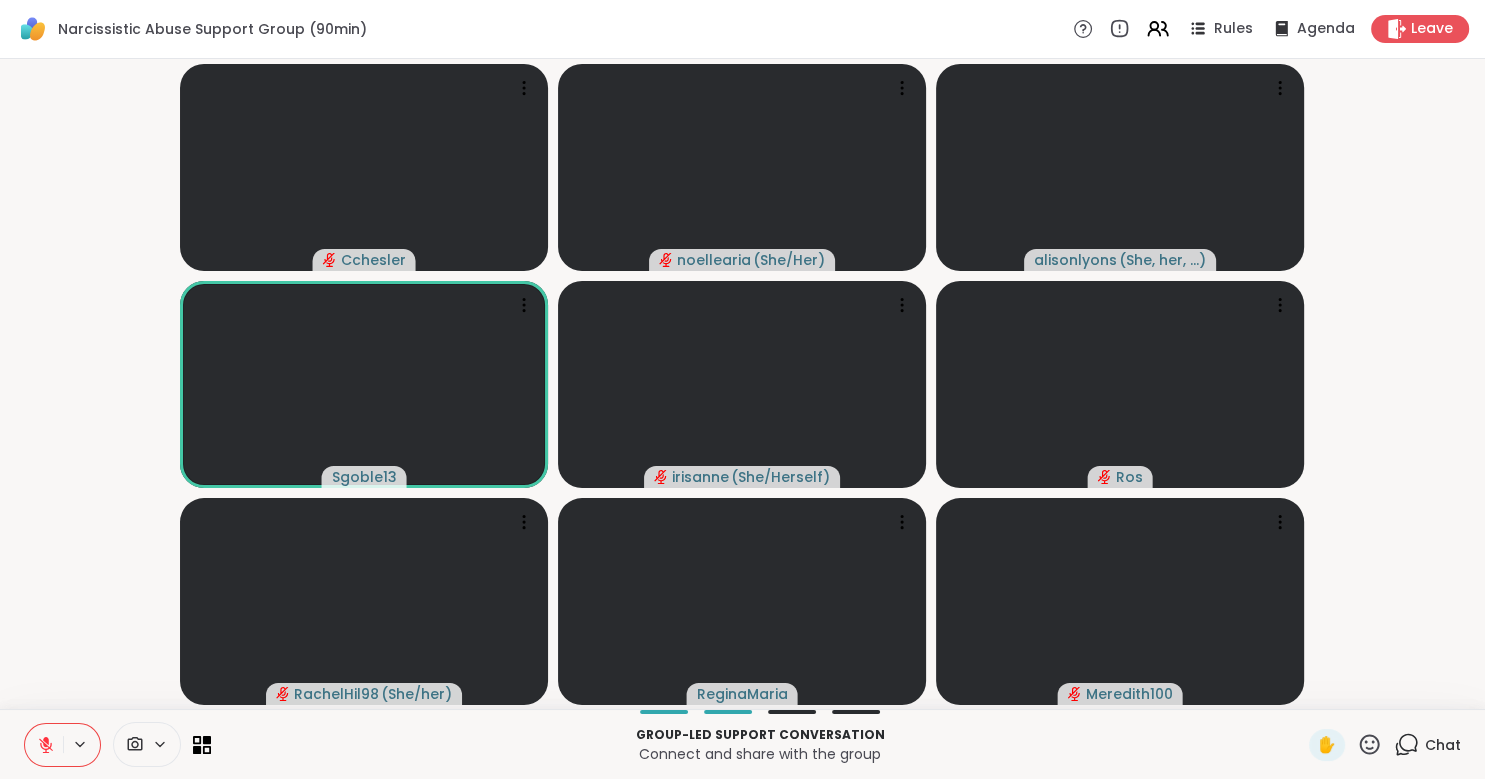 click 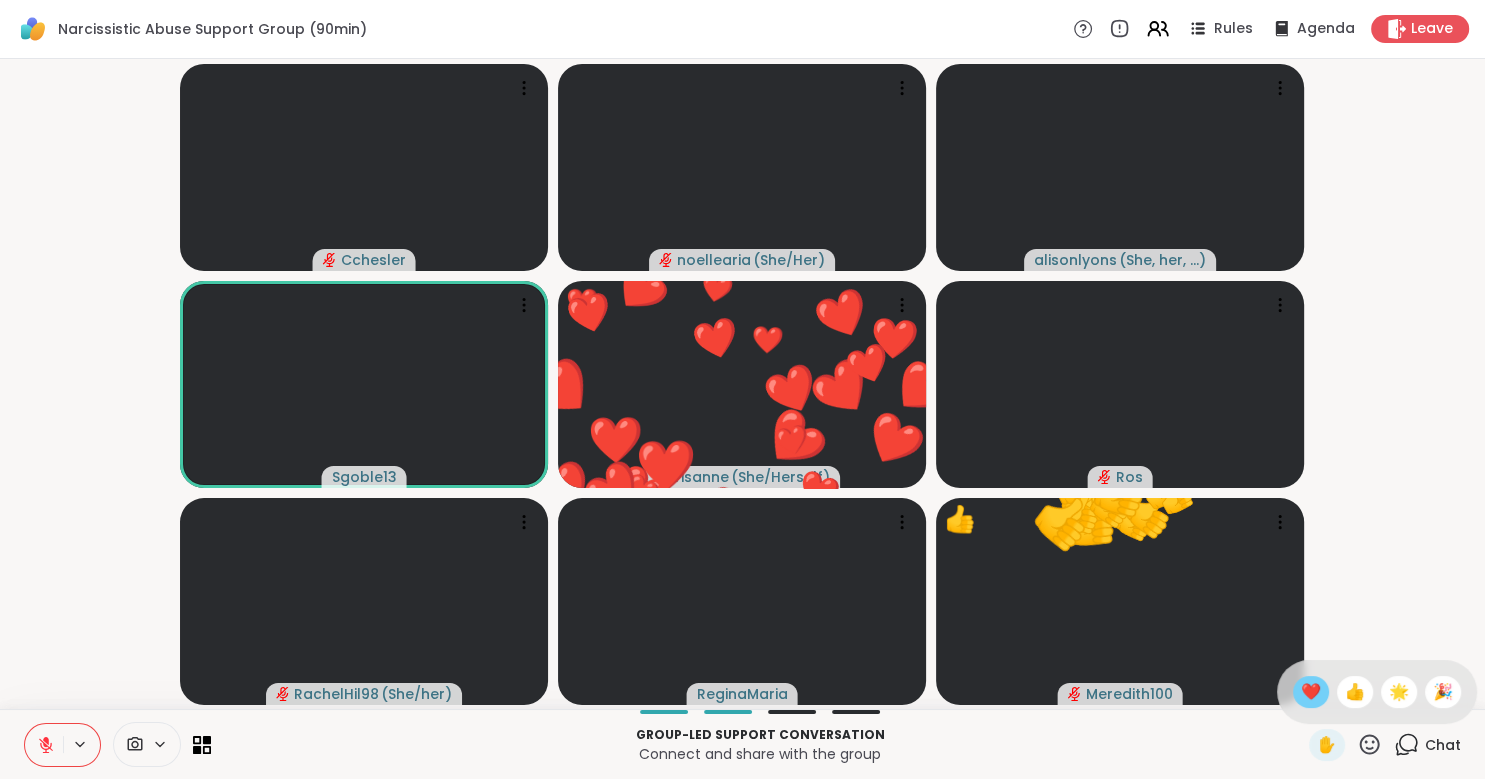 click on "❤️" at bounding box center [1311, 692] 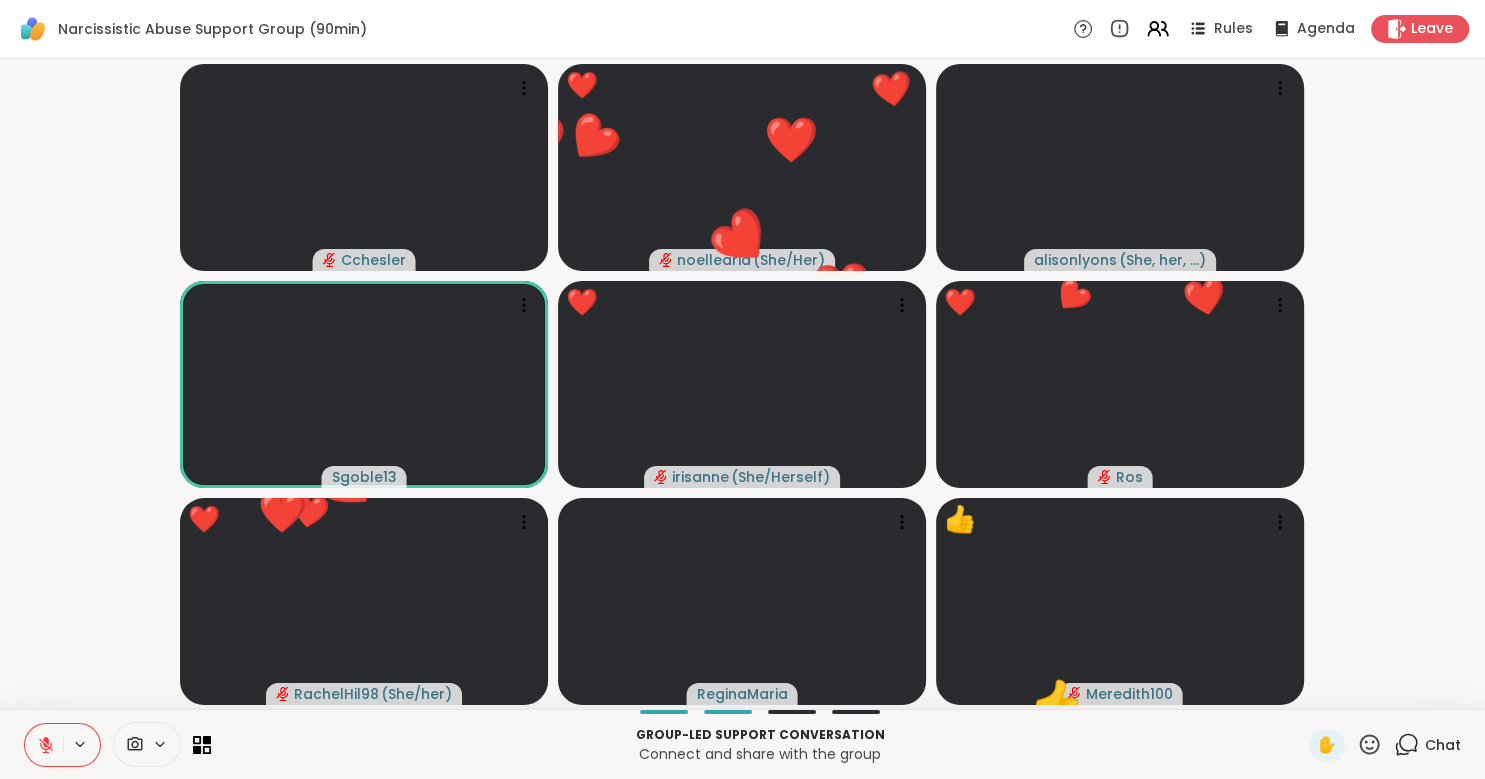 click on "Chat" at bounding box center (1427, 745) 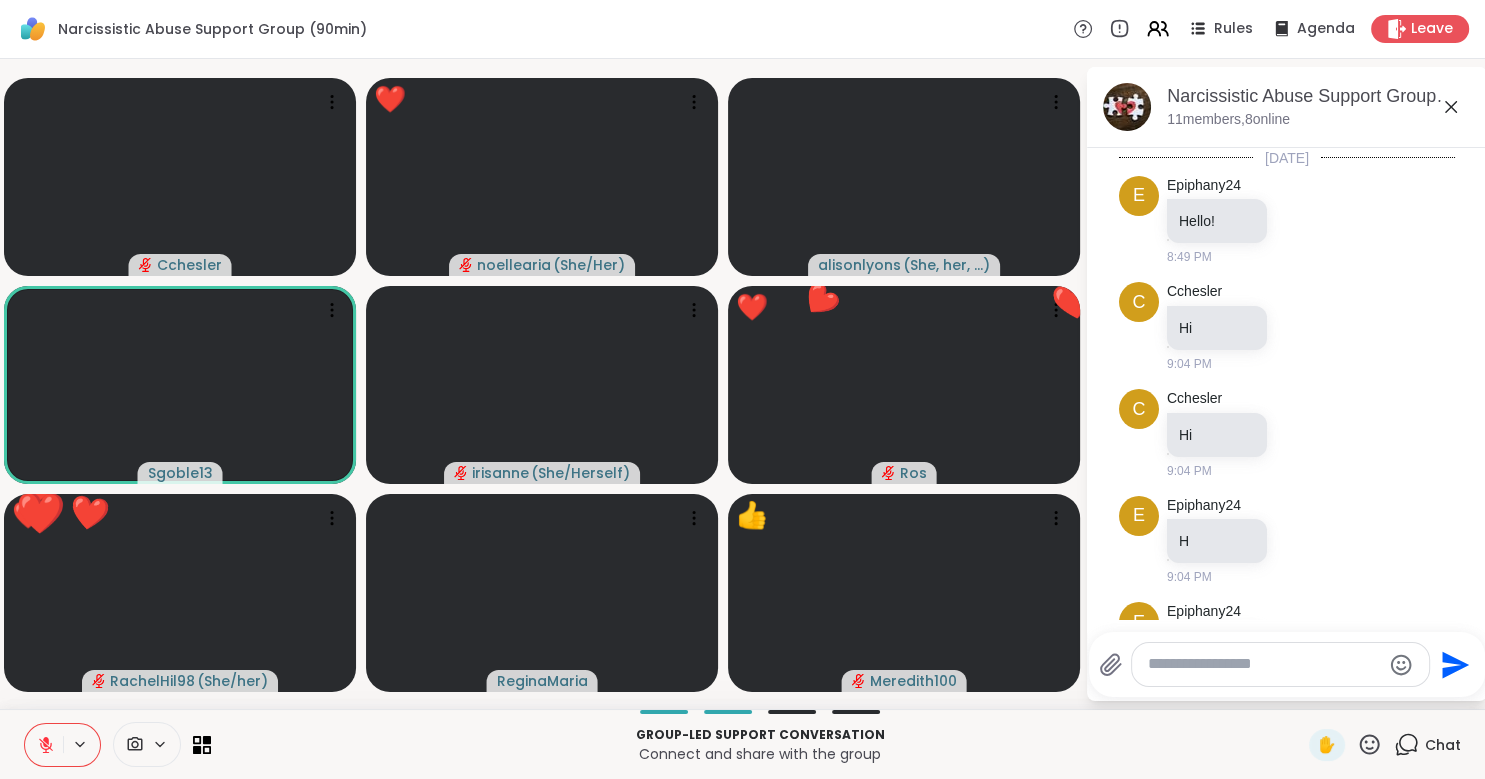 scroll, scrollTop: 1080, scrollLeft: 0, axis: vertical 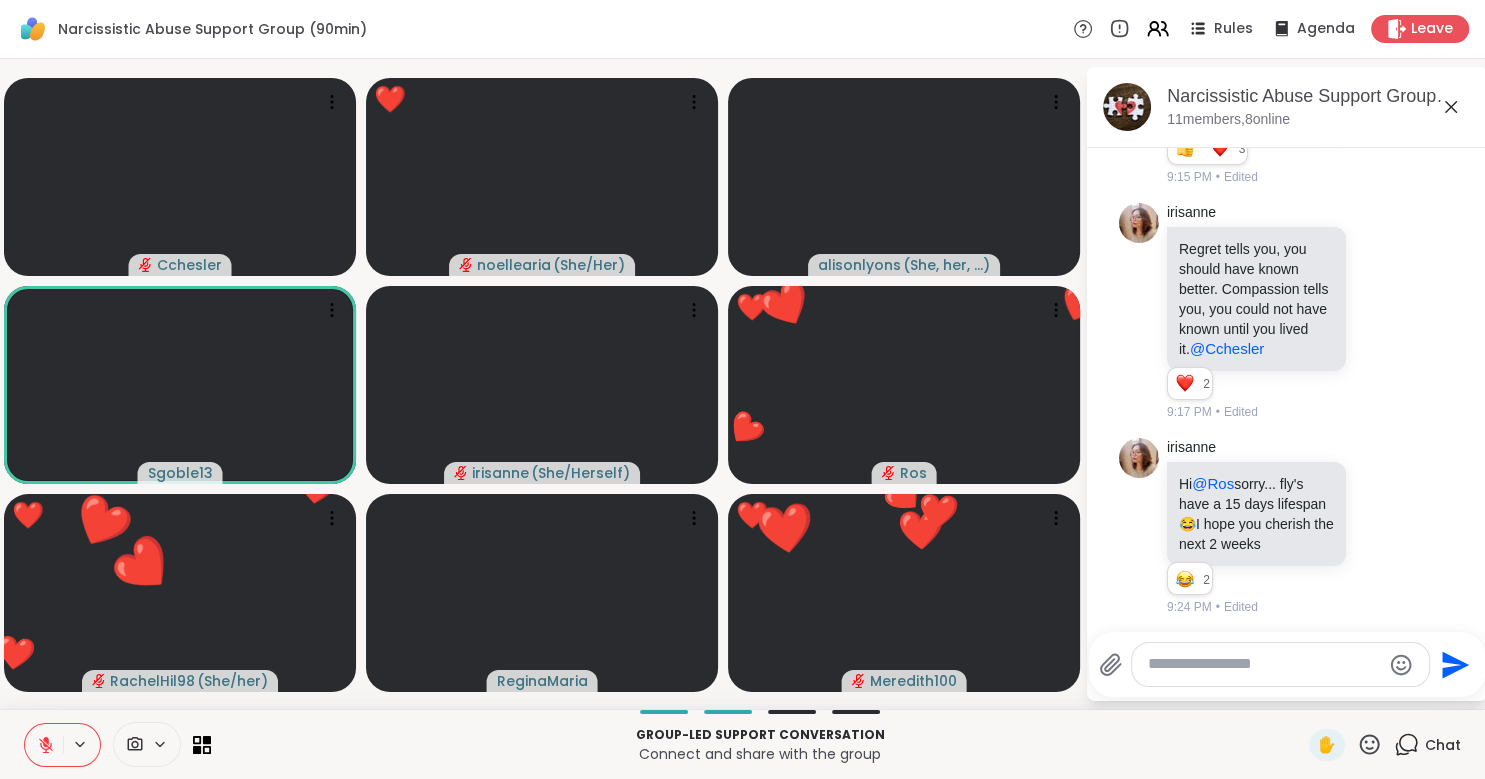 click at bounding box center (1264, 664) 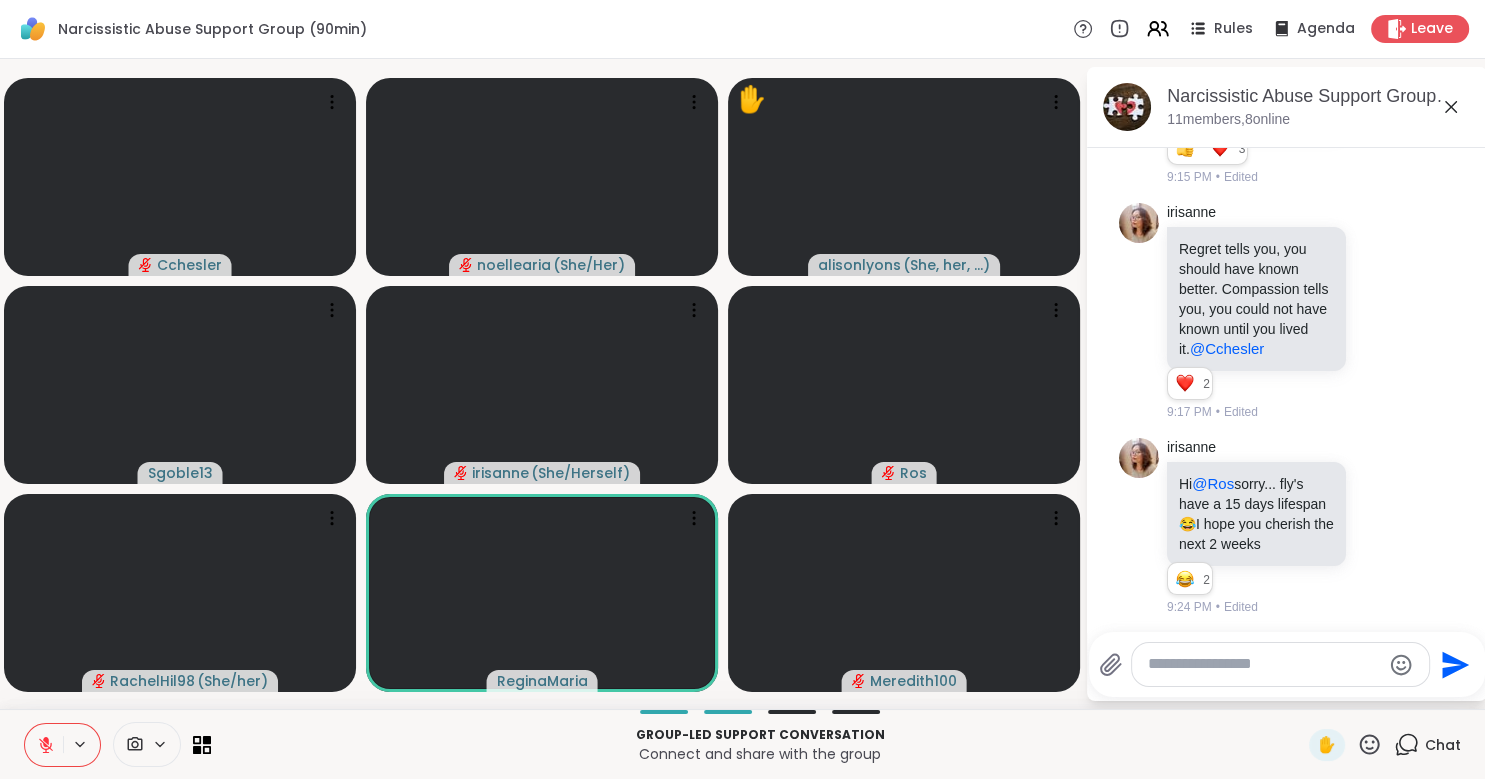 click 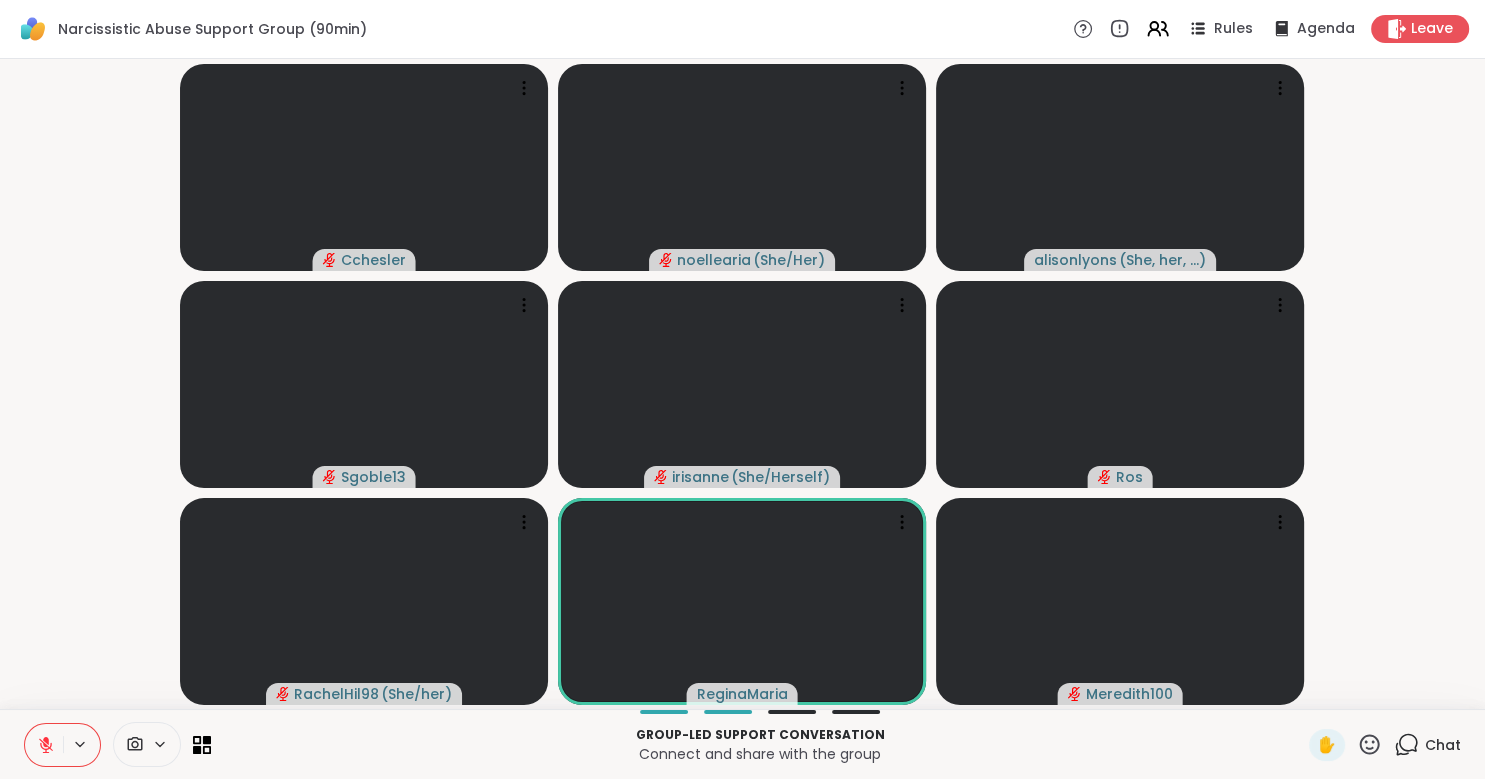 click 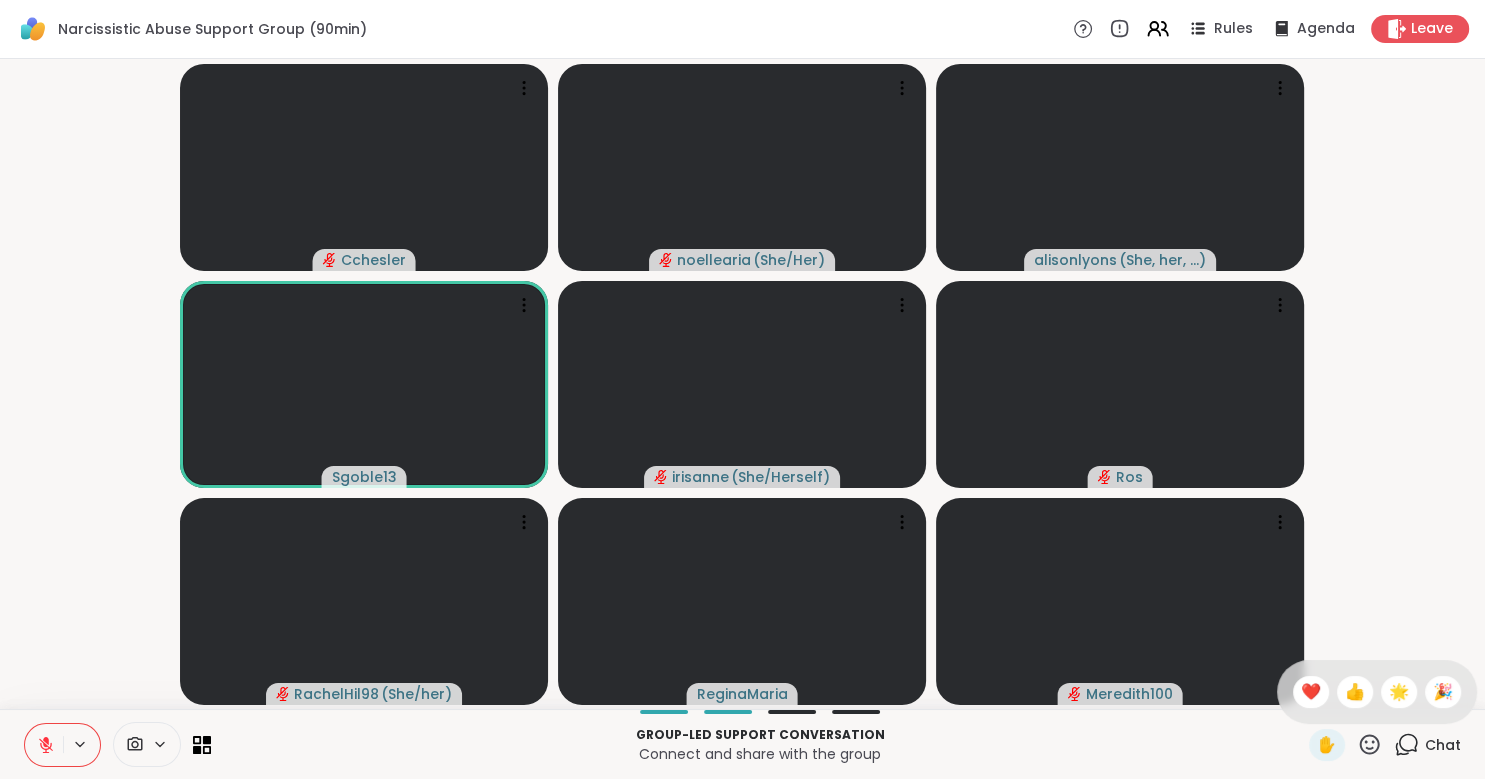 click 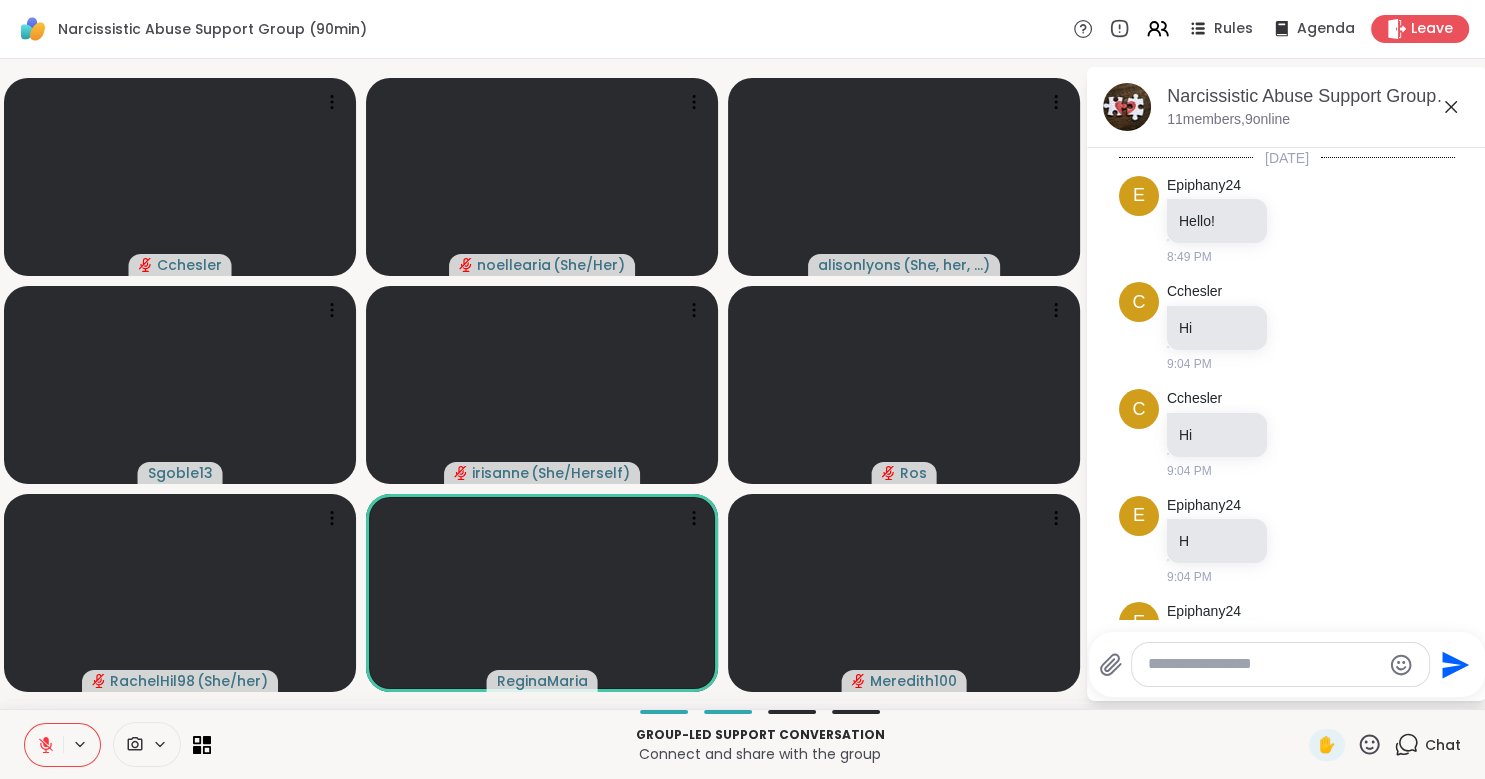 scroll, scrollTop: 1080, scrollLeft: 0, axis: vertical 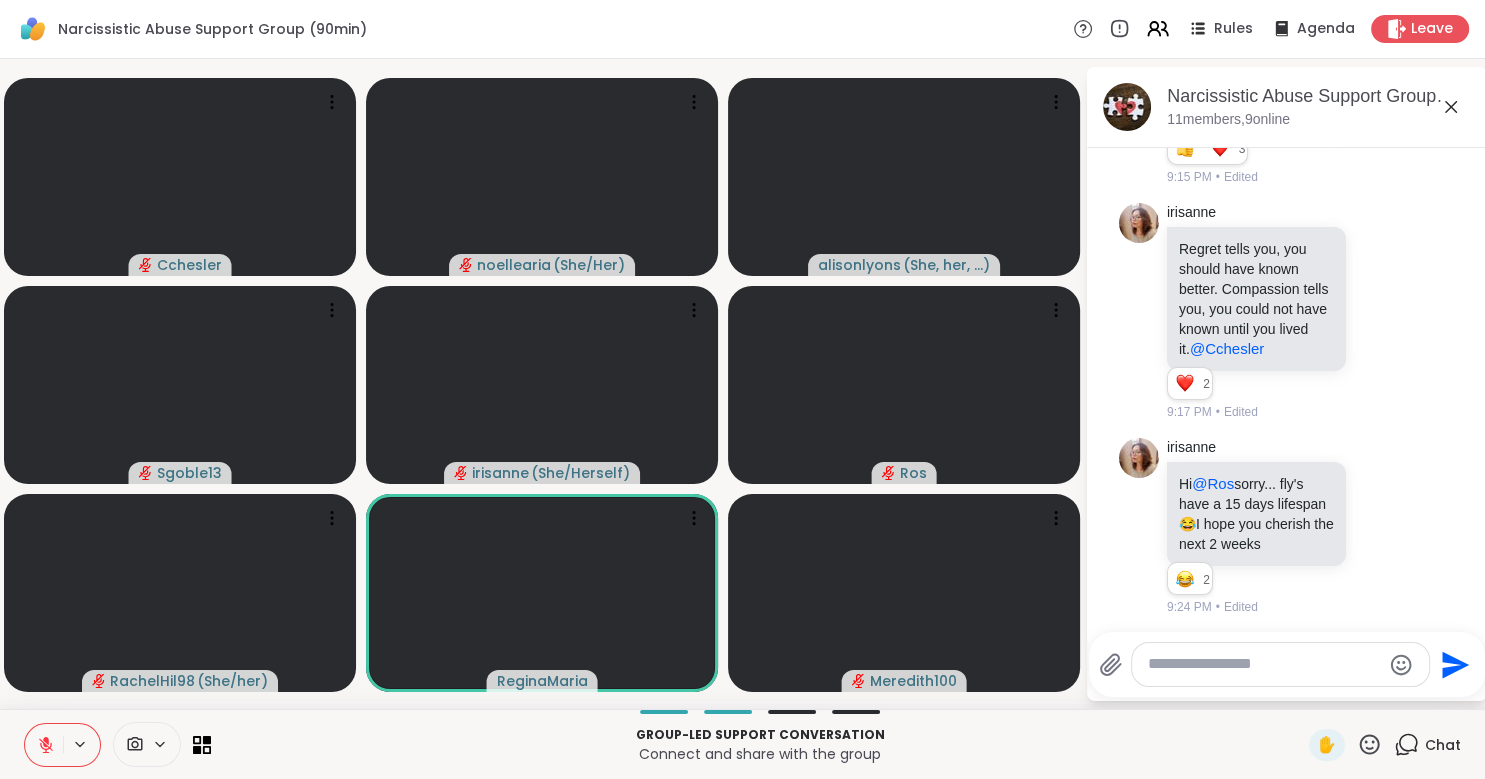 click at bounding box center (1264, 664) 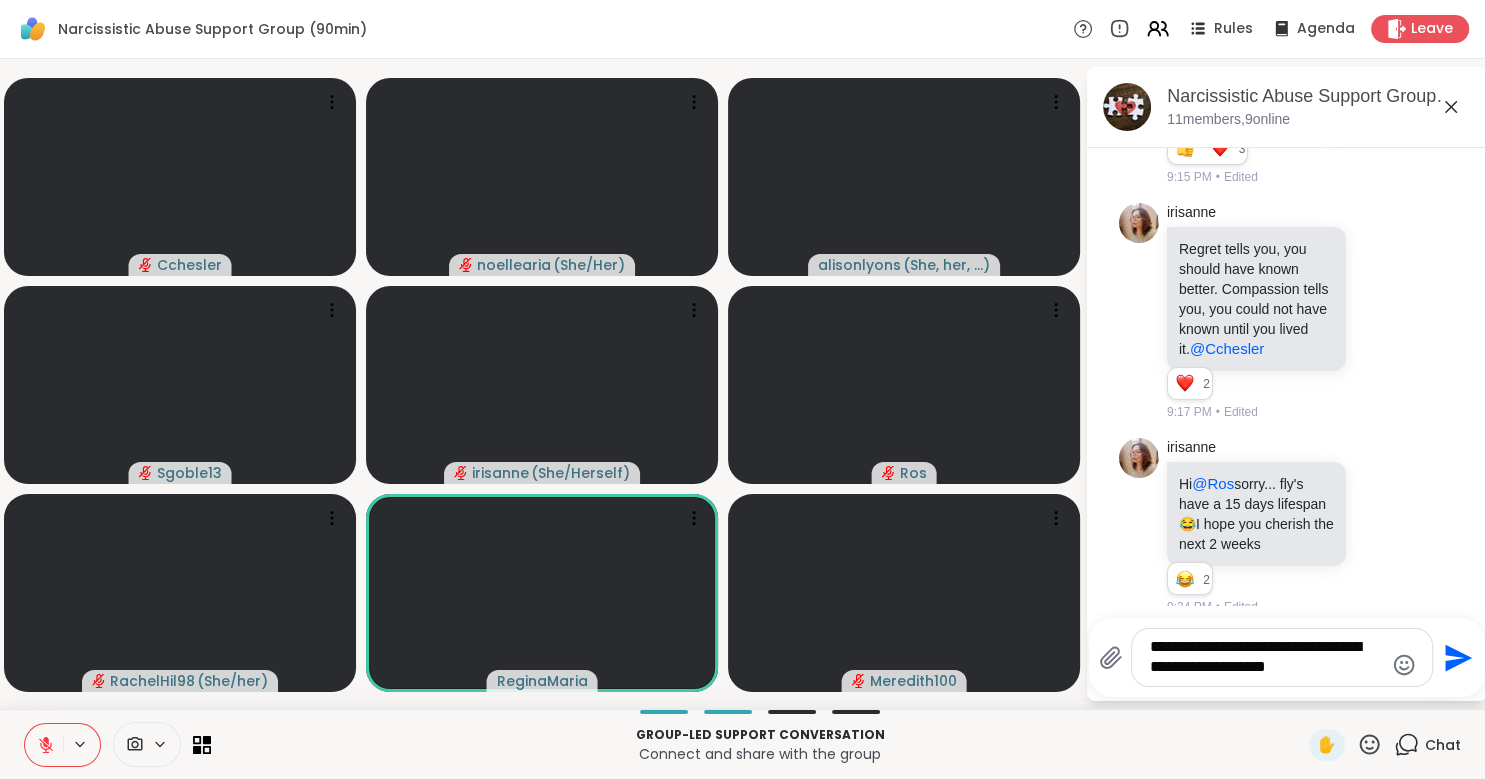 type on "**********" 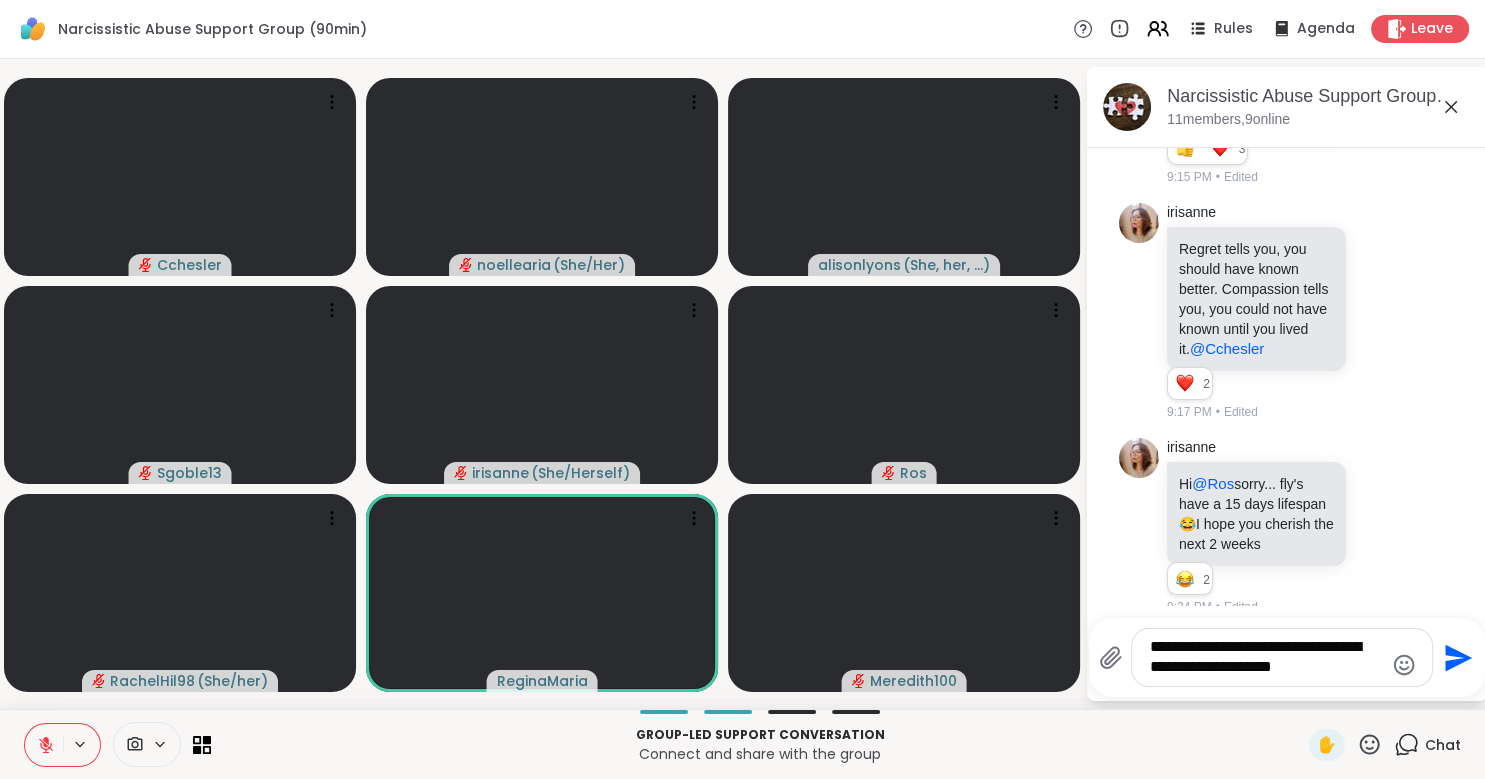 type 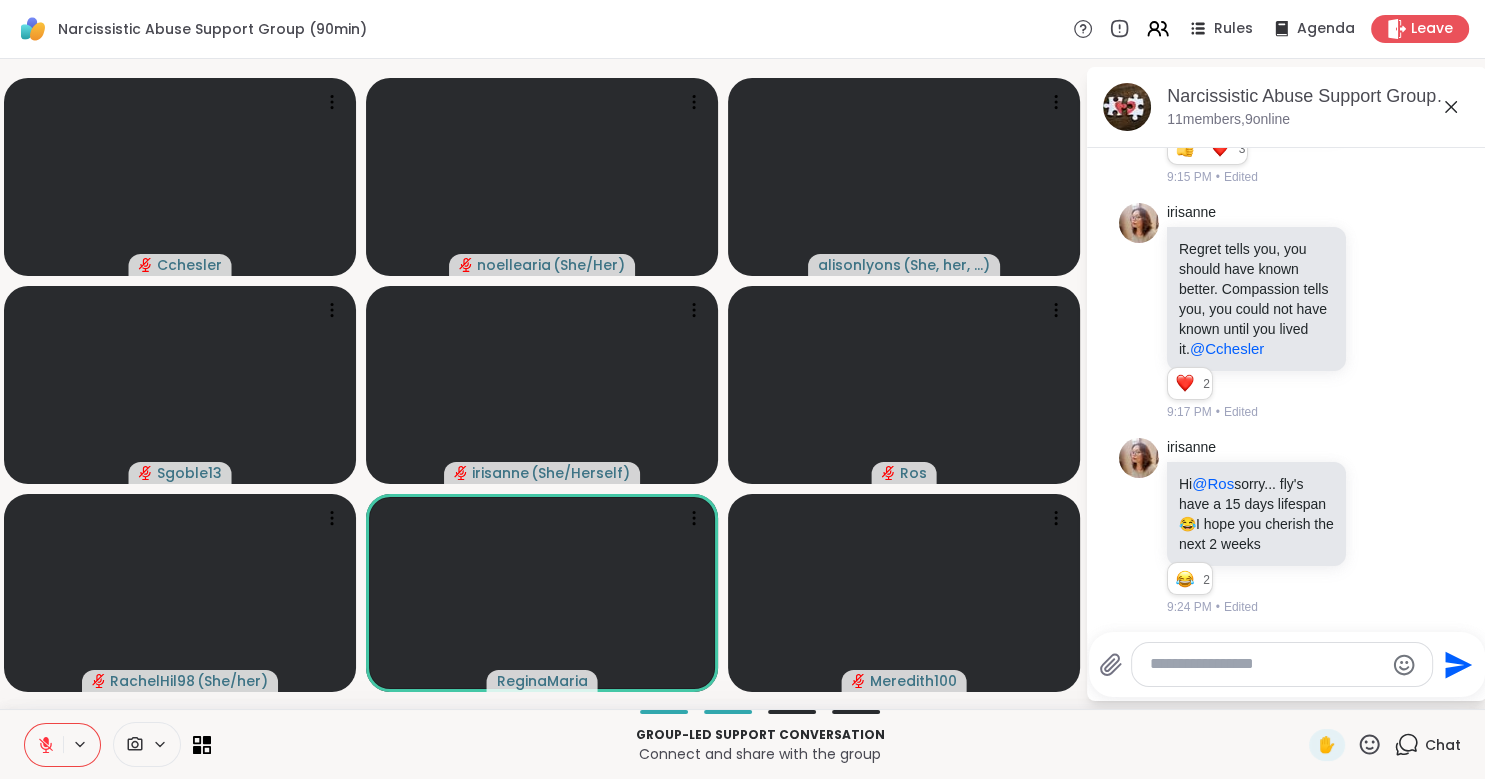 scroll, scrollTop: 1226, scrollLeft: 0, axis: vertical 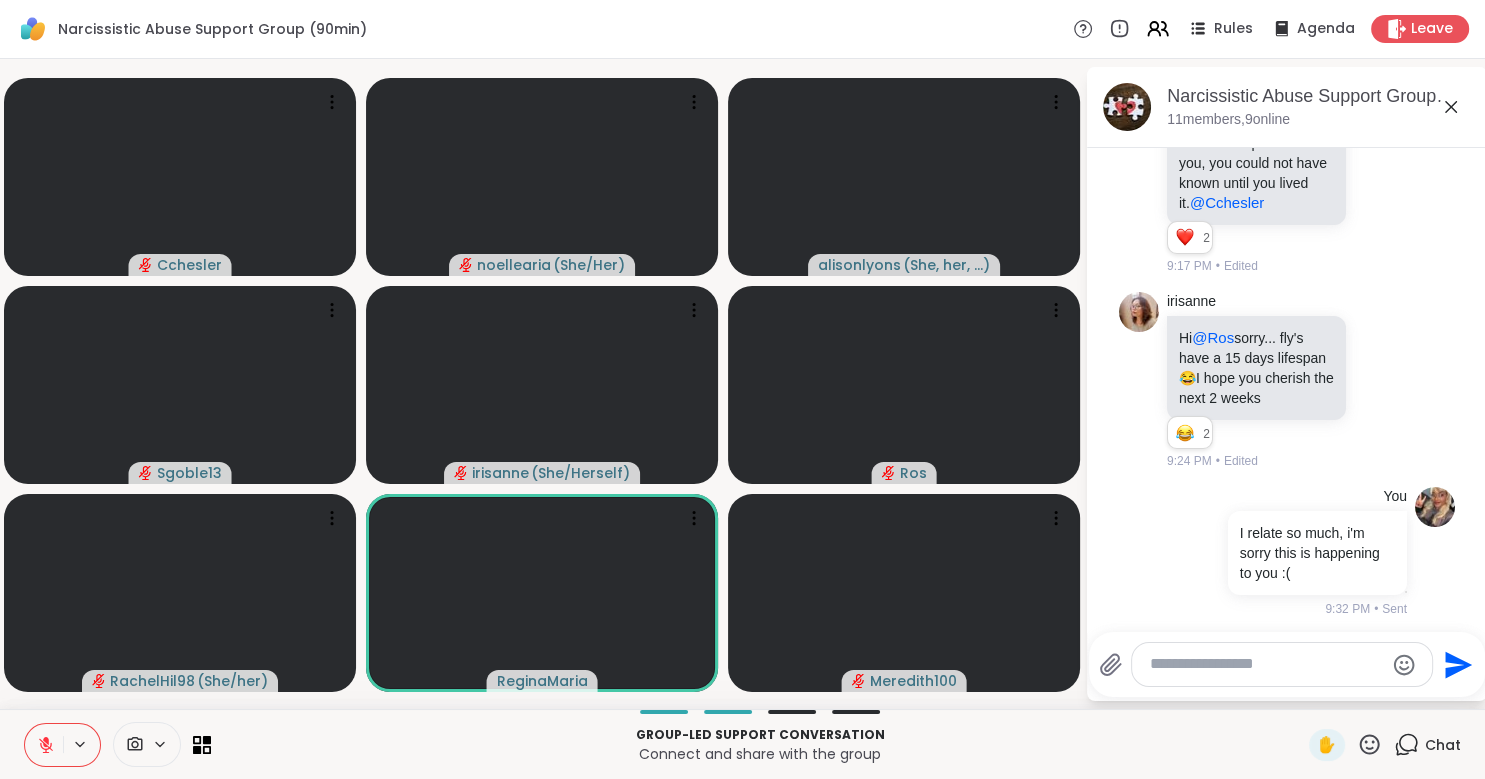 click 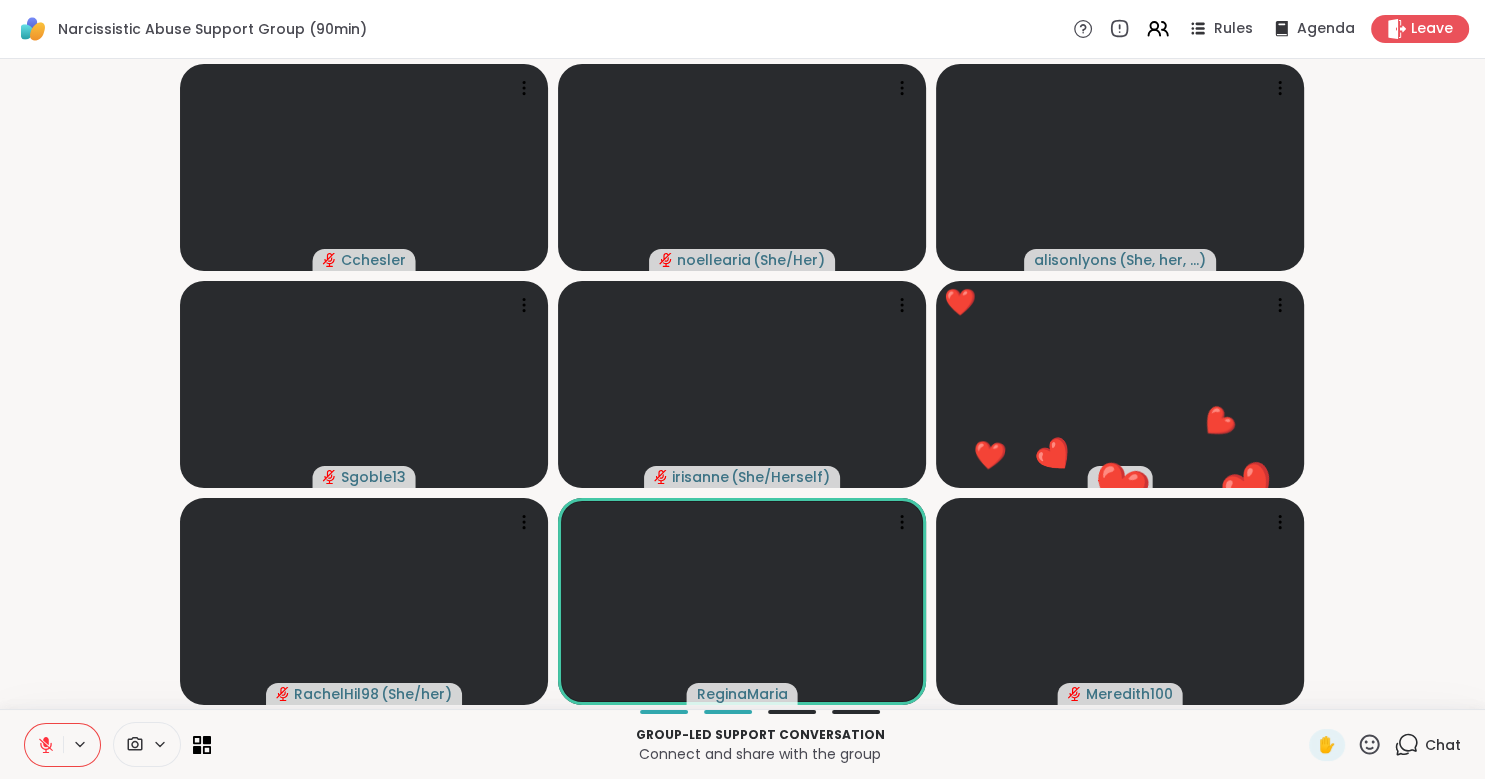 click 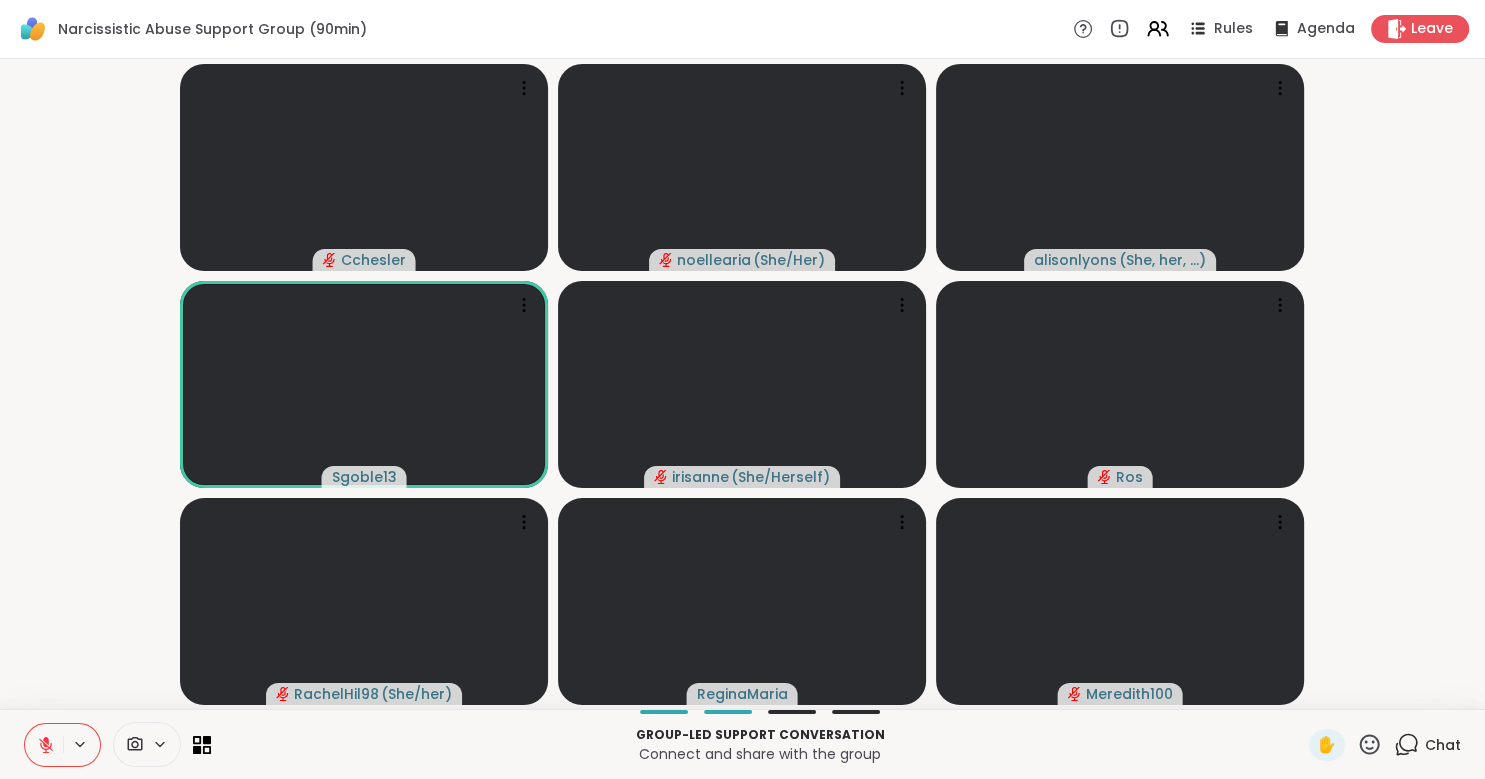 click on "Chat" at bounding box center (1427, 745) 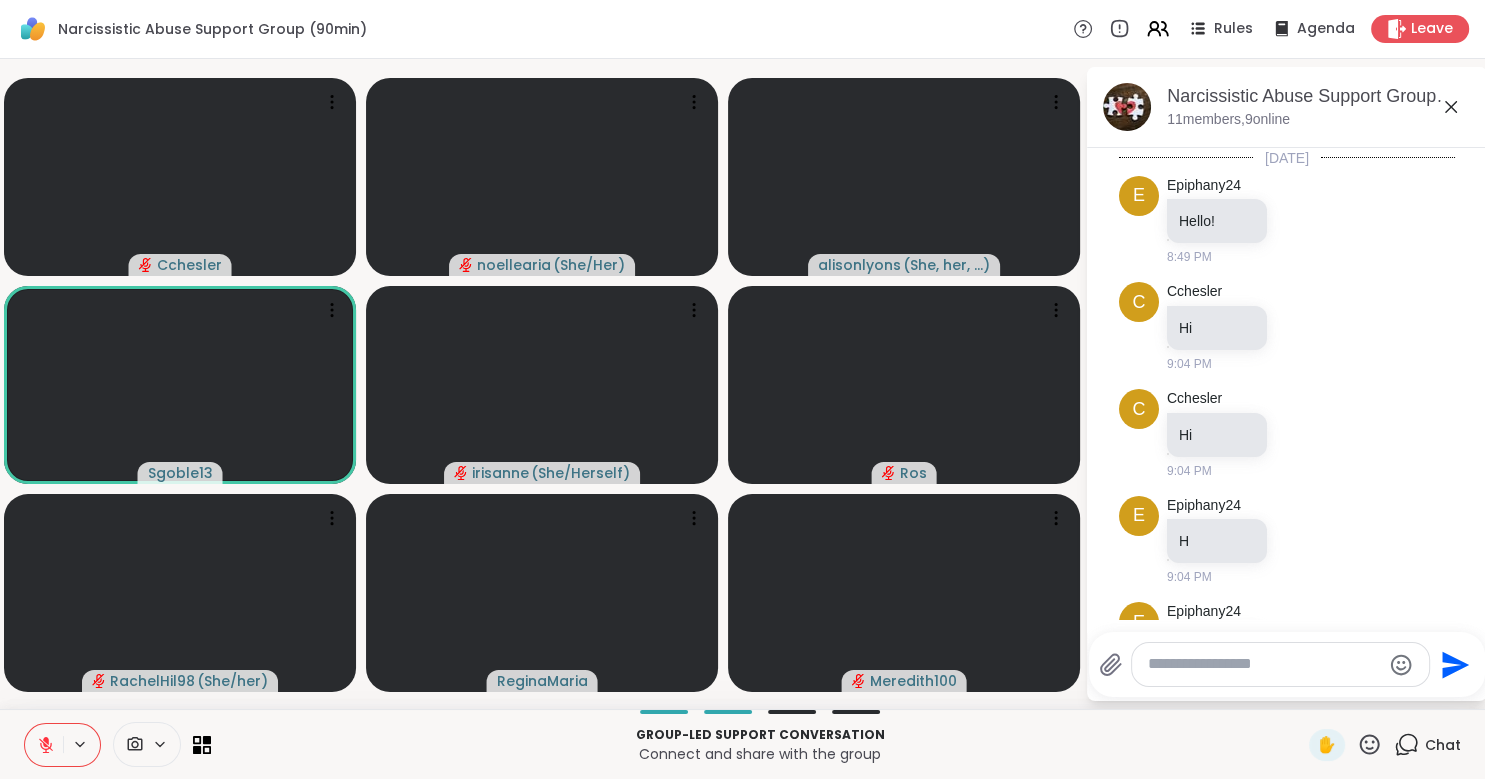 scroll, scrollTop: 1226, scrollLeft: 0, axis: vertical 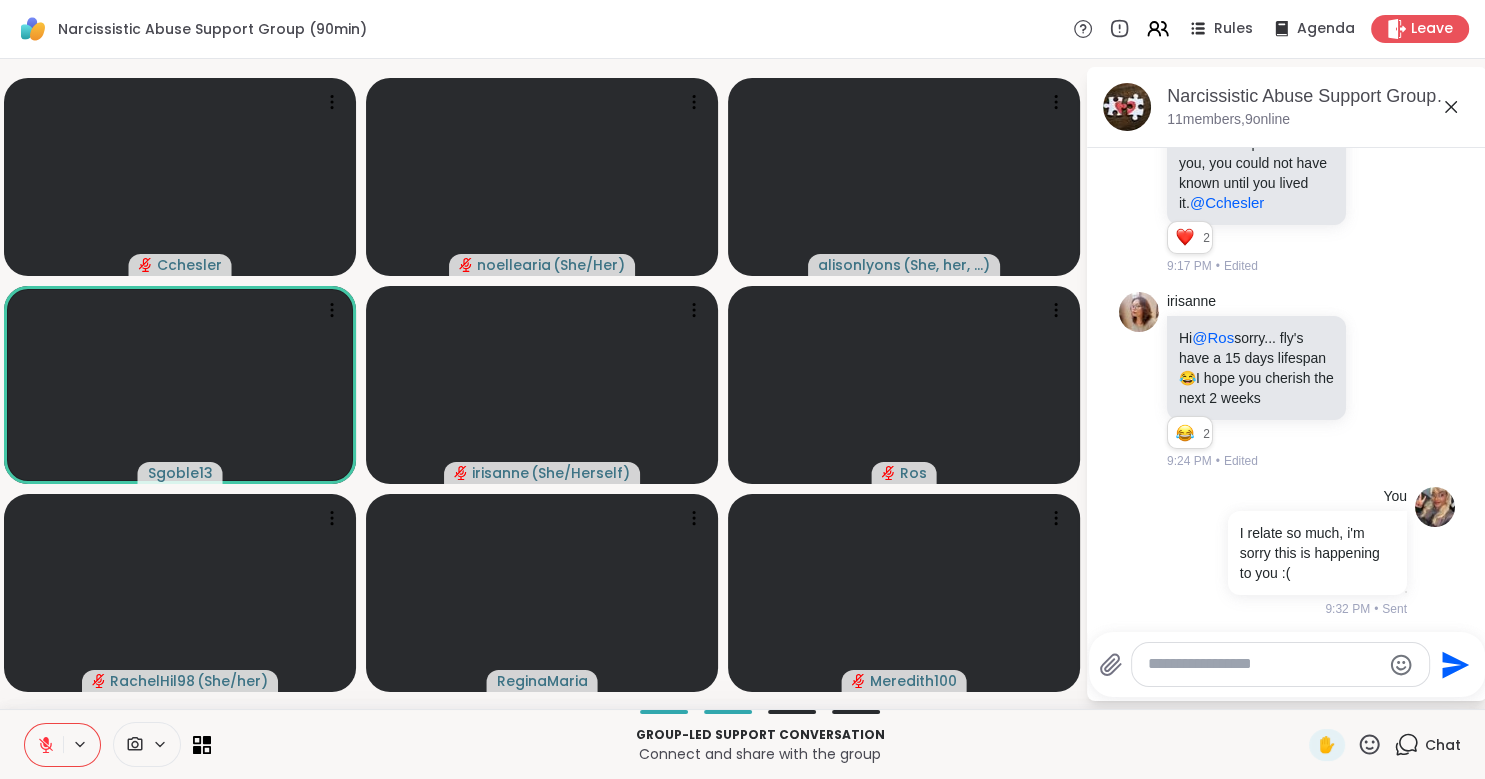 click at bounding box center (1264, 664) 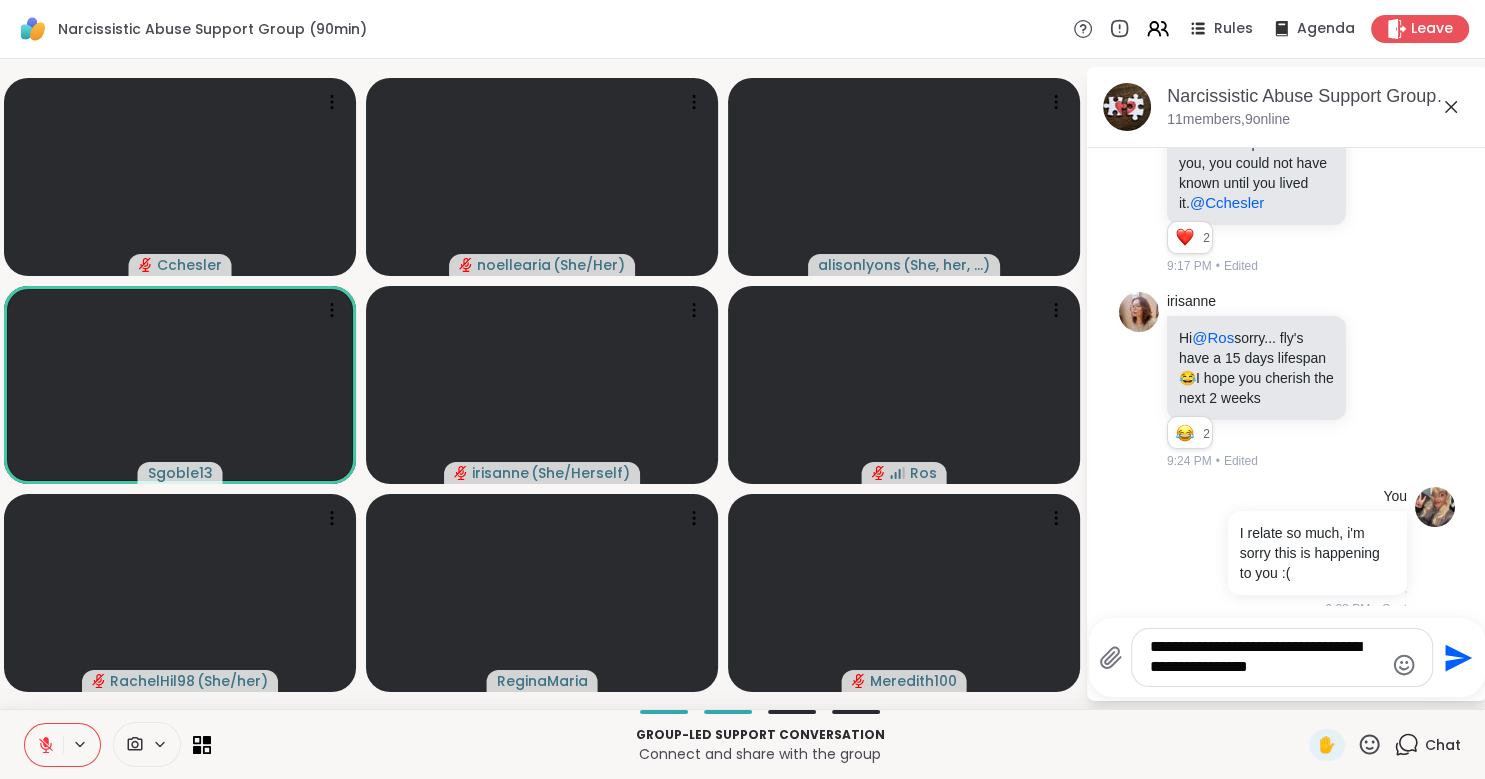 type on "**********" 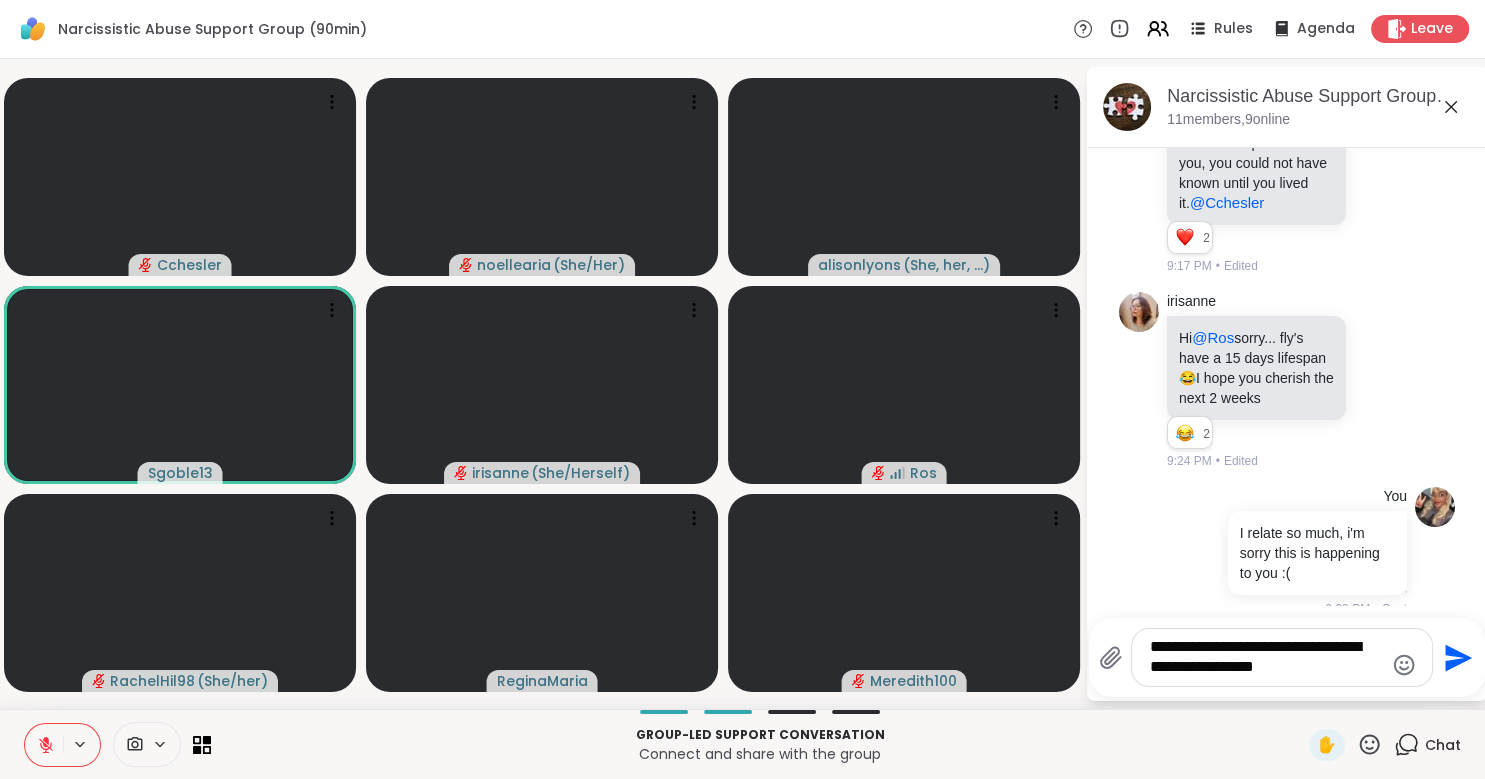 type 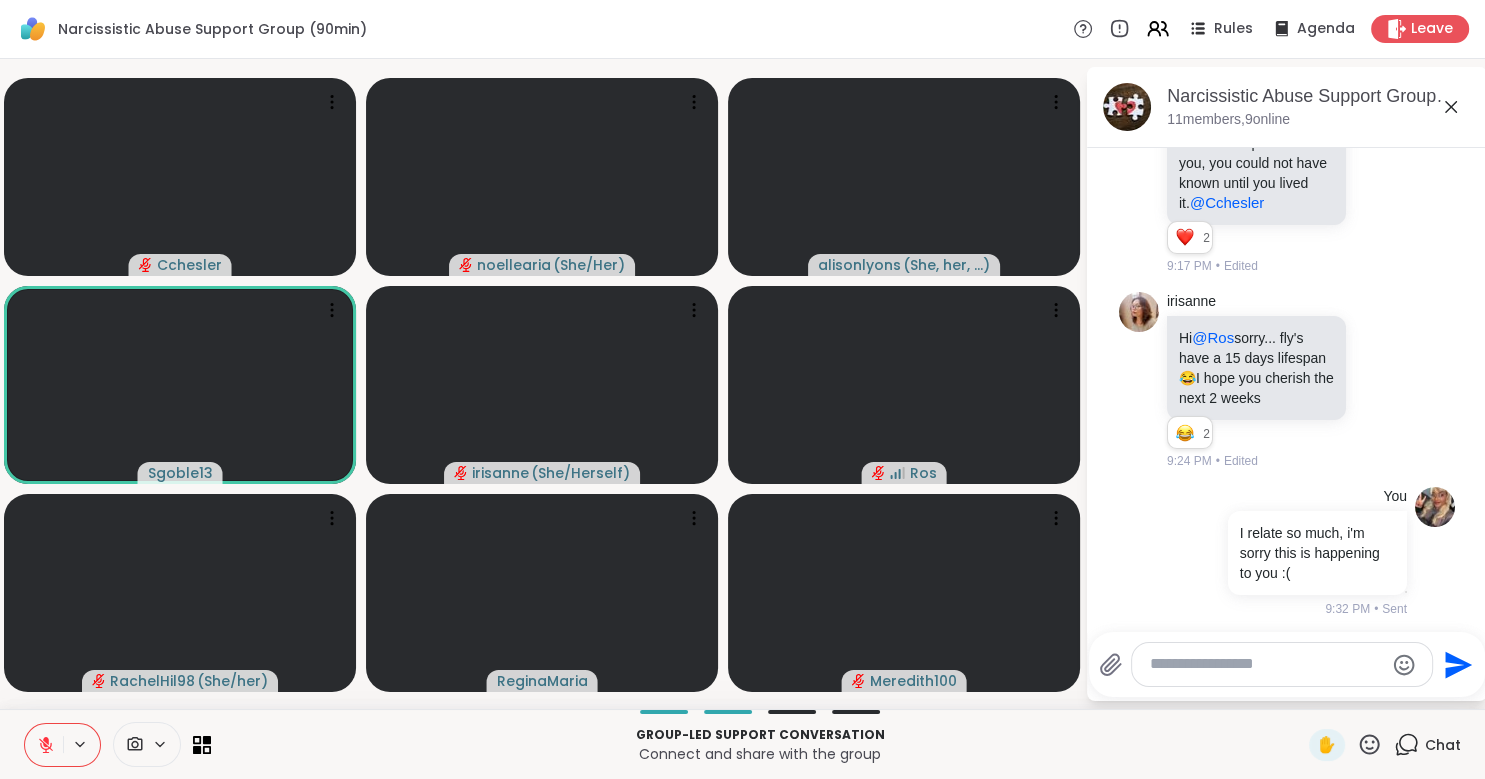scroll, scrollTop: 1372, scrollLeft: 0, axis: vertical 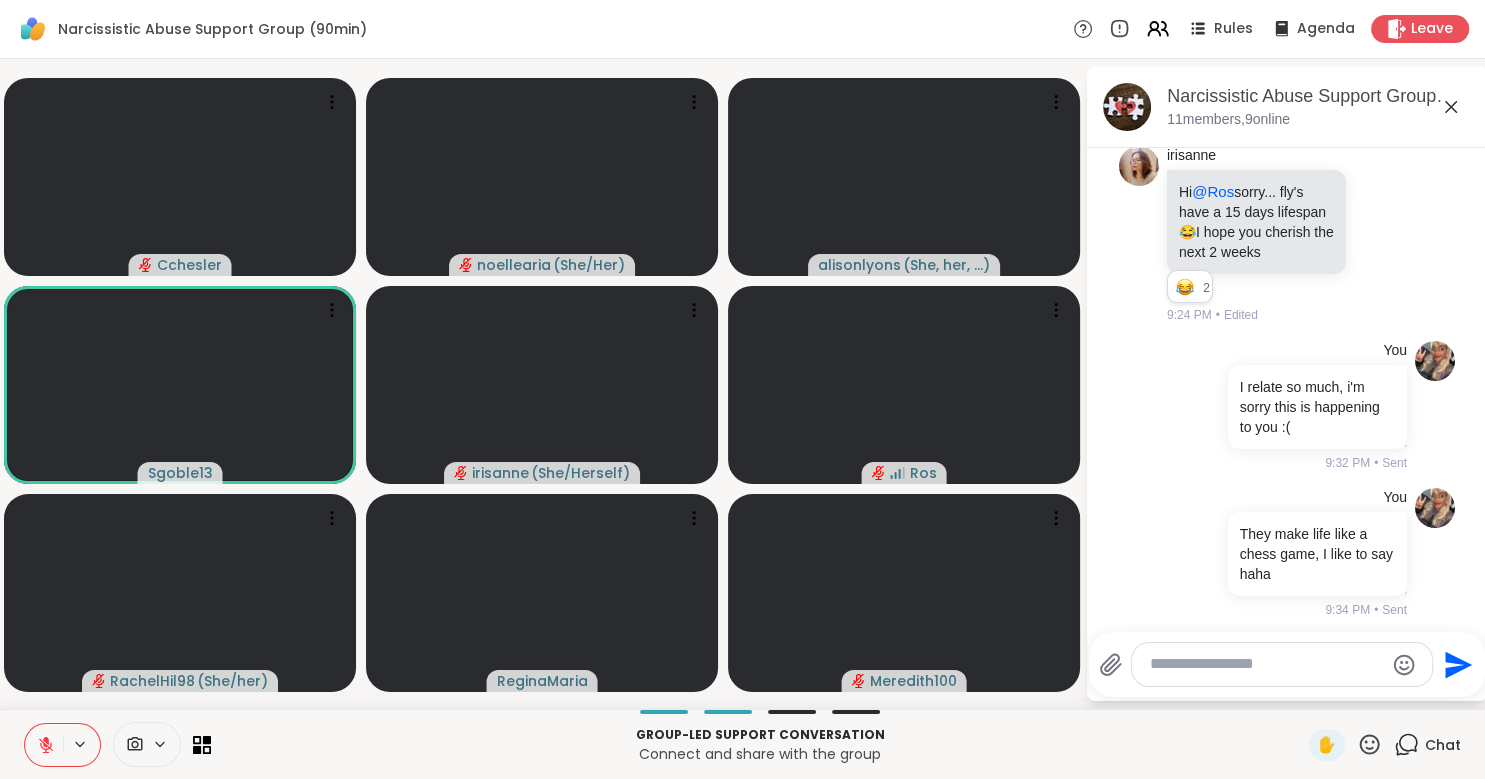 click 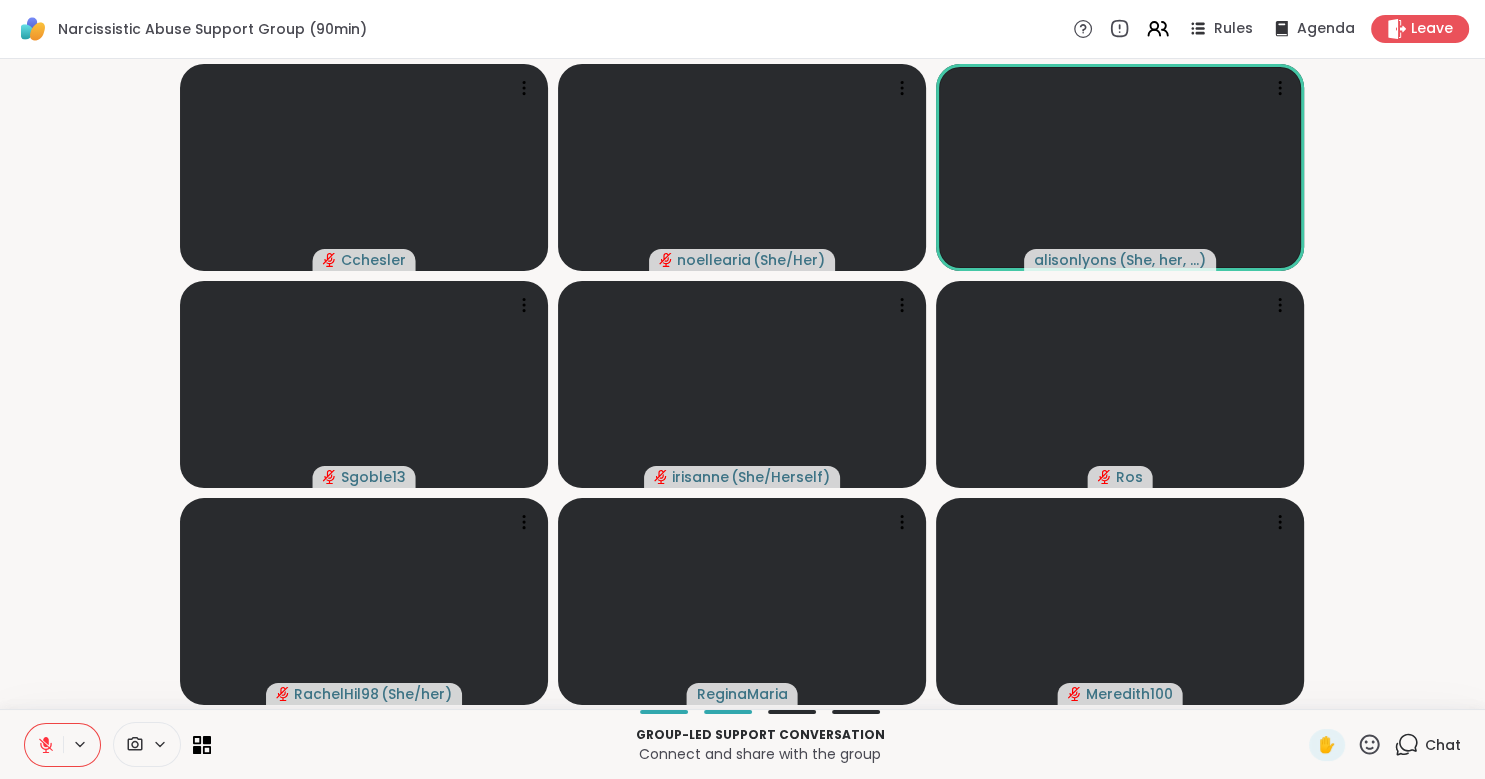 click 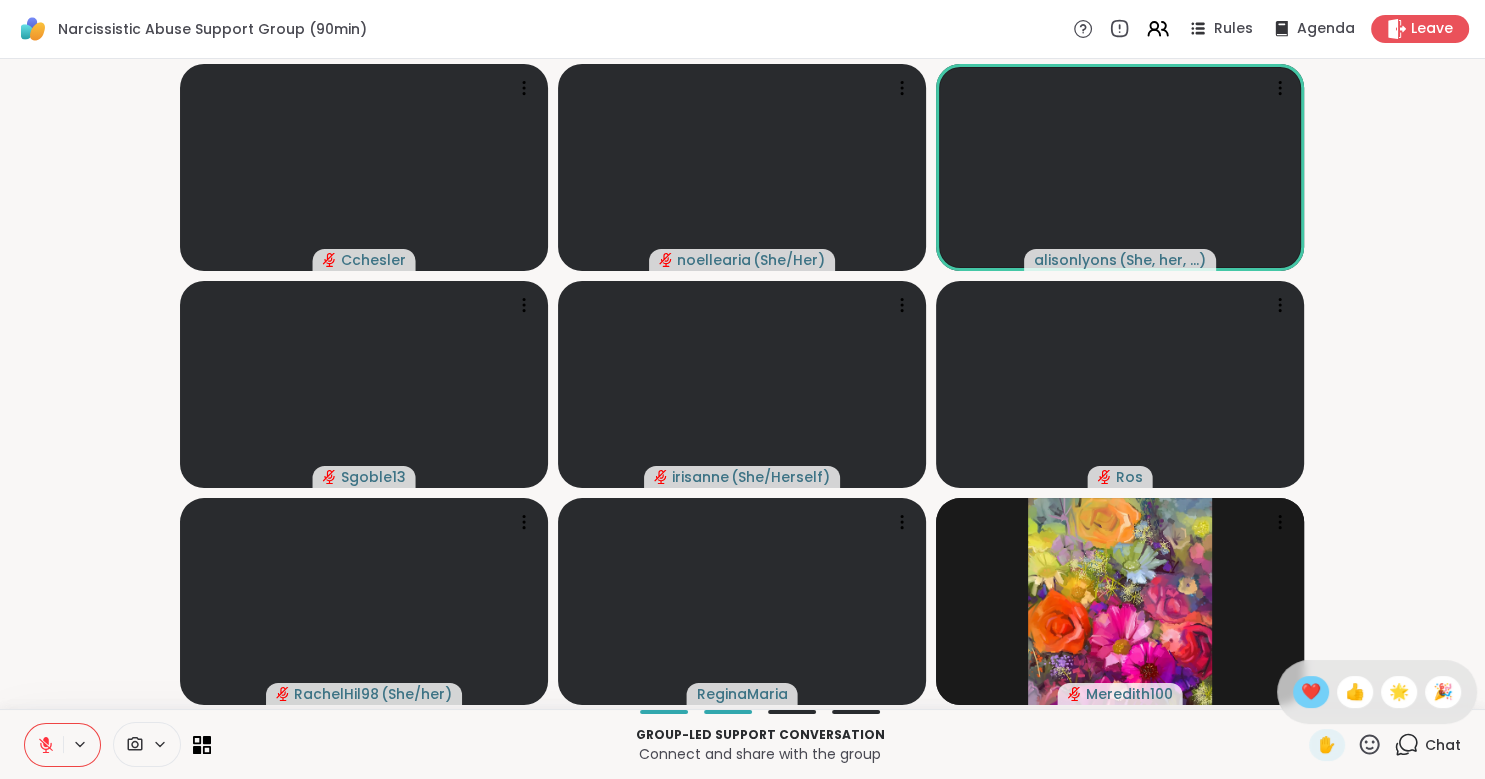 click on "❤️" at bounding box center (1311, 692) 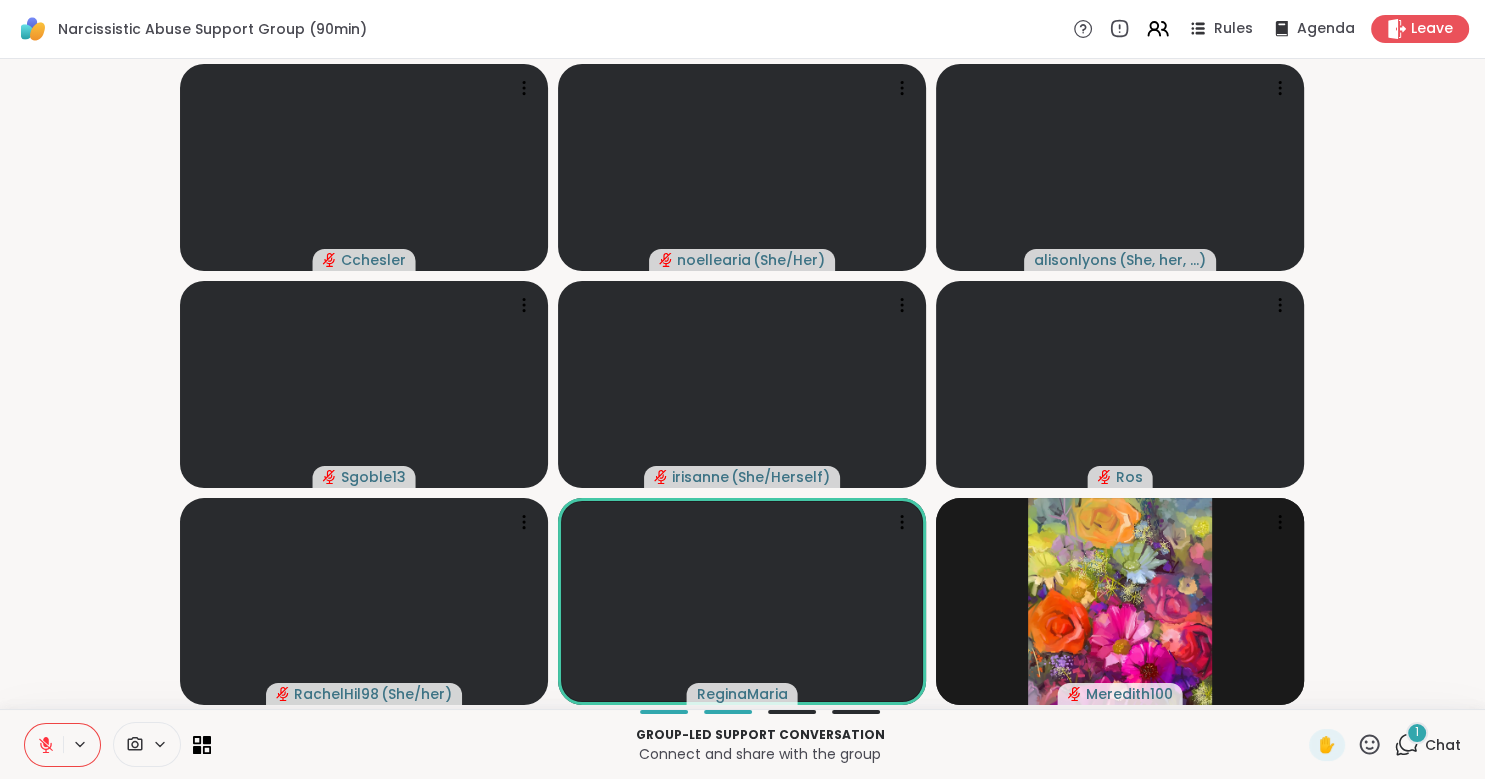 click on "1" at bounding box center (1417, 733) 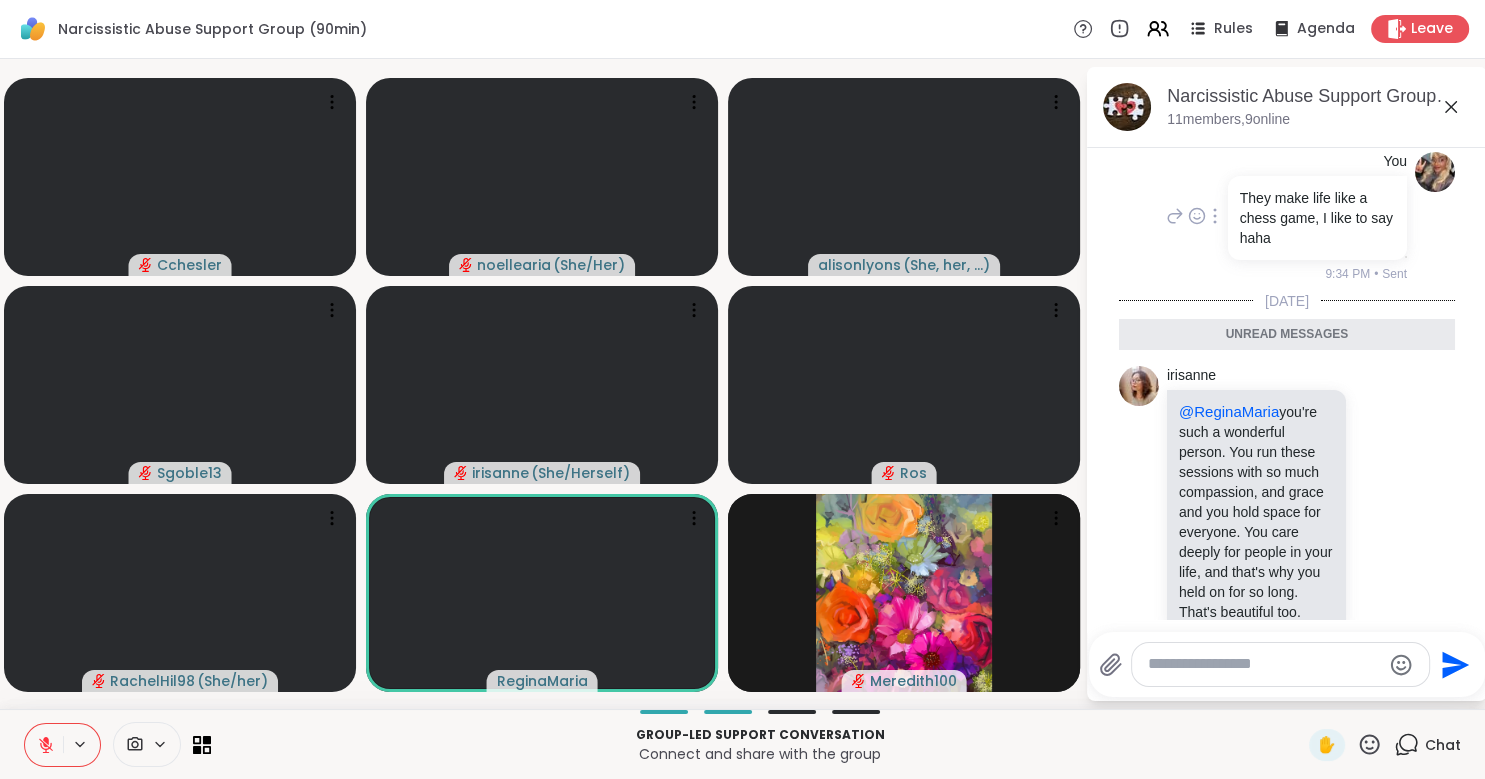 scroll, scrollTop: 1746, scrollLeft: 0, axis: vertical 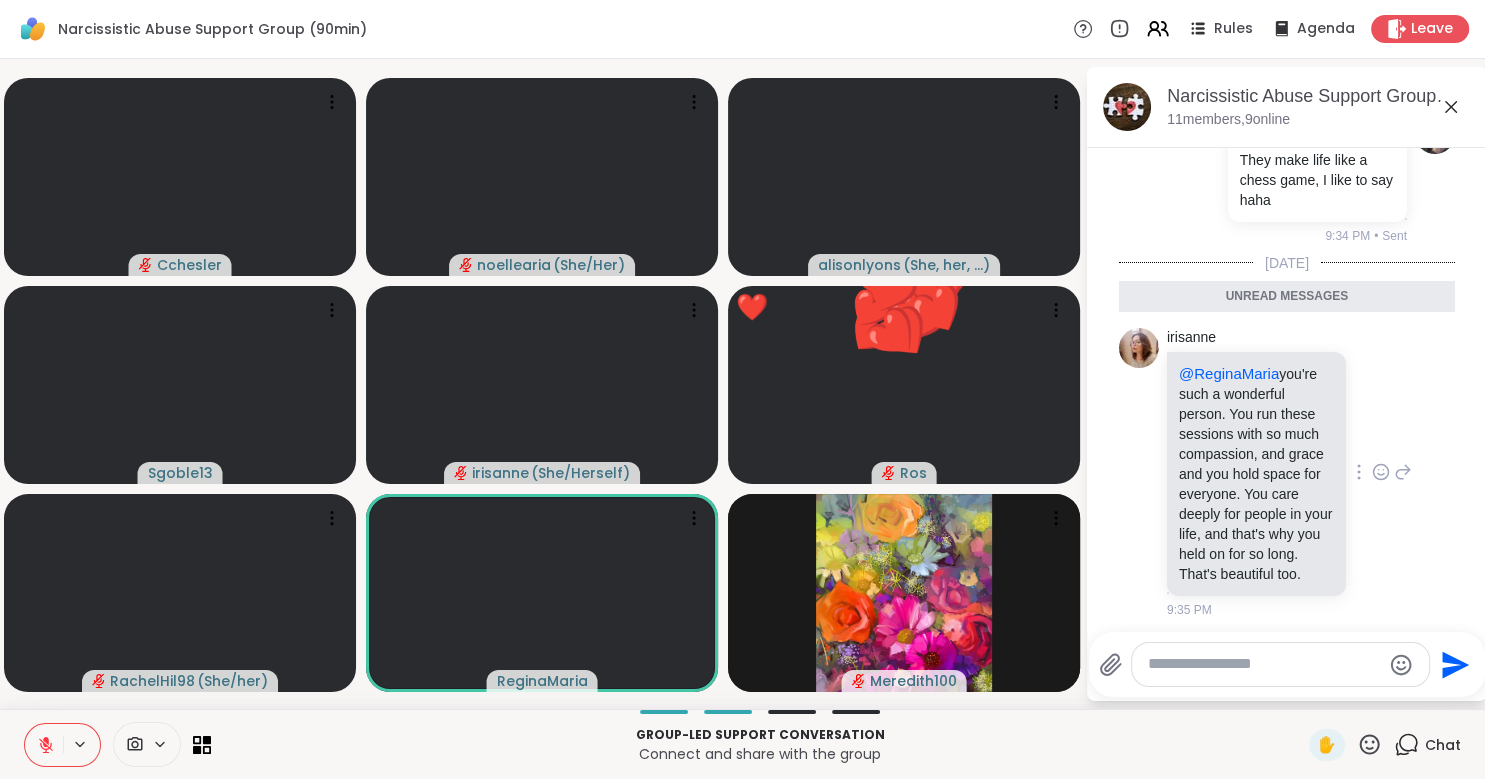 click 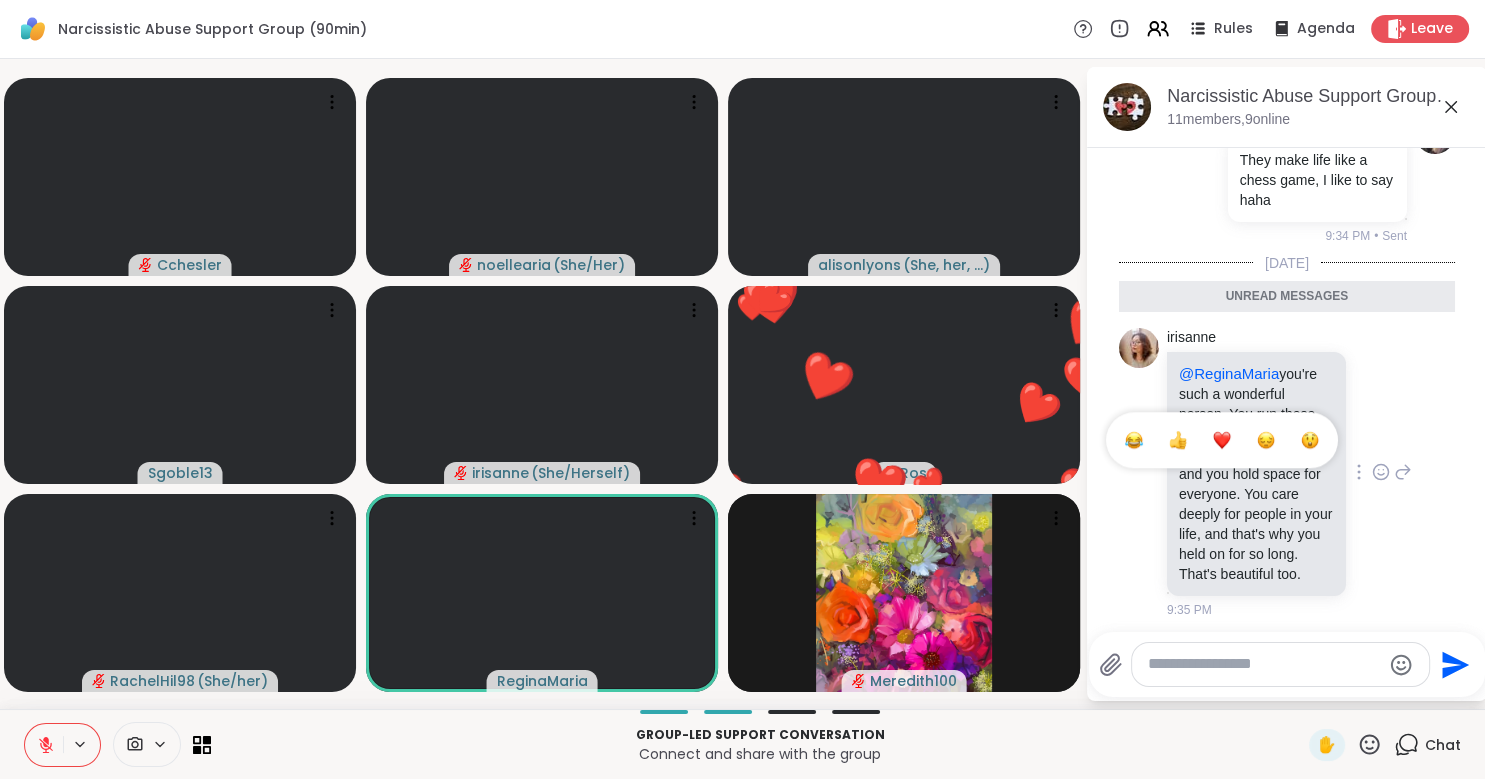 click at bounding box center [1222, 440] 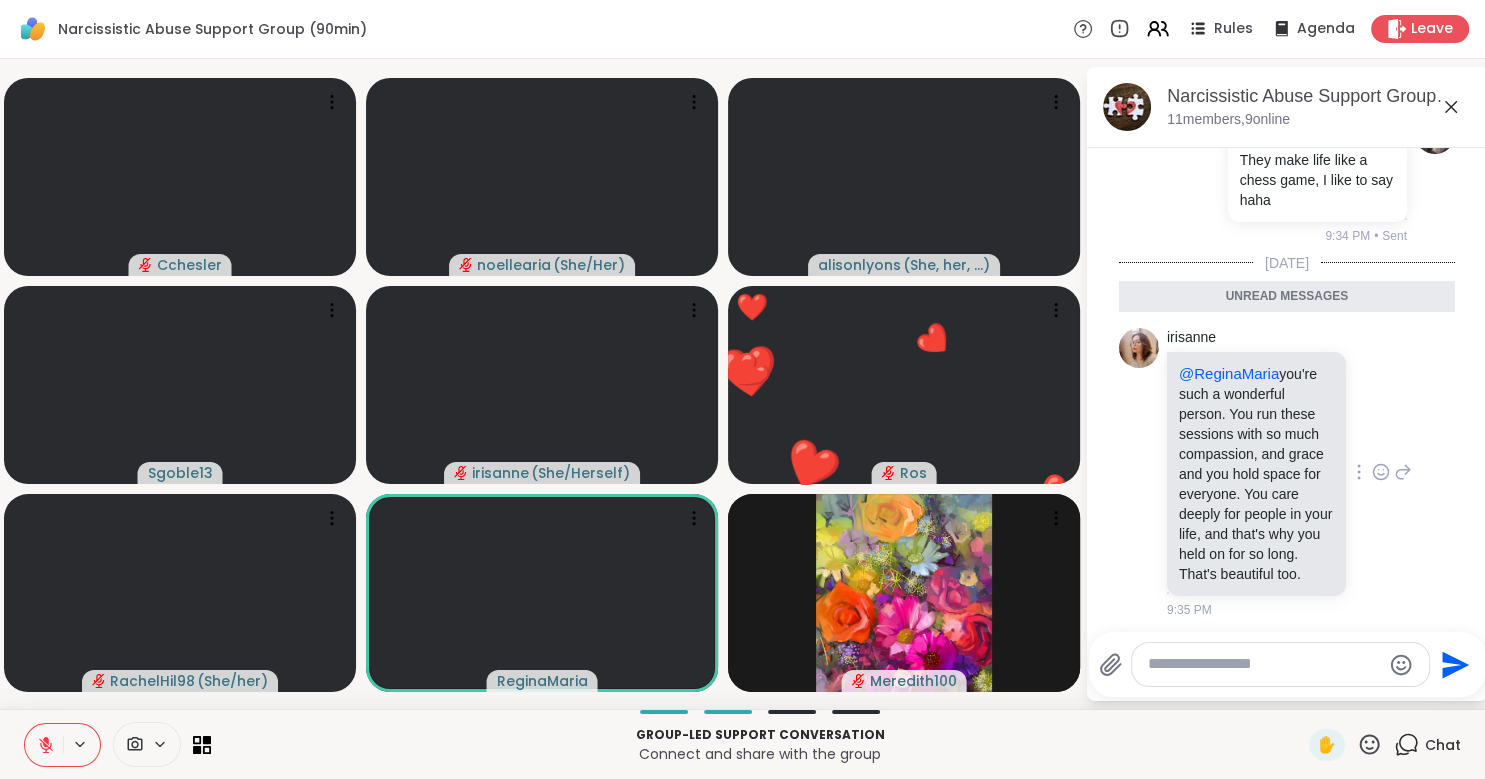 scroll, scrollTop: 1775, scrollLeft: 0, axis: vertical 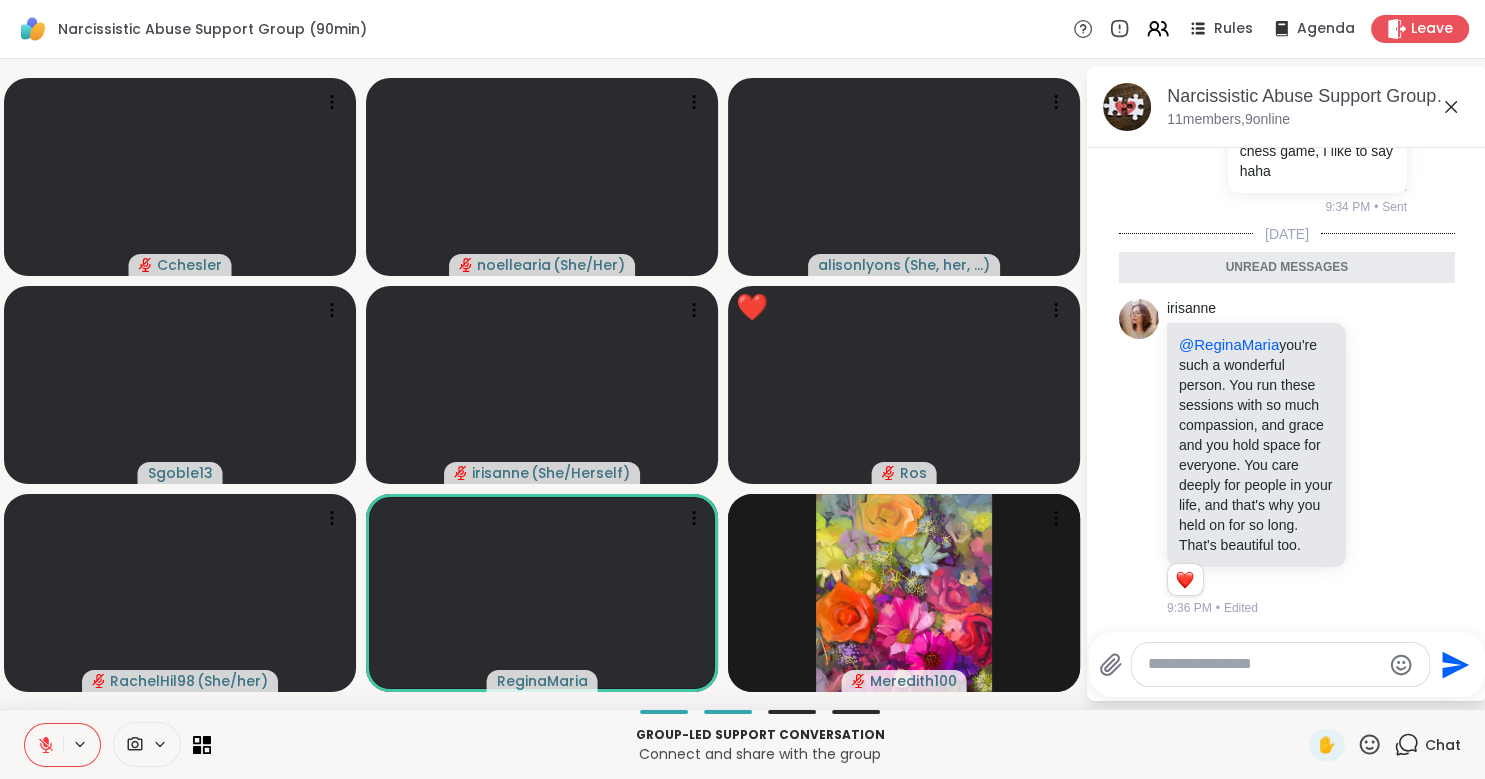 click 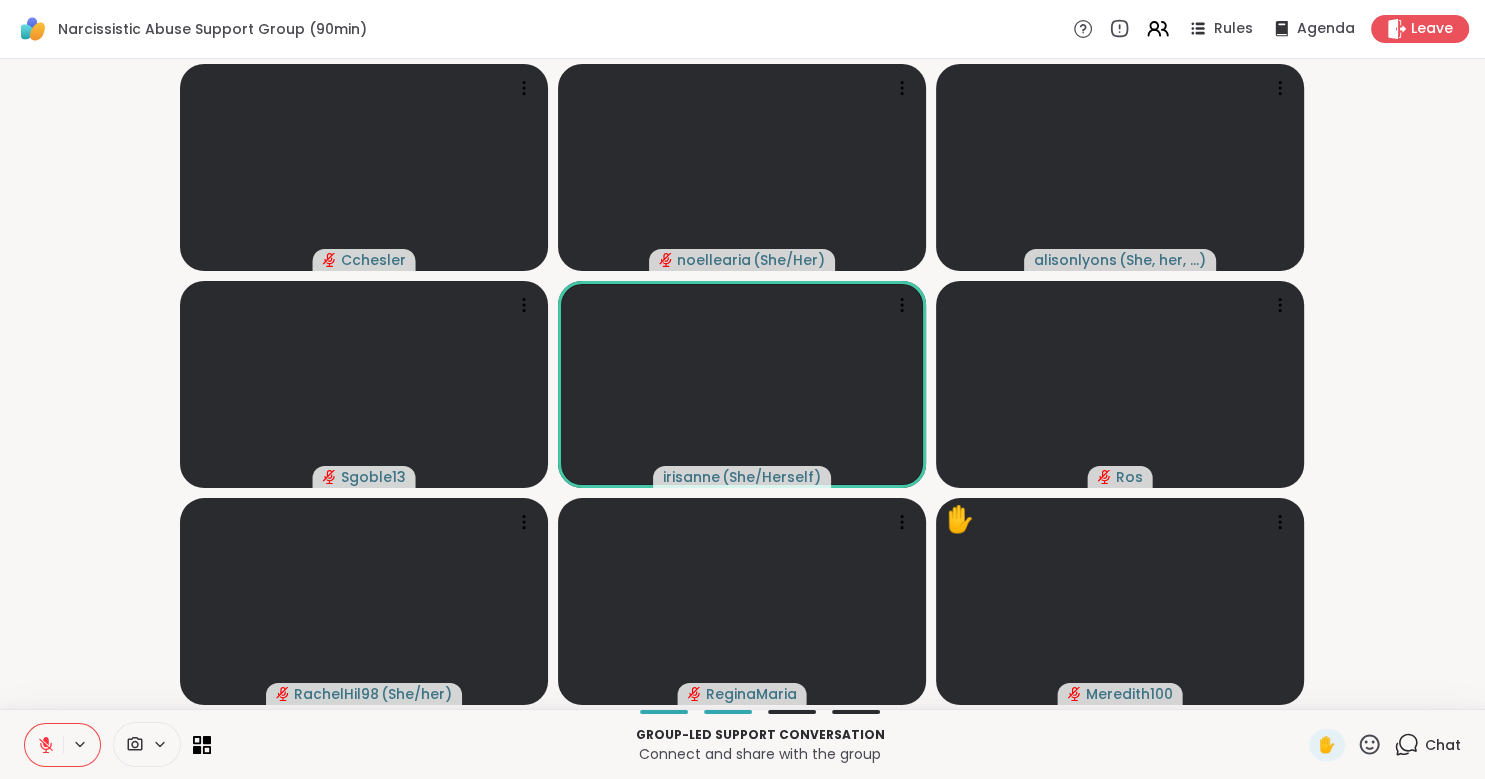 click on "Chat" at bounding box center (1427, 745) 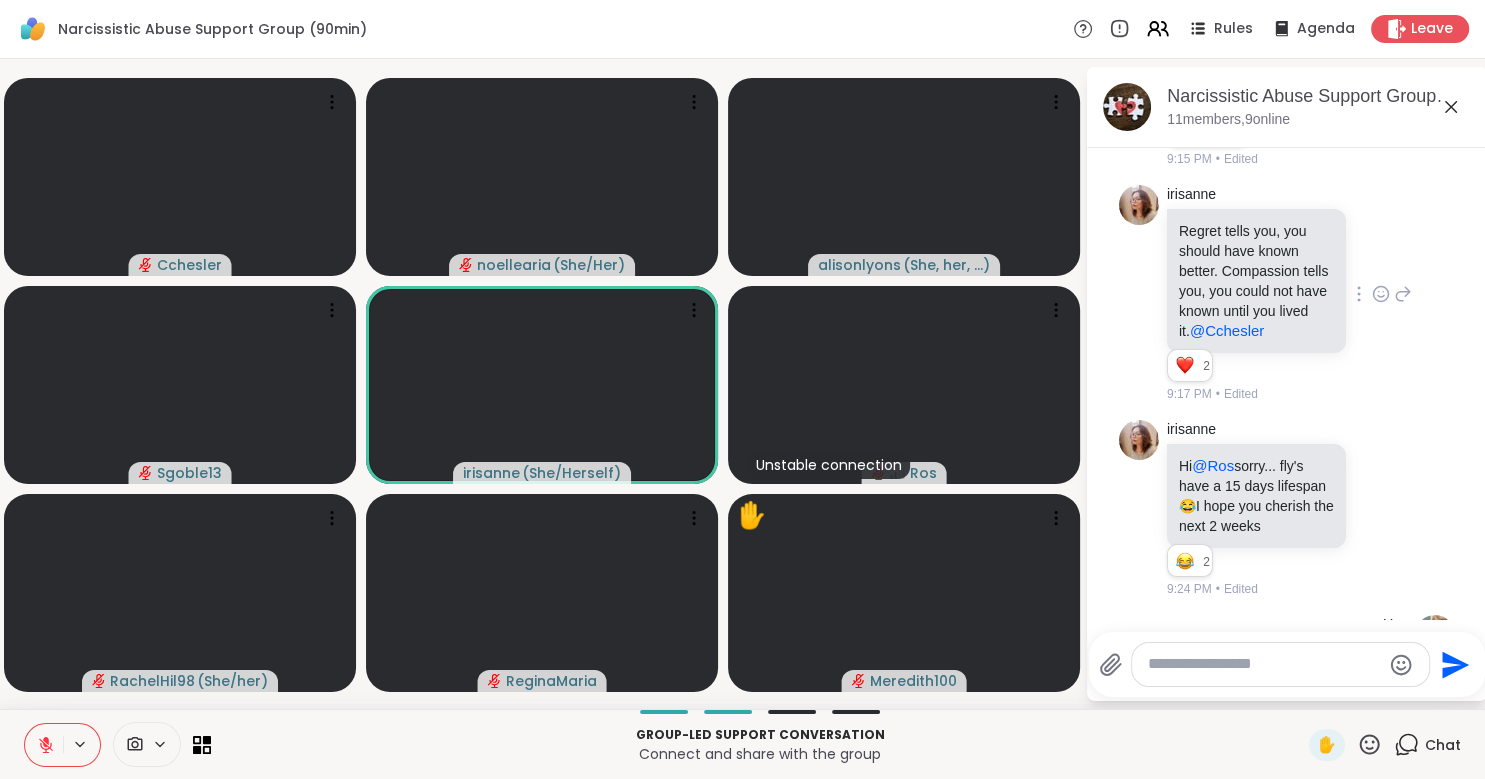 scroll, scrollTop: 1059, scrollLeft: 0, axis: vertical 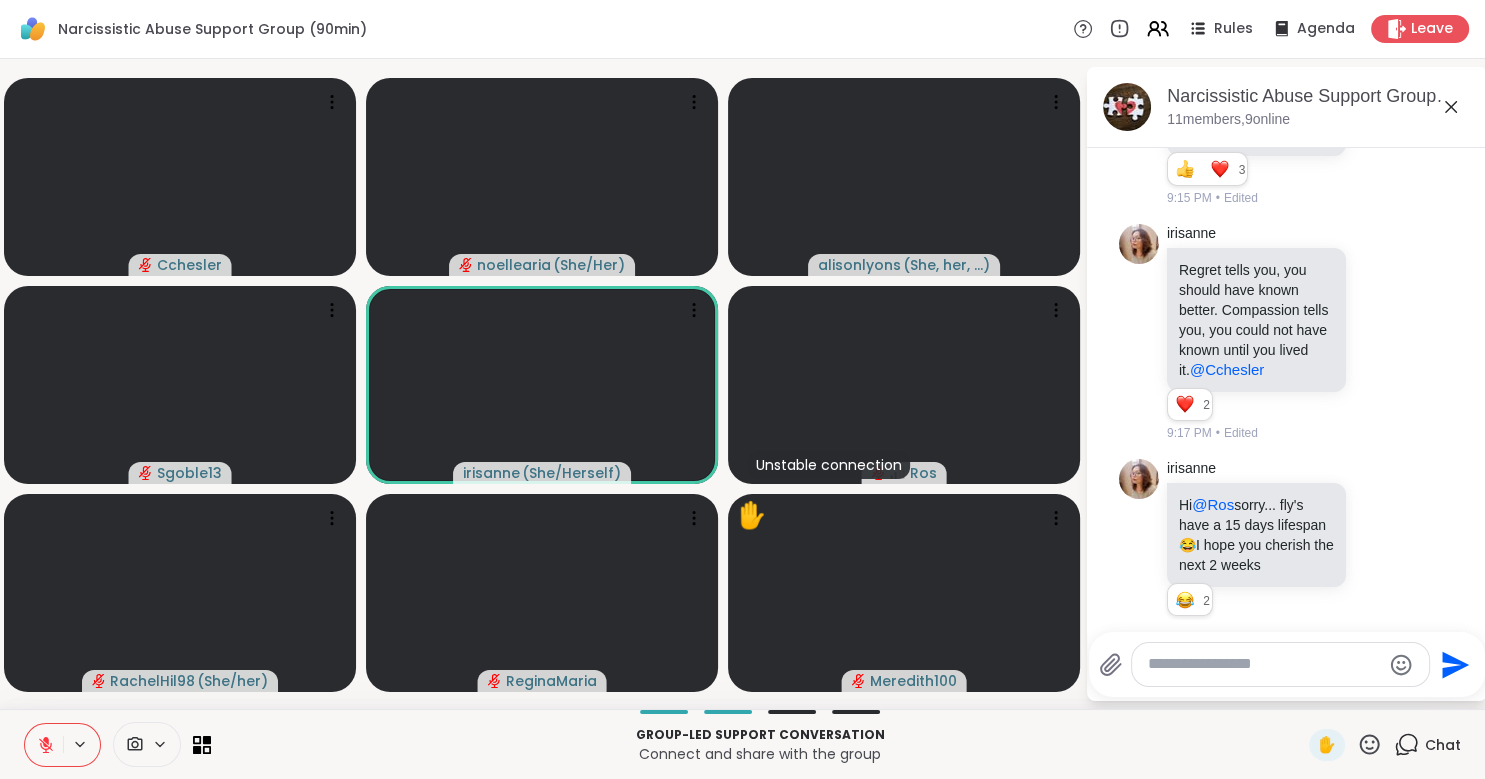 click 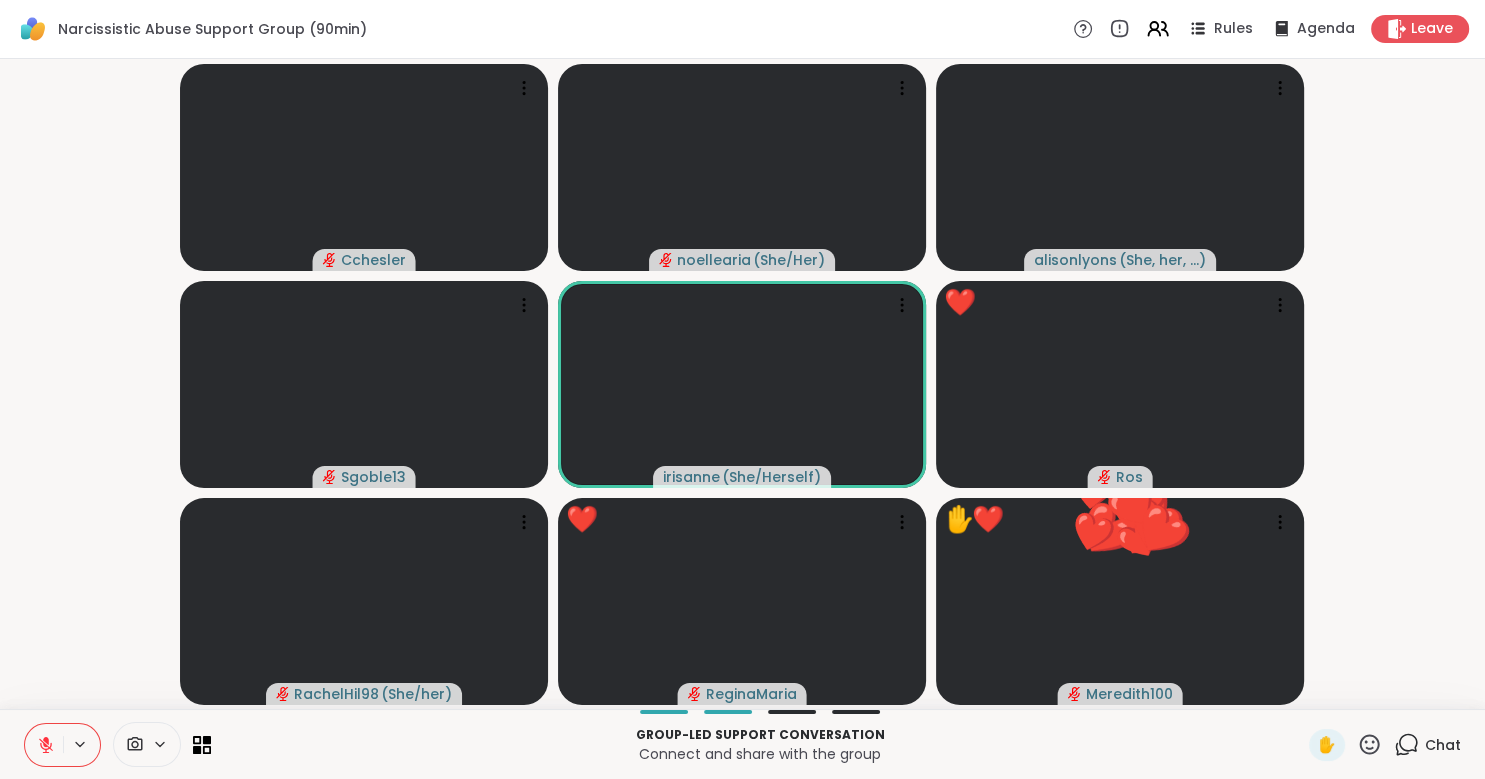 click 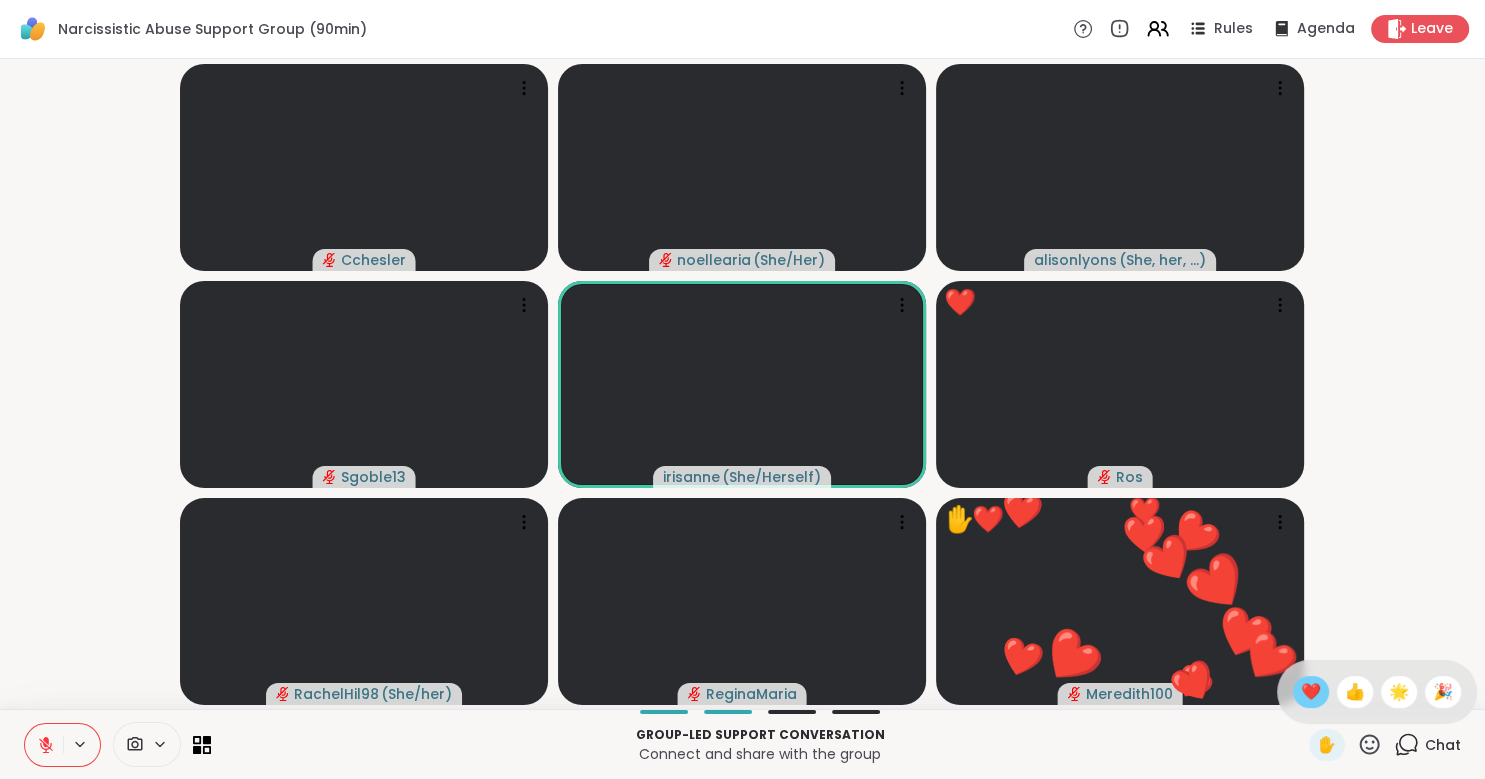 click on "❤️" at bounding box center (1311, 692) 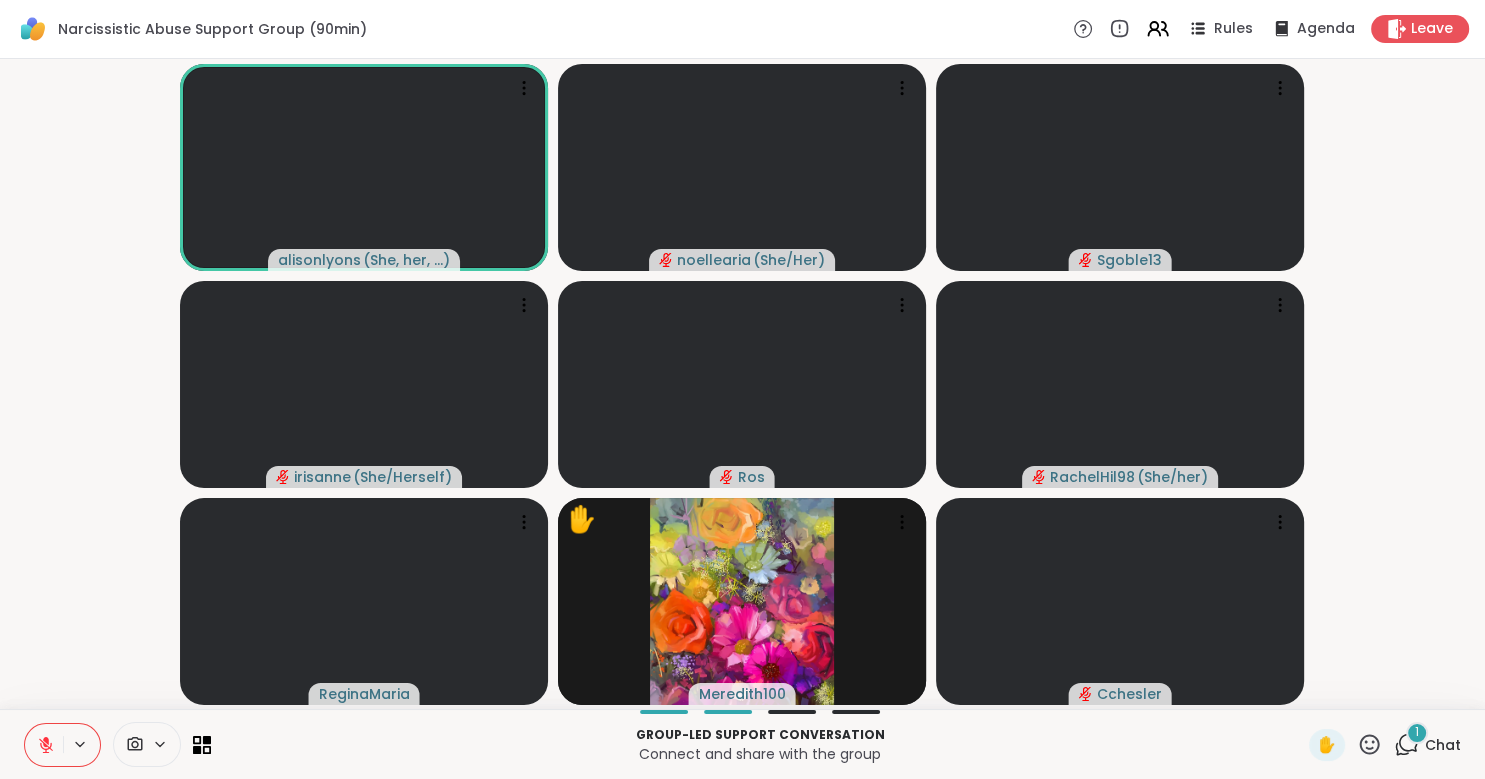 click 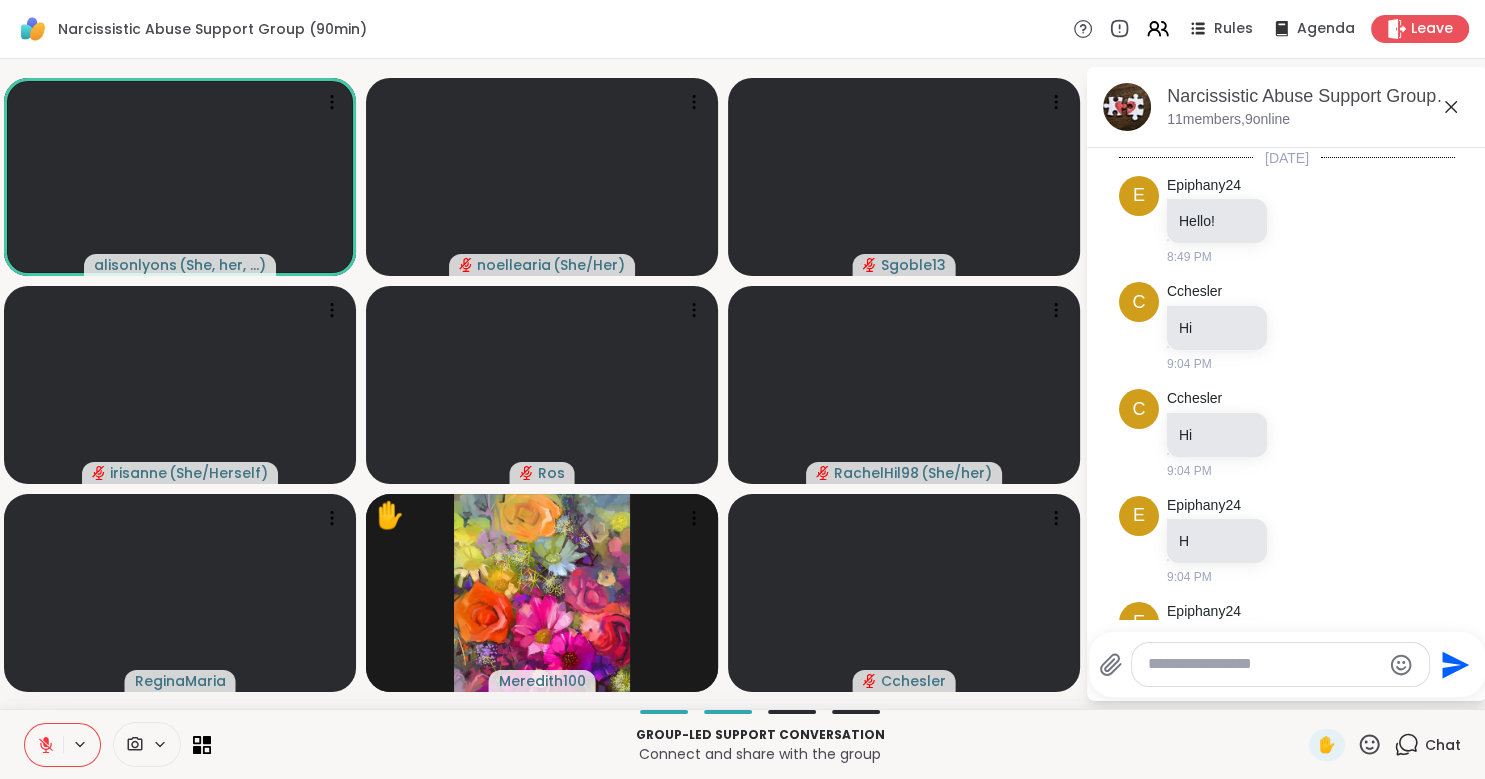 scroll, scrollTop: 1900, scrollLeft: 0, axis: vertical 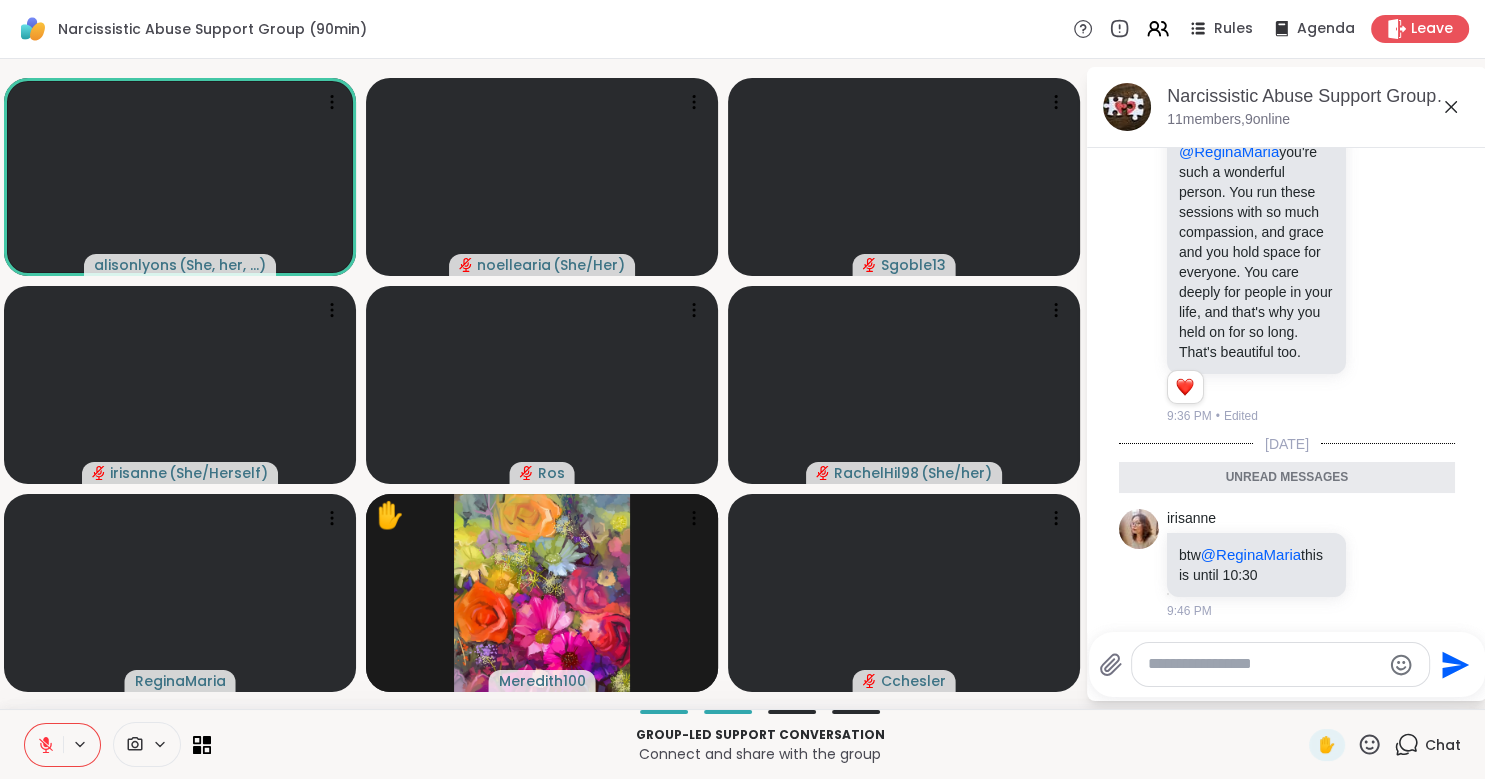 click 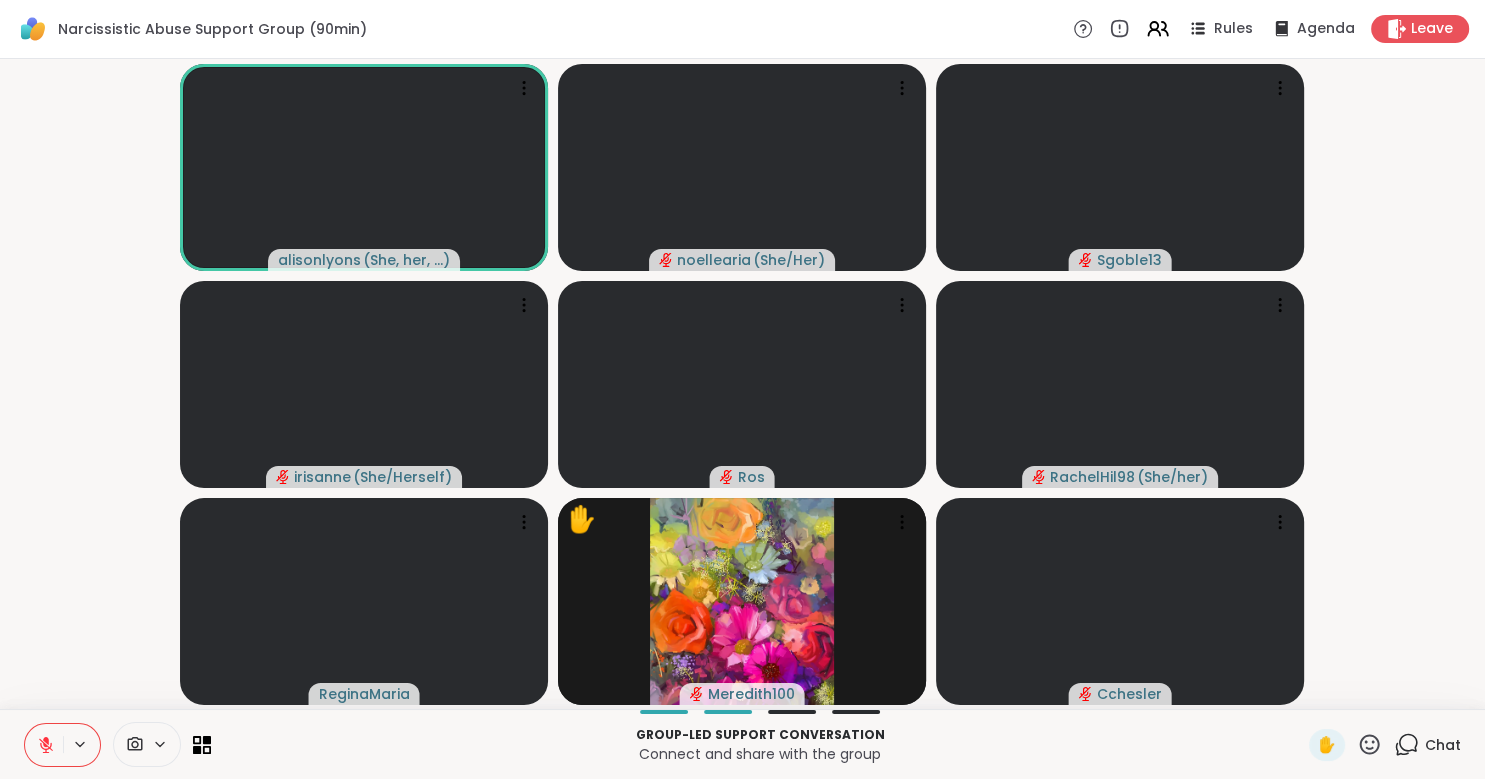 click on "Chat" at bounding box center [1427, 745] 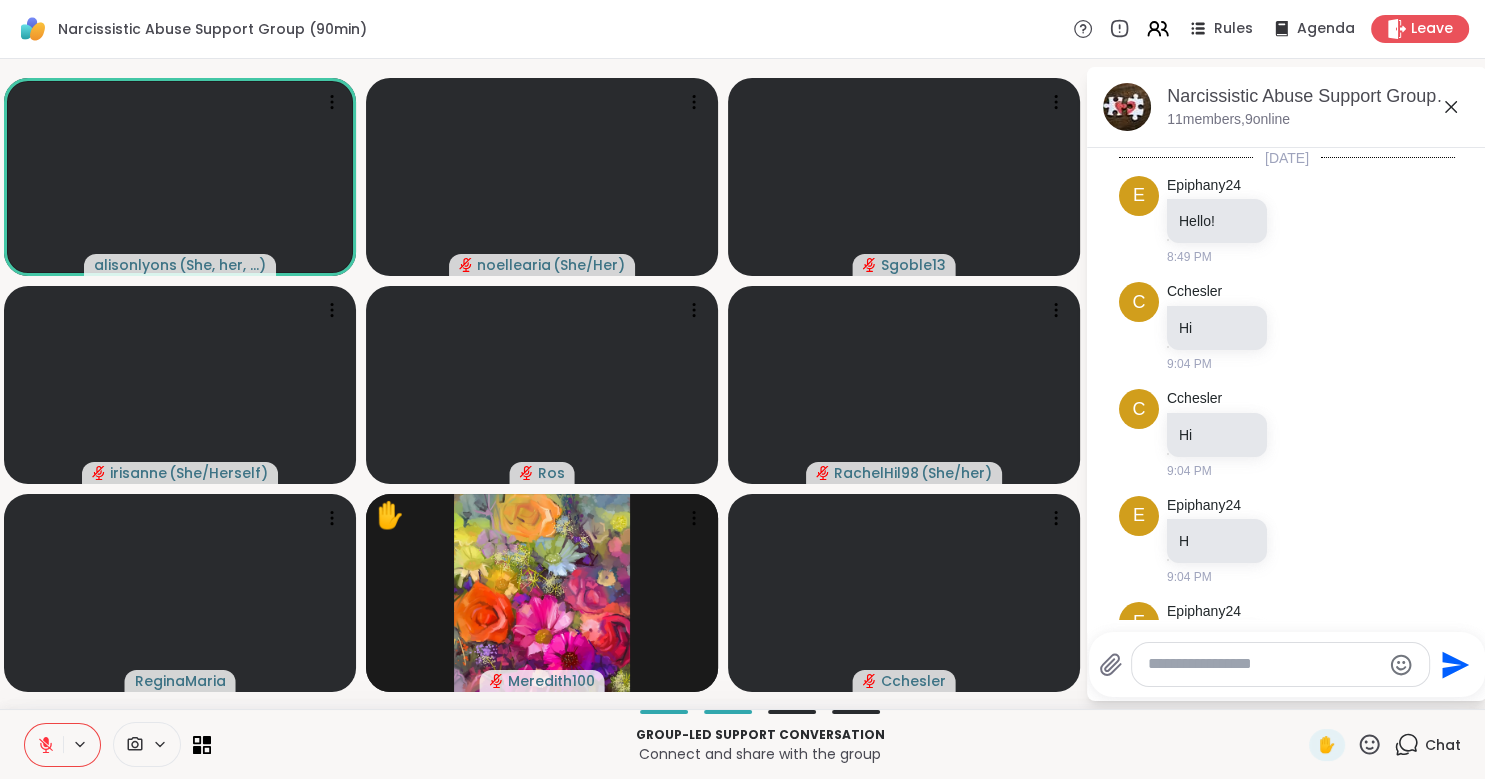 scroll, scrollTop: 1833, scrollLeft: 0, axis: vertical 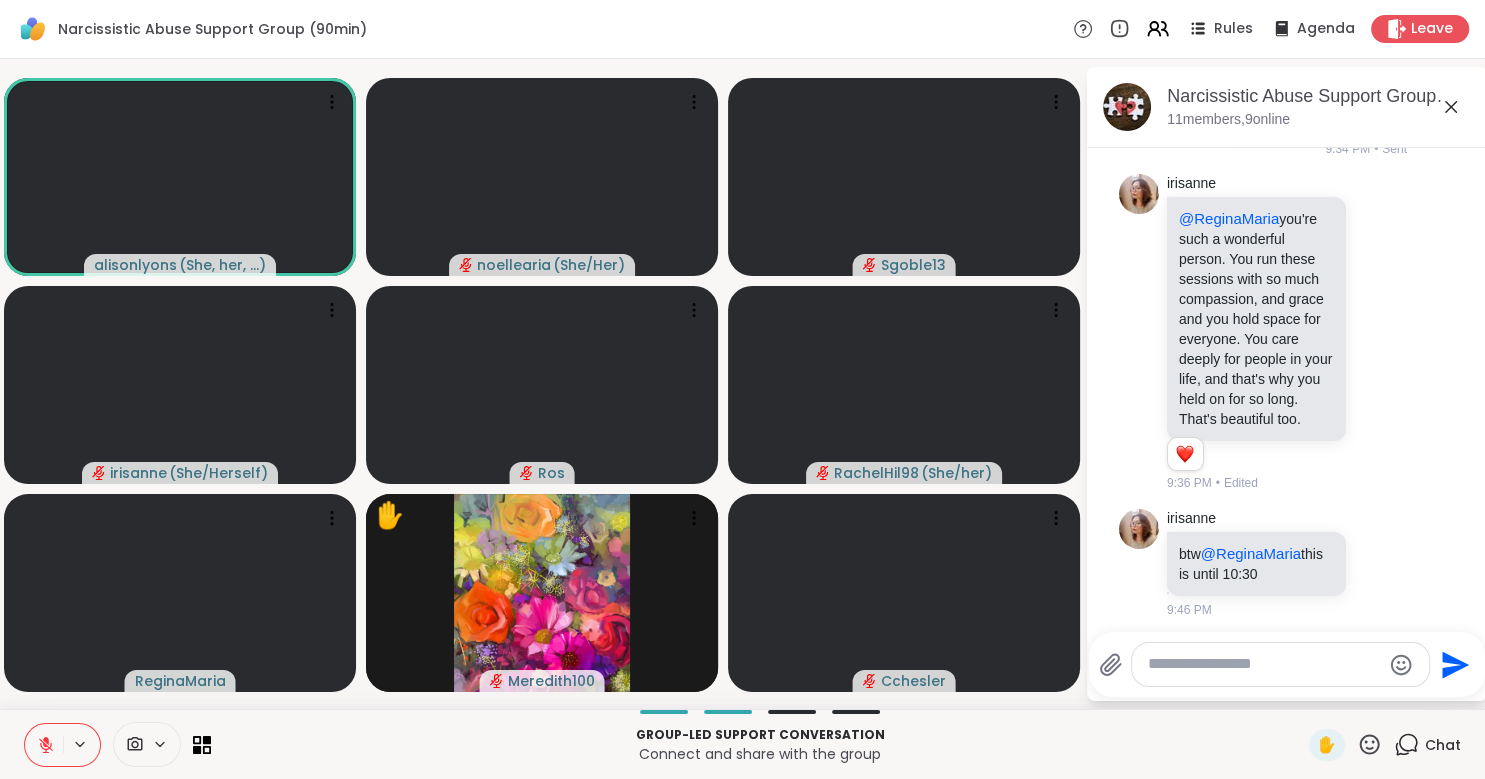 click at bounding box center (1264, 664) 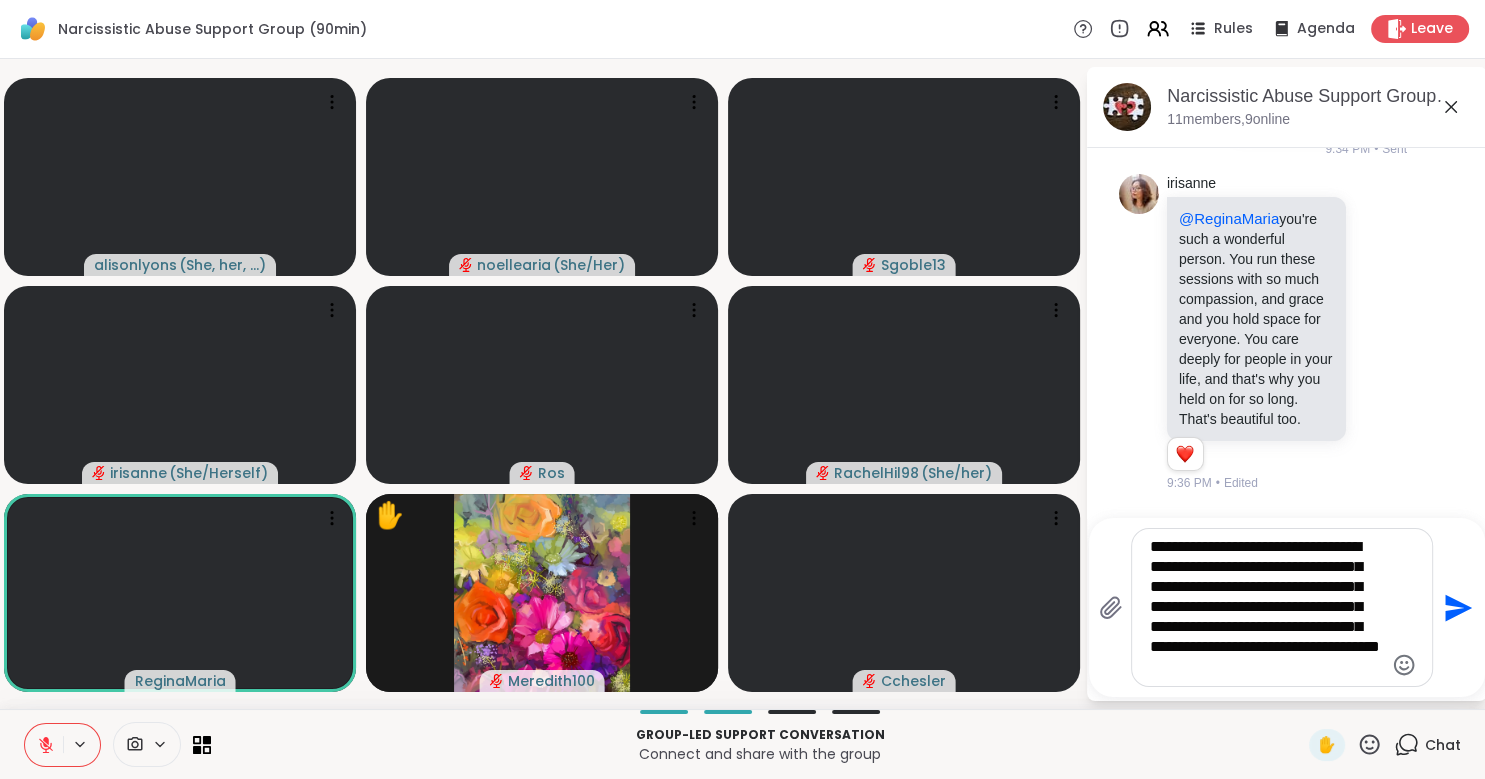 scroll, scrollTop: 1976, scrollLeft: 0, axis: vertical 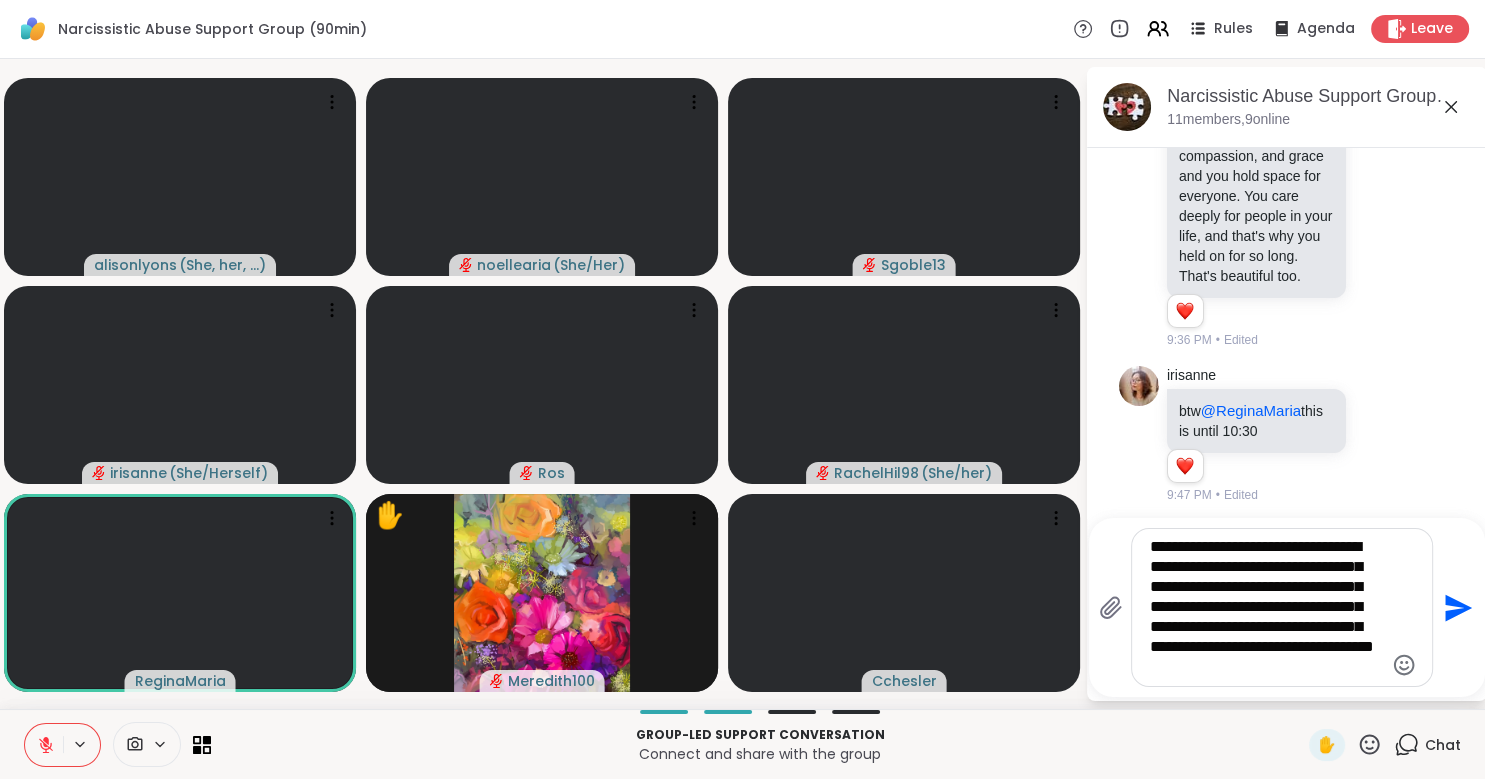 click on "**********" at bounding box center [1266, 607] 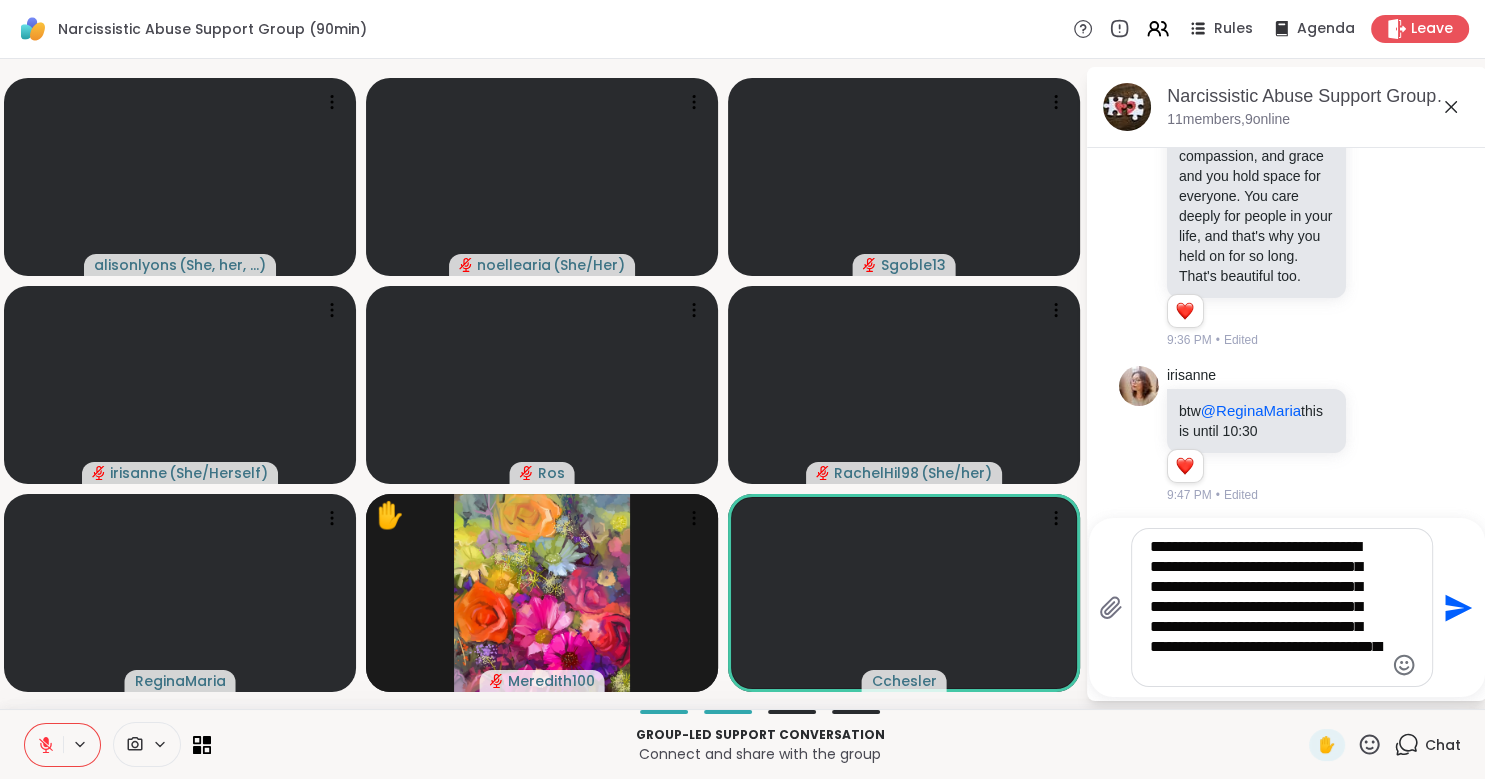 click on "**********" at bounding box center (1266, 607) 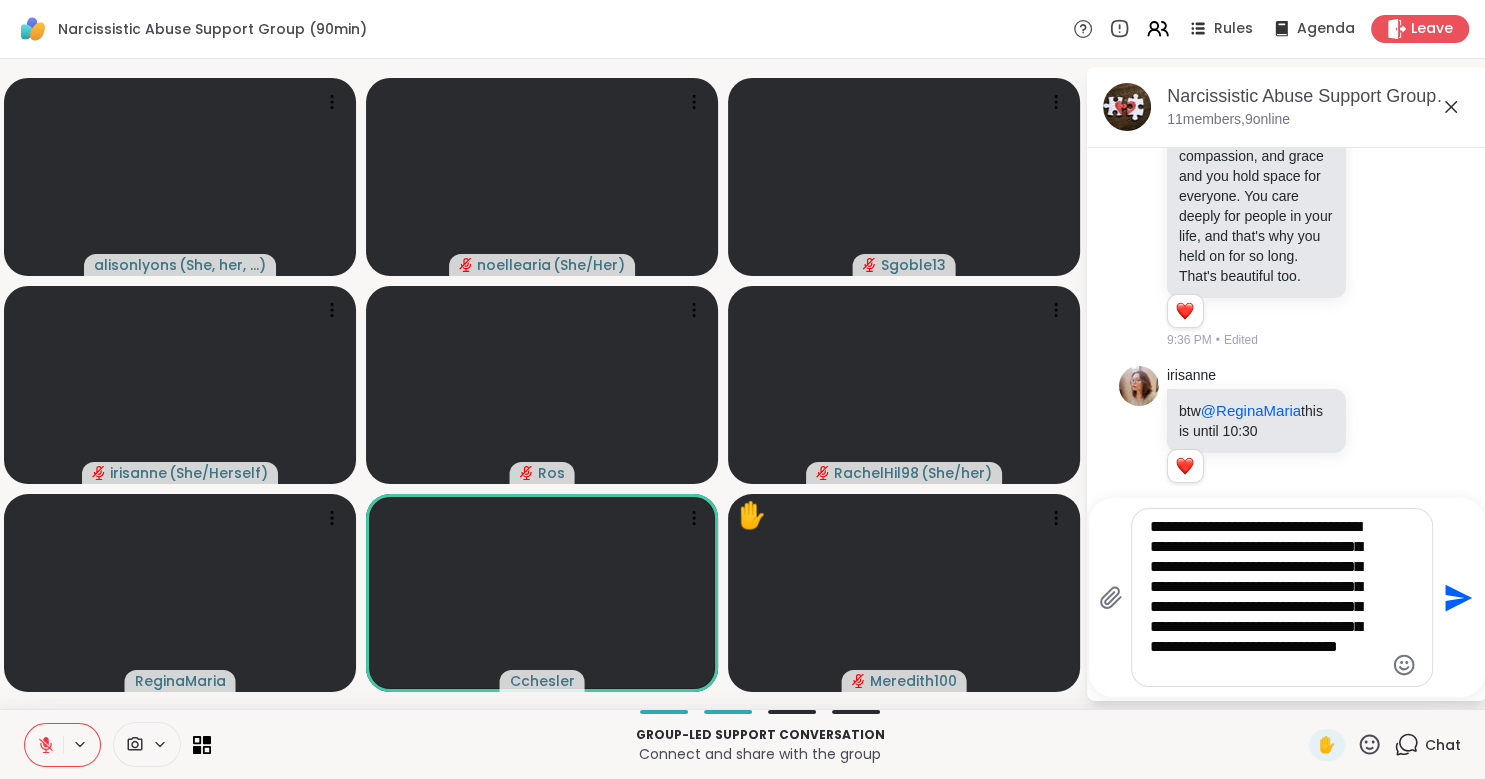 click on "**********" at bounding box center (1266, 597) 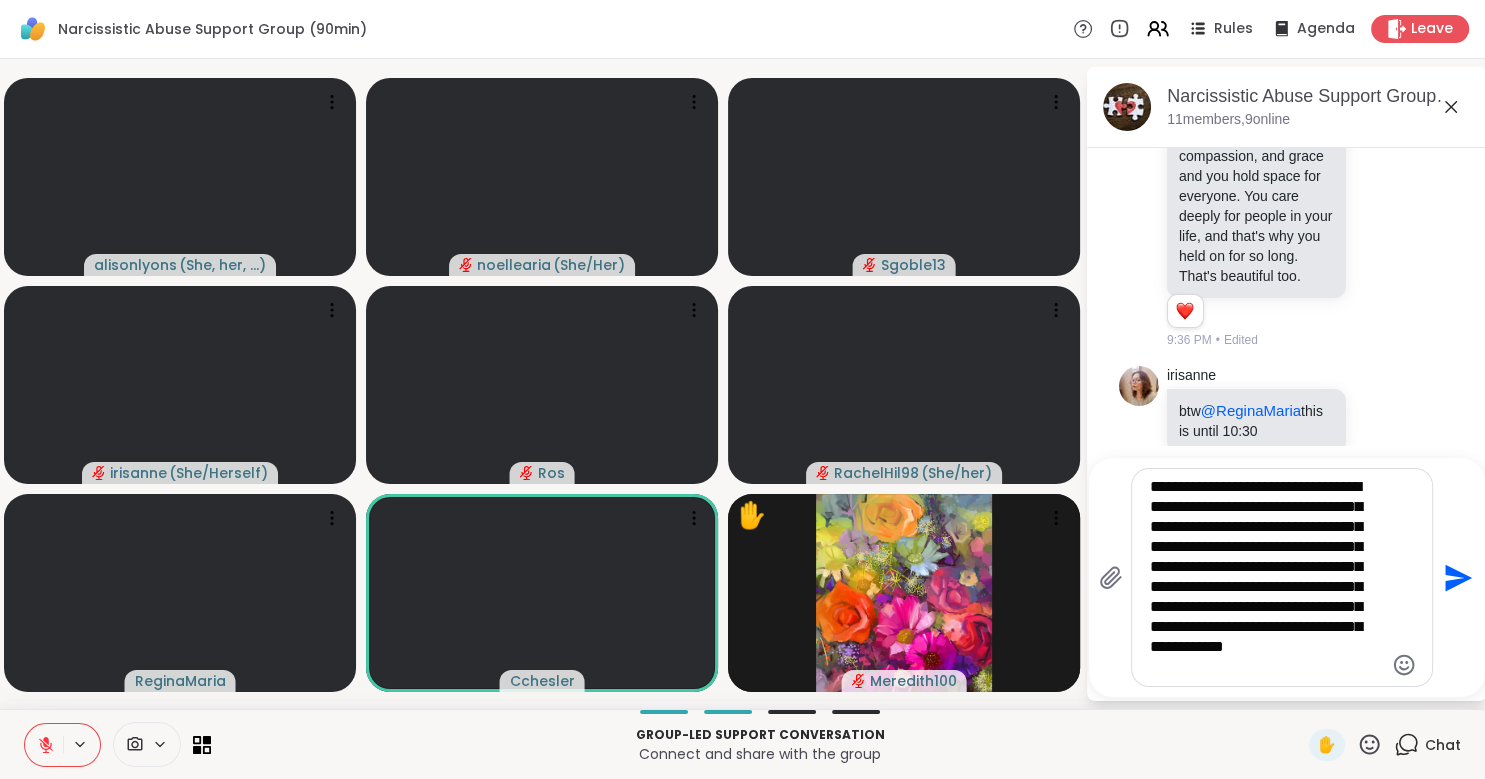click on "**********" at bounding box center (1266, 577) 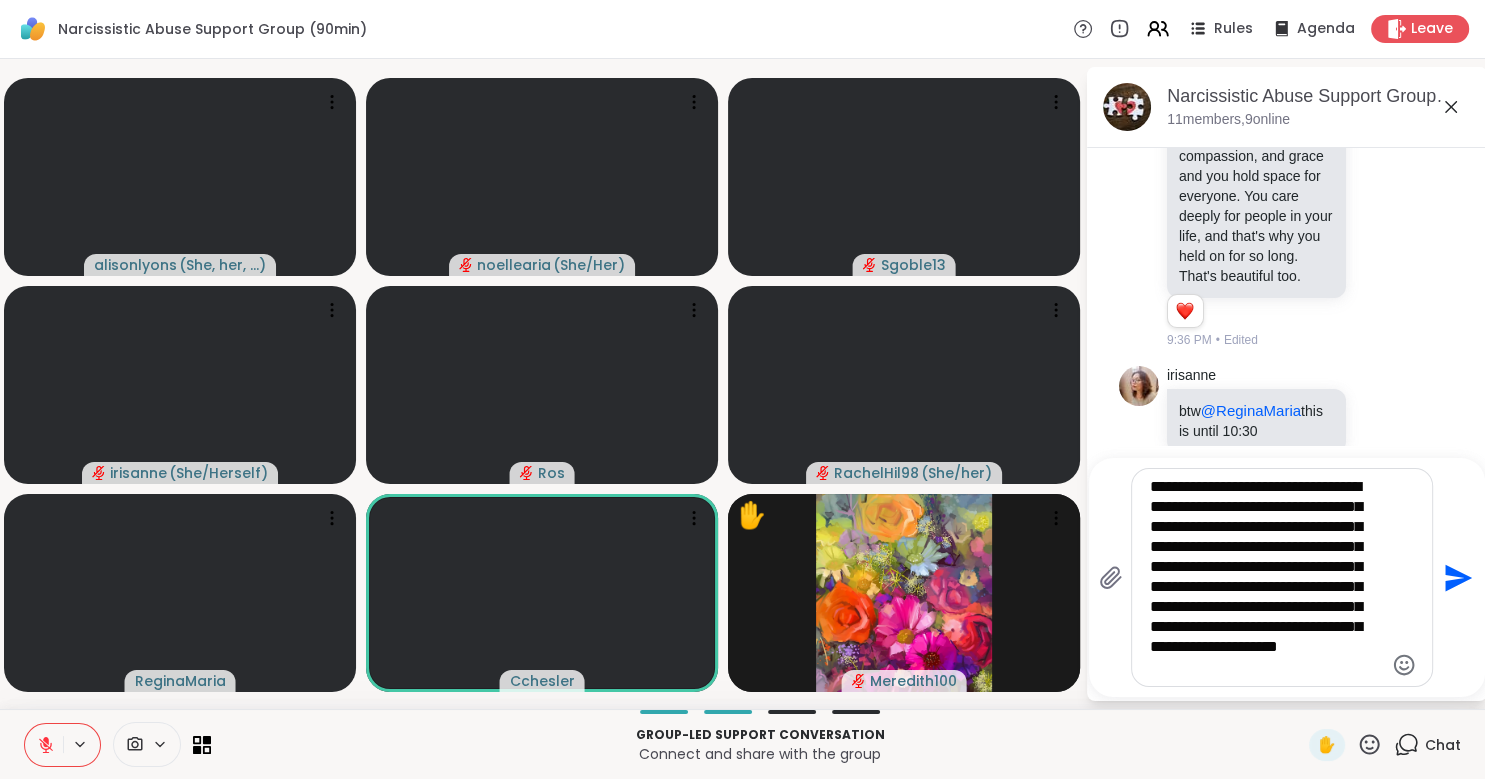 type on "**********" 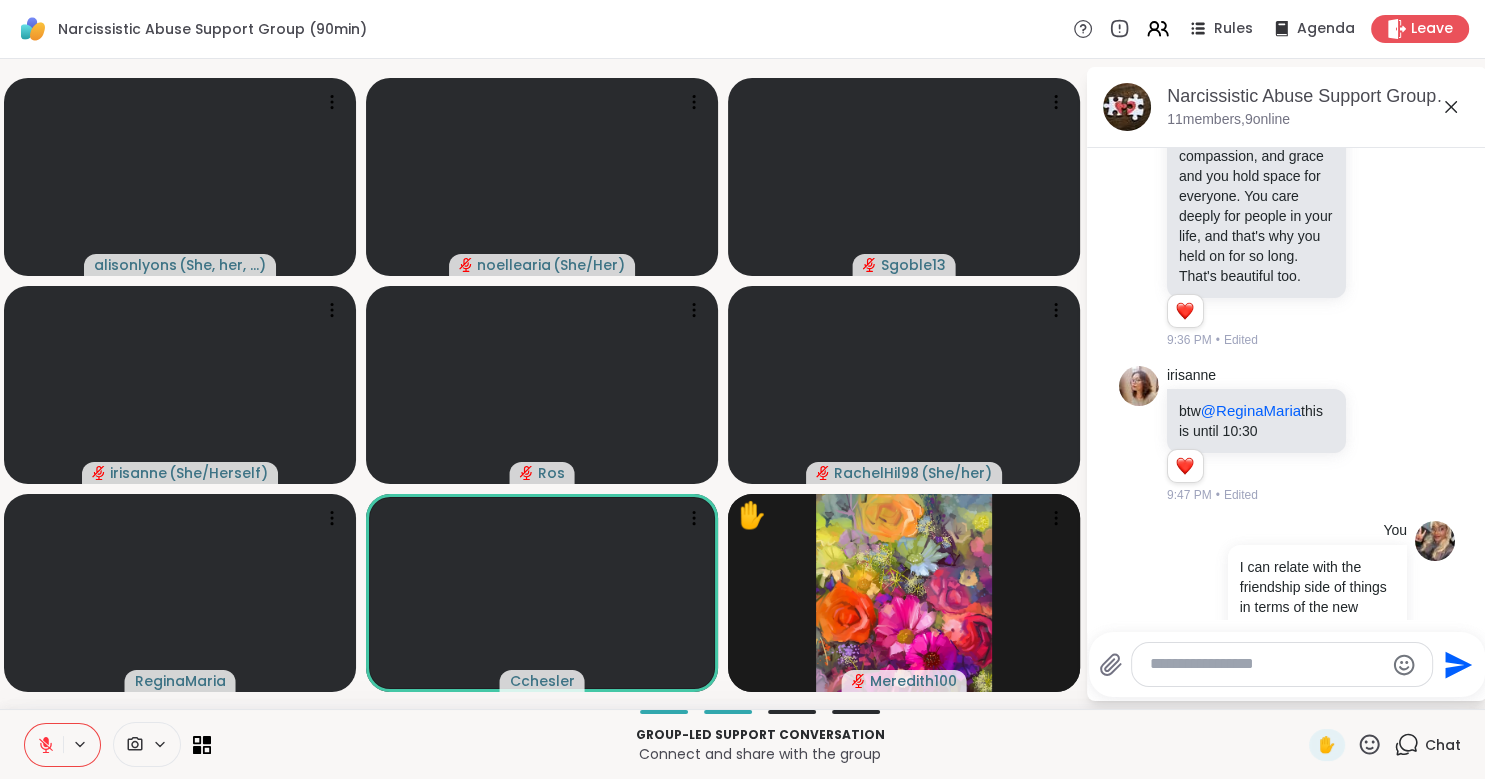 scroll, scrollTop: 2228, scrollLeft: 0, axis: vertical 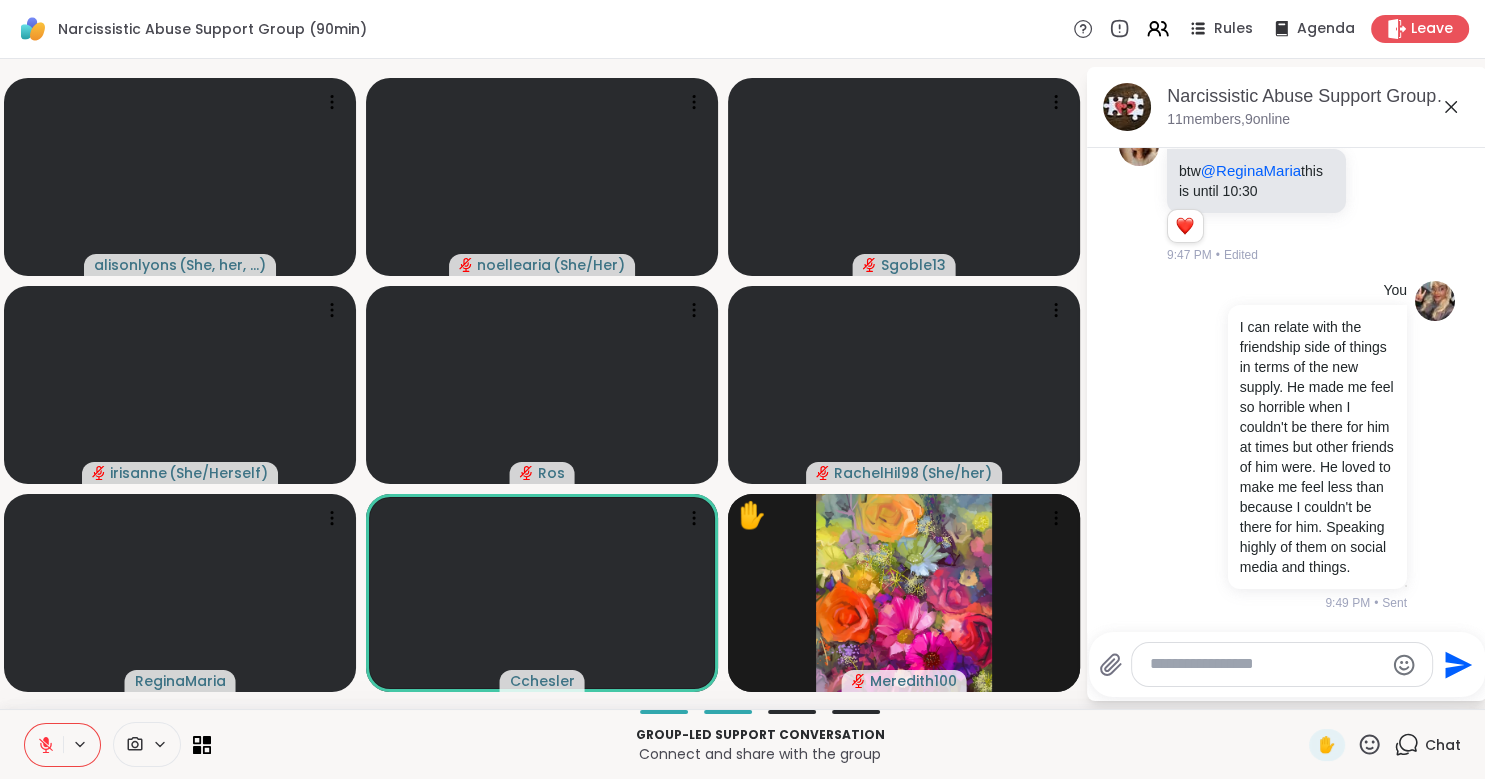 click 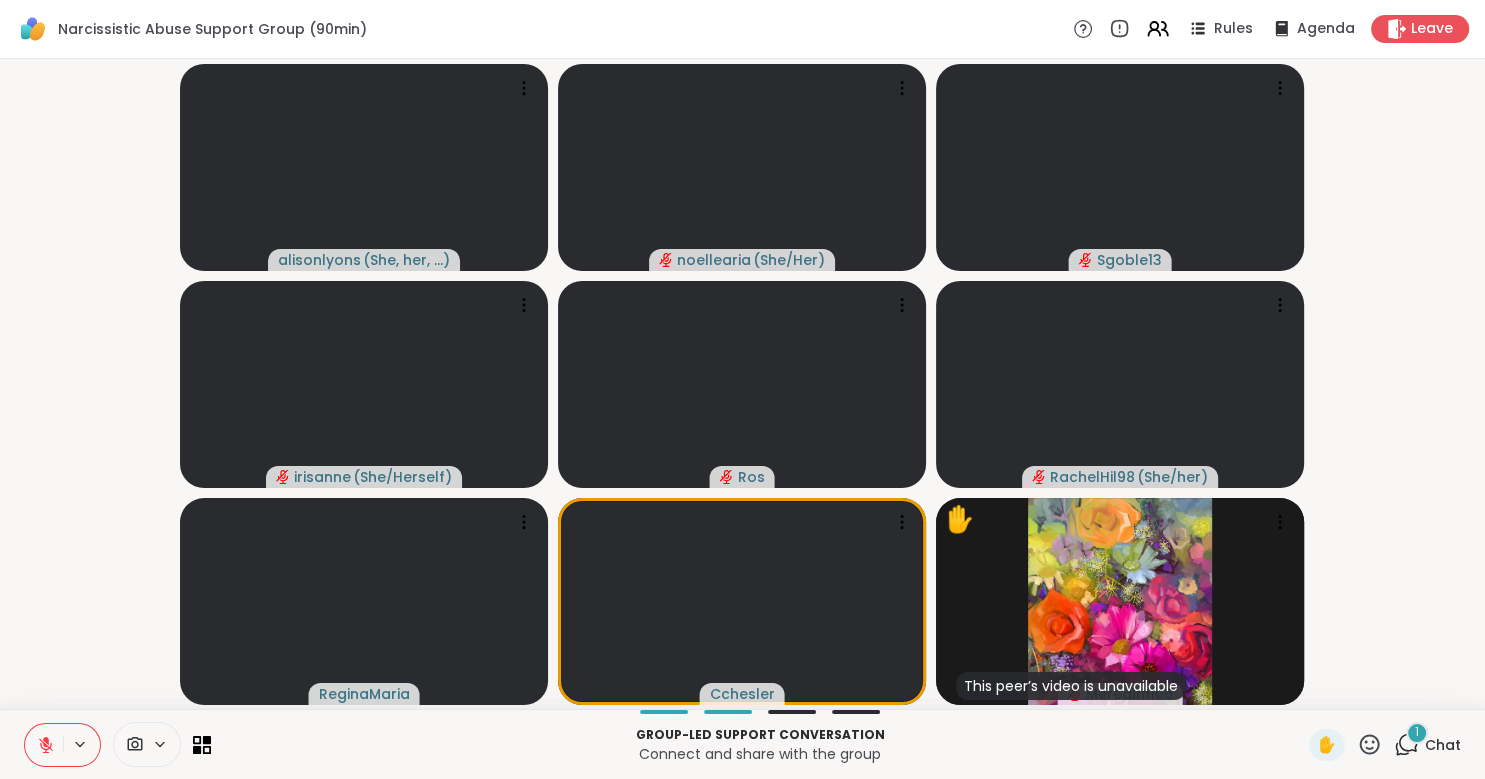 click on "Chat" at bounding box center [1443, 745] 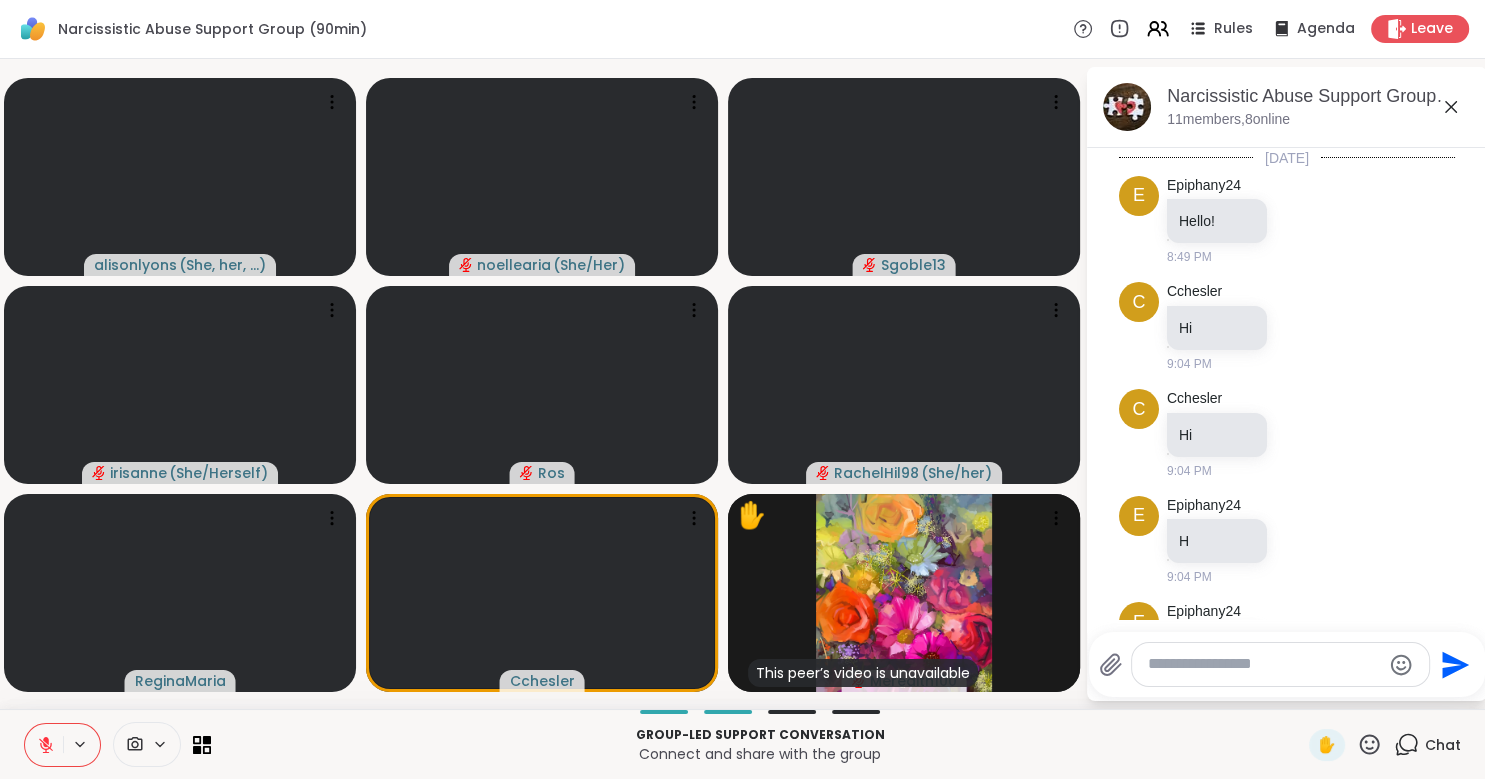 scroll, scrollTop: 2402, scrollLeft: 0, axis: vertical 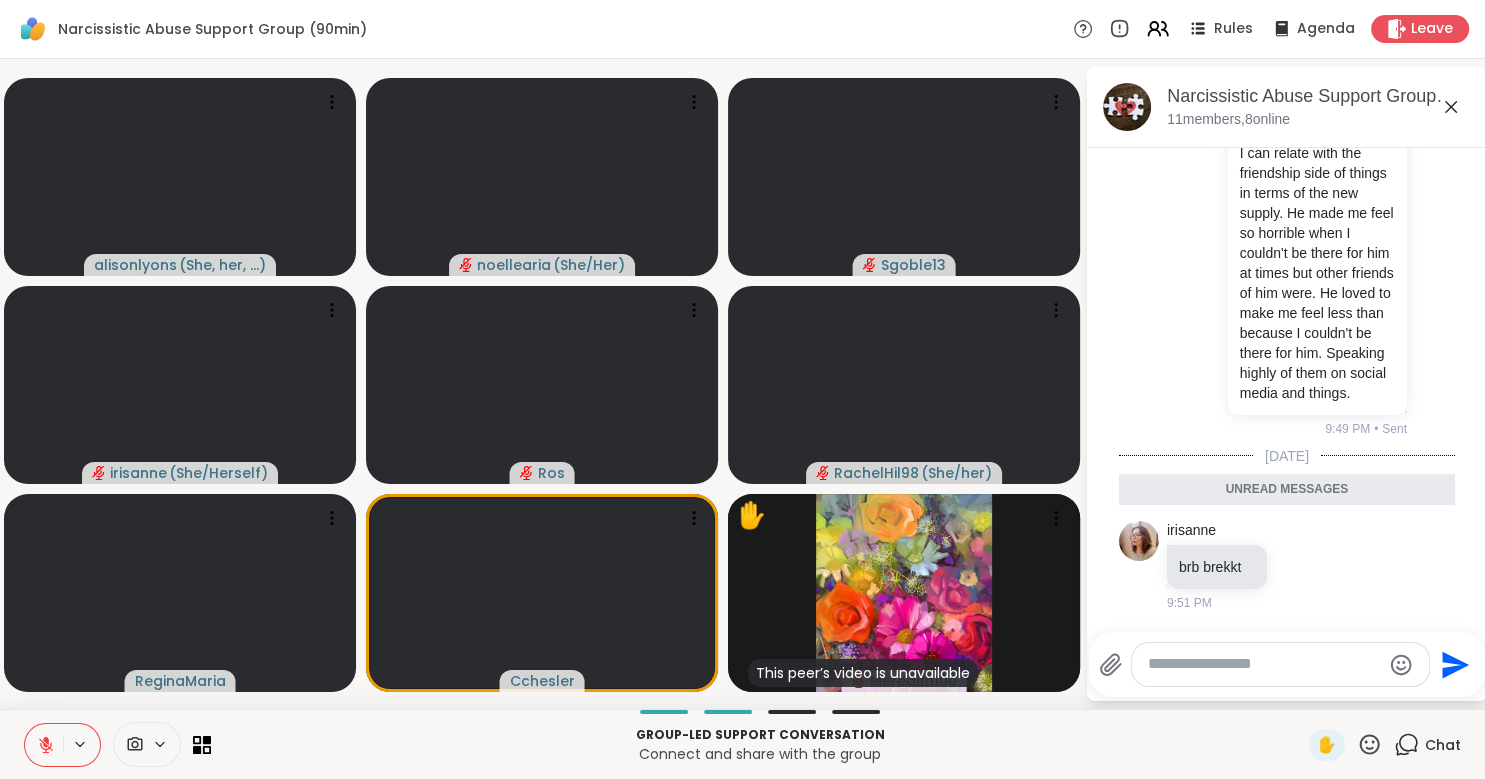 click 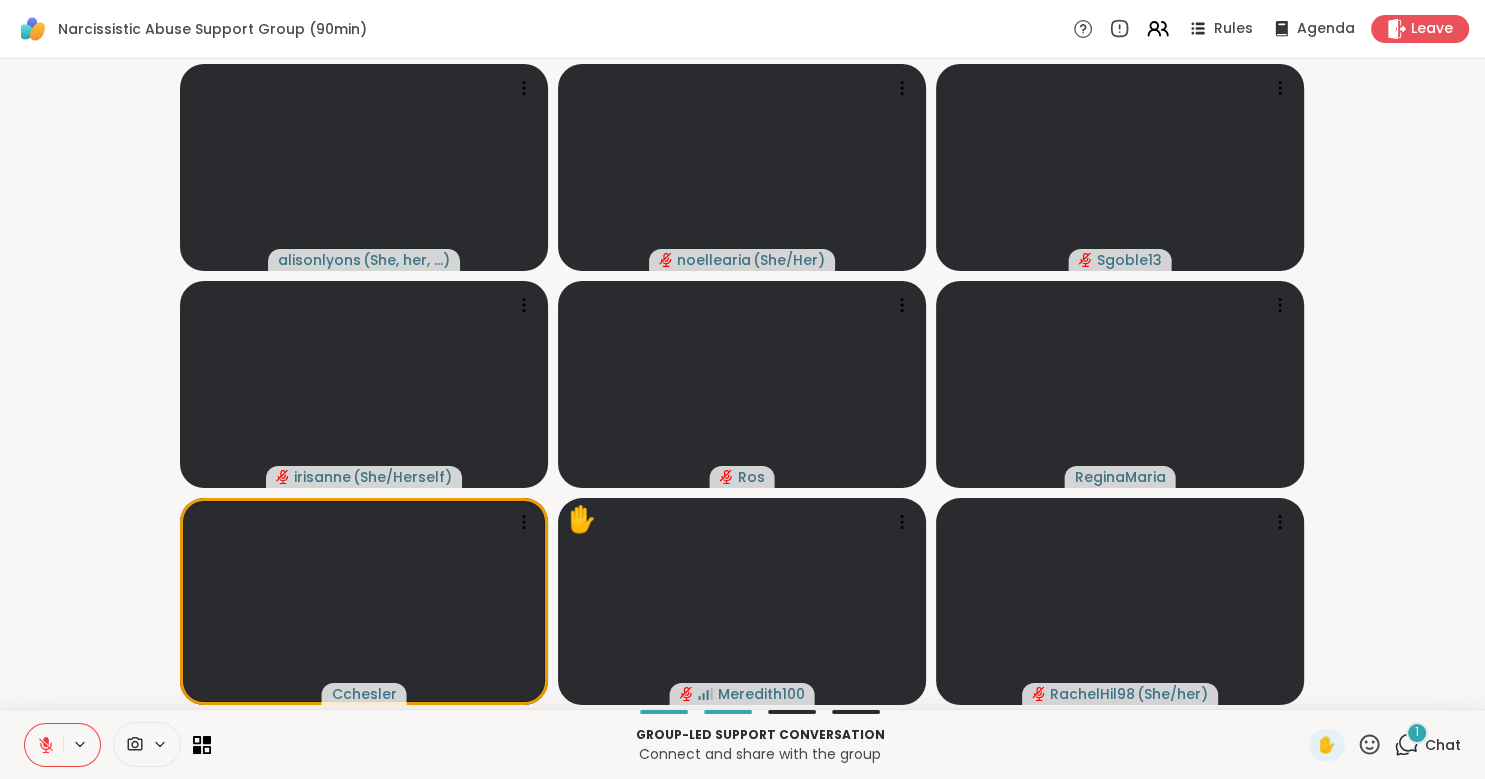 click on "1" at bounding box center (1417, 733) 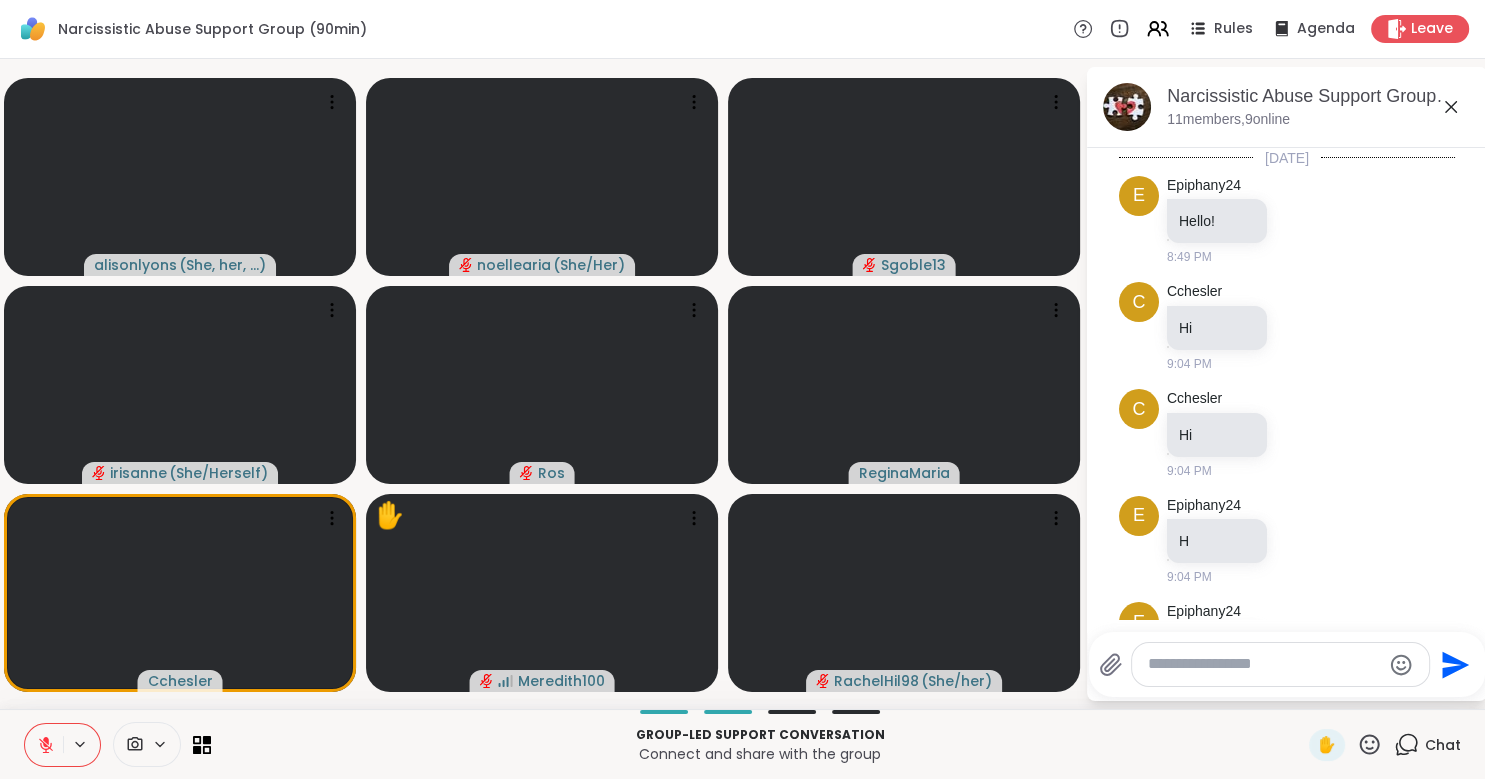 scroll, scrollTop: 2508, scrollLeft: 0, axis: vertical 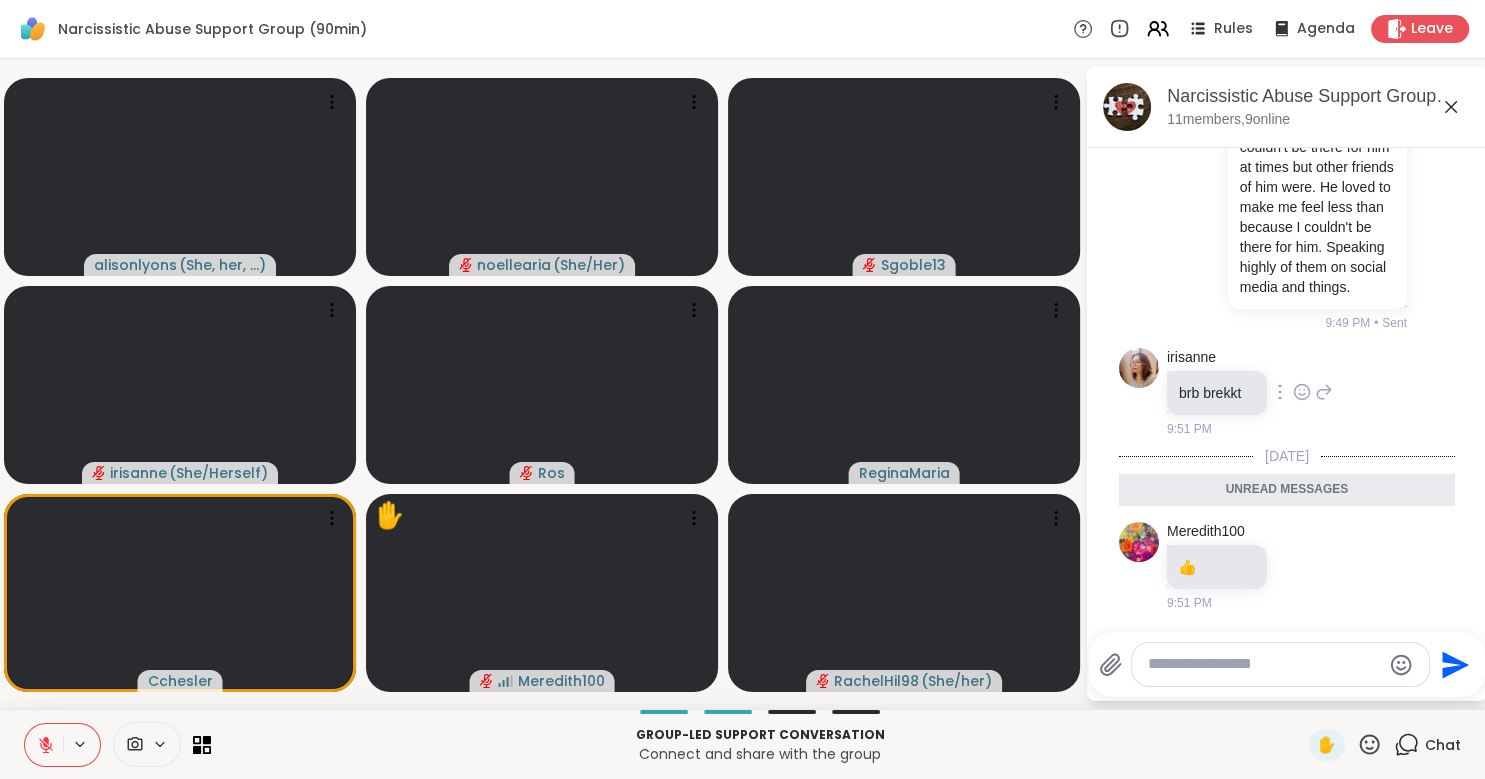 click 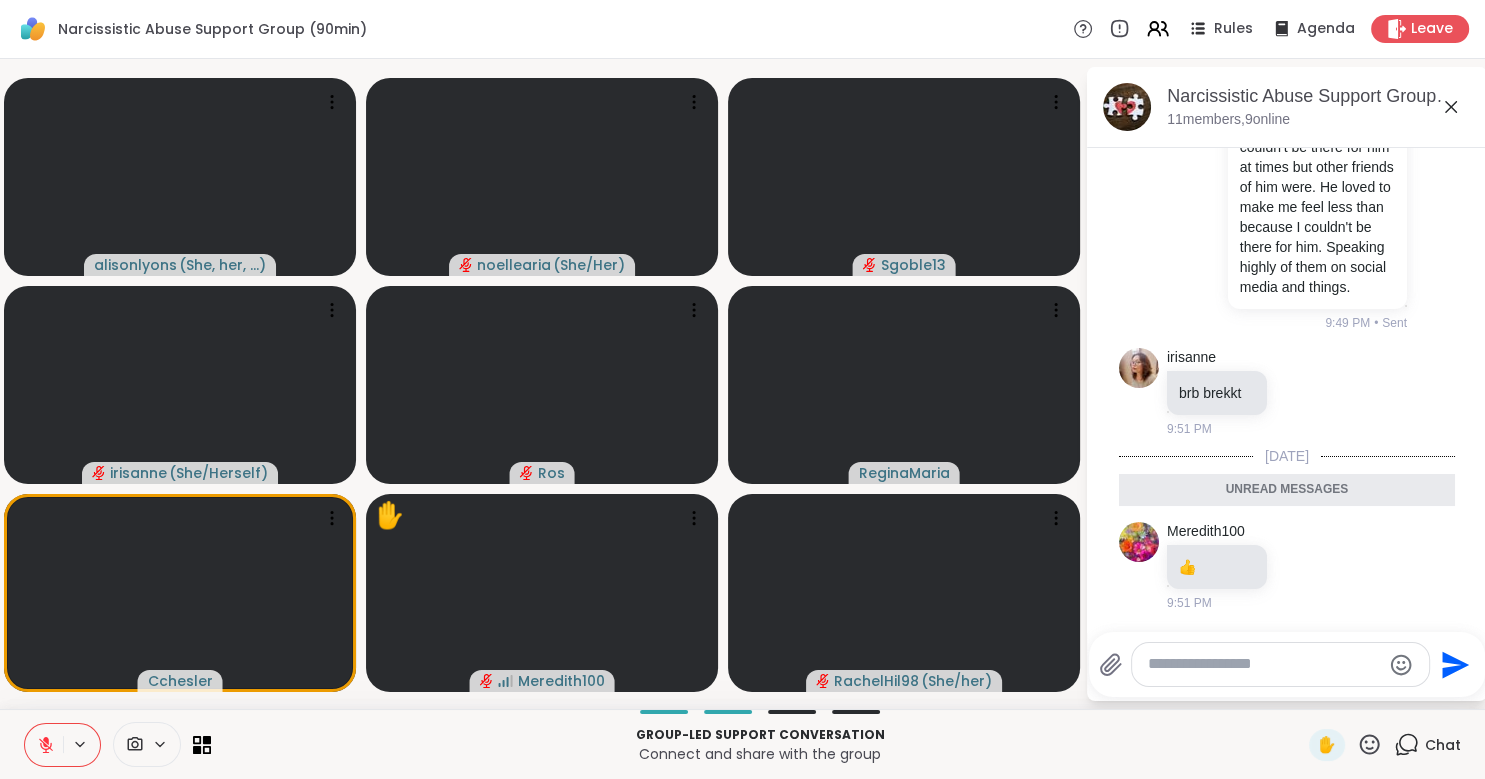 click 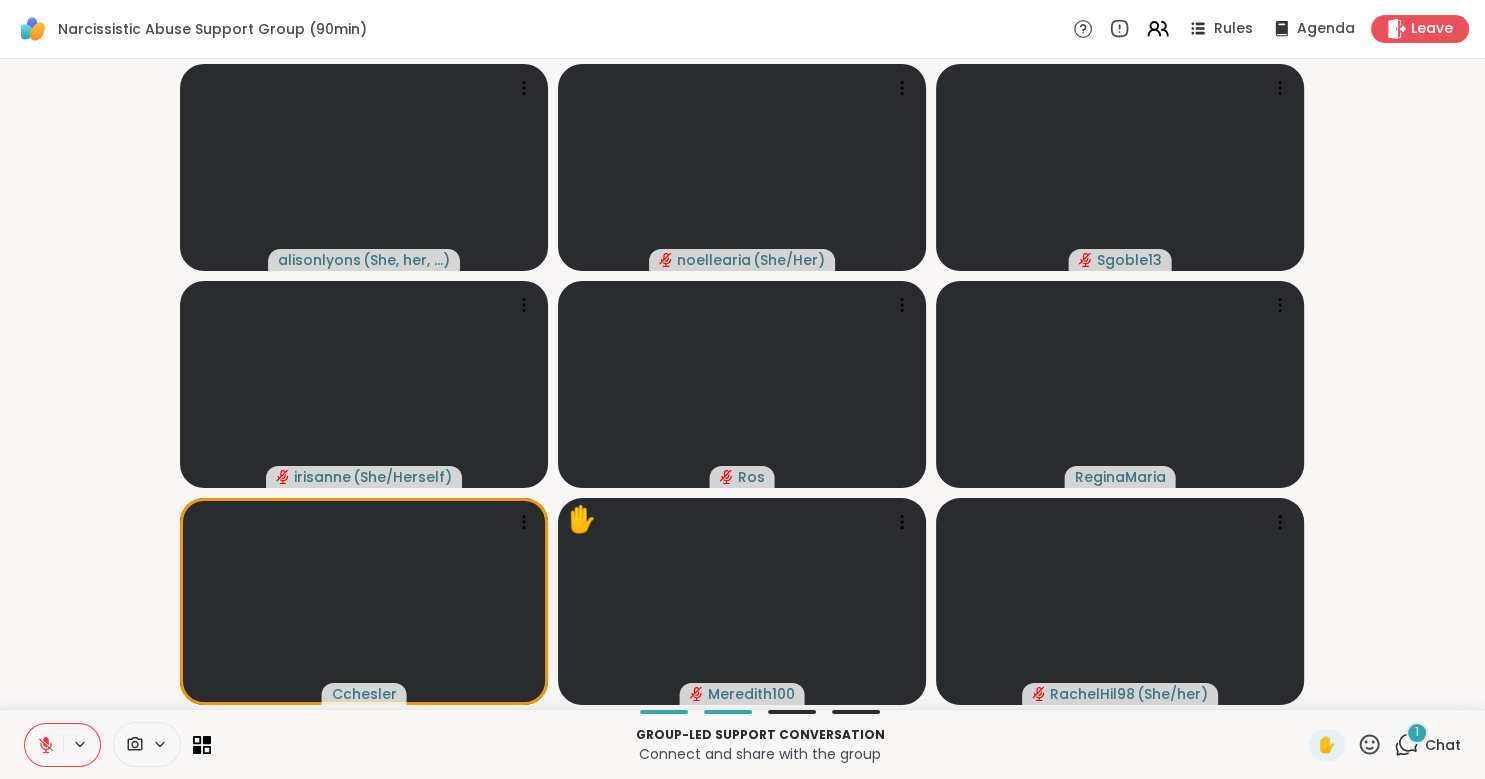 click on "Chat" at bounding box center [1443, 745] 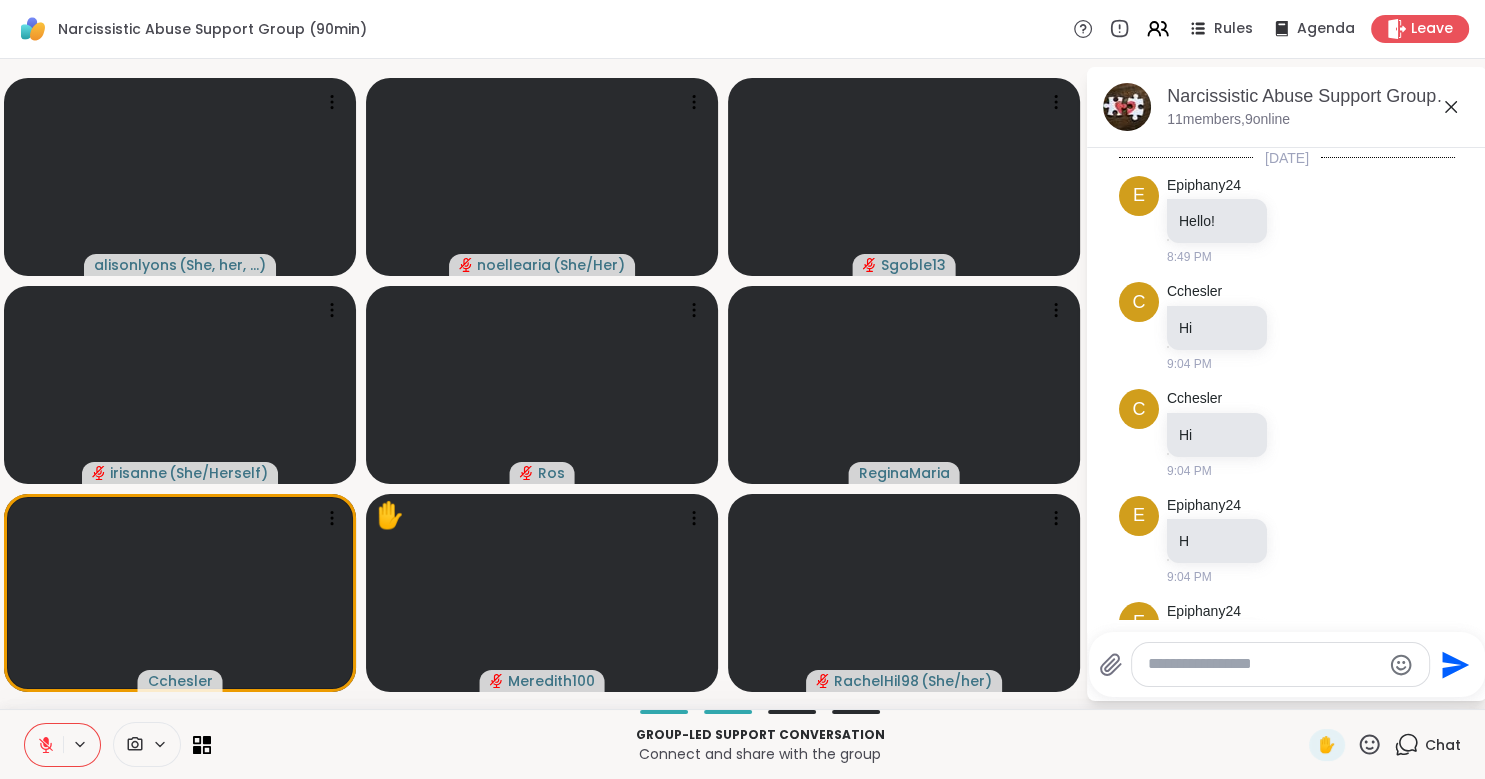 scroll, scrollTop: 2790, scrollLeft: 0, axis: vertical 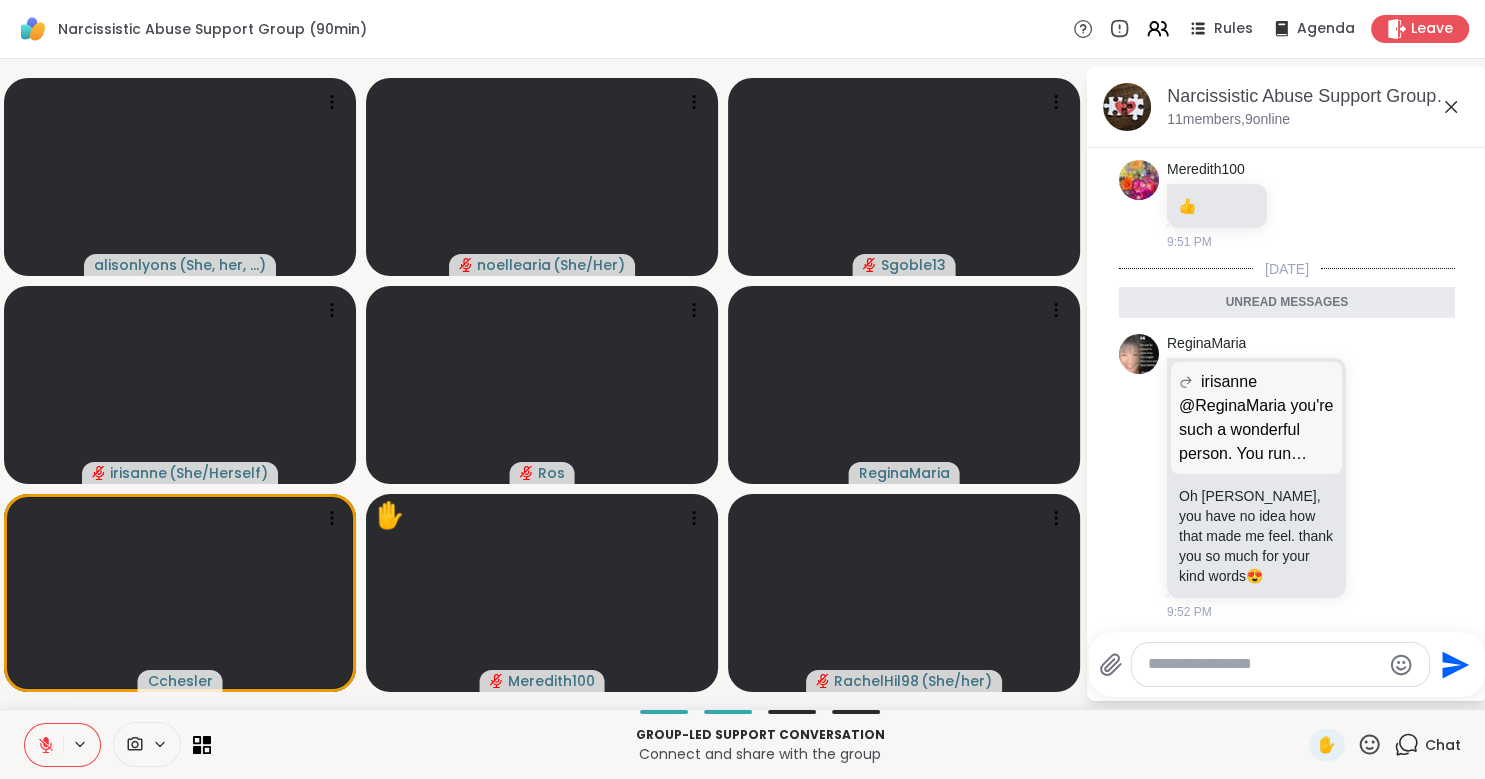 click 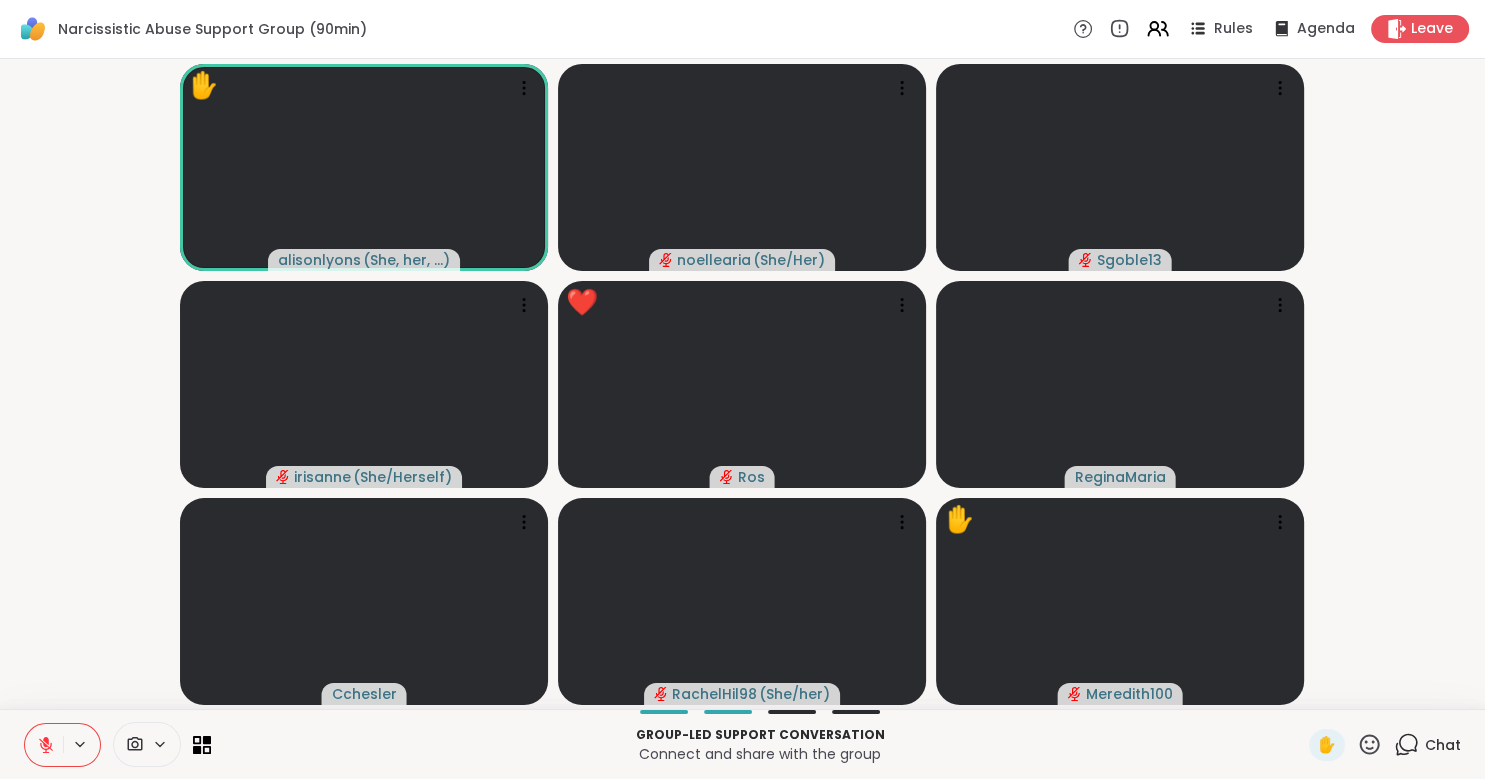 click 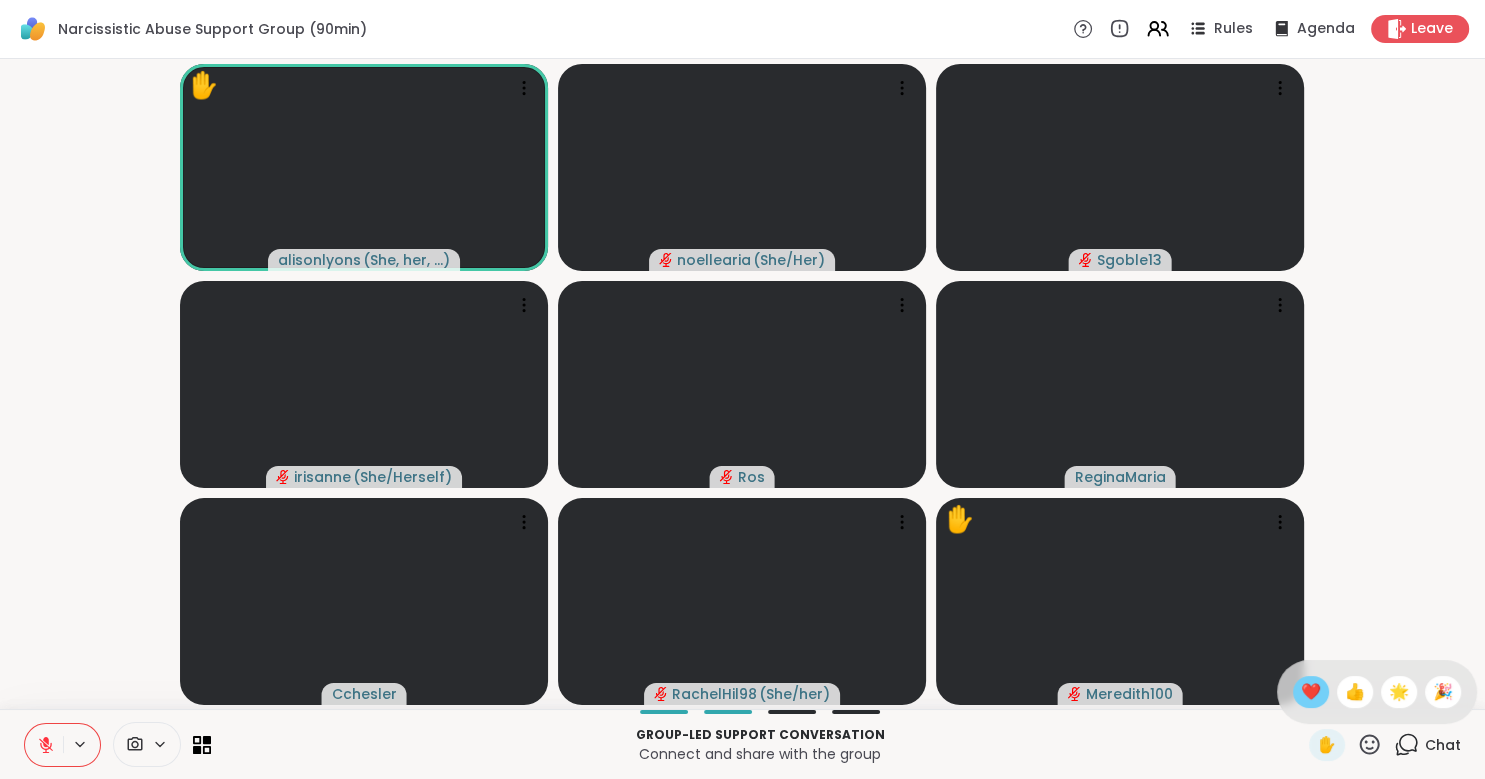click on "❤️" at bounding box center [1311, 692] 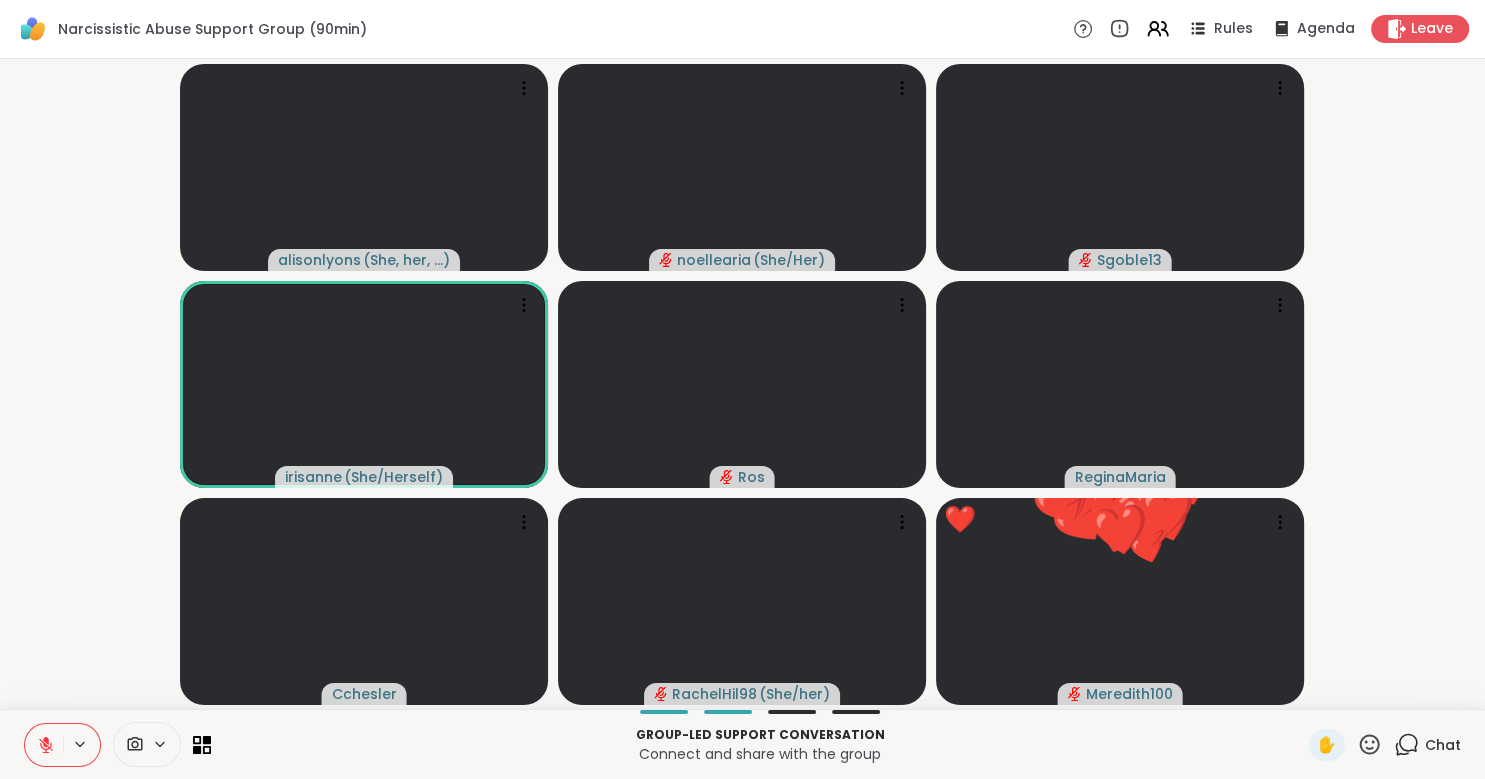 click 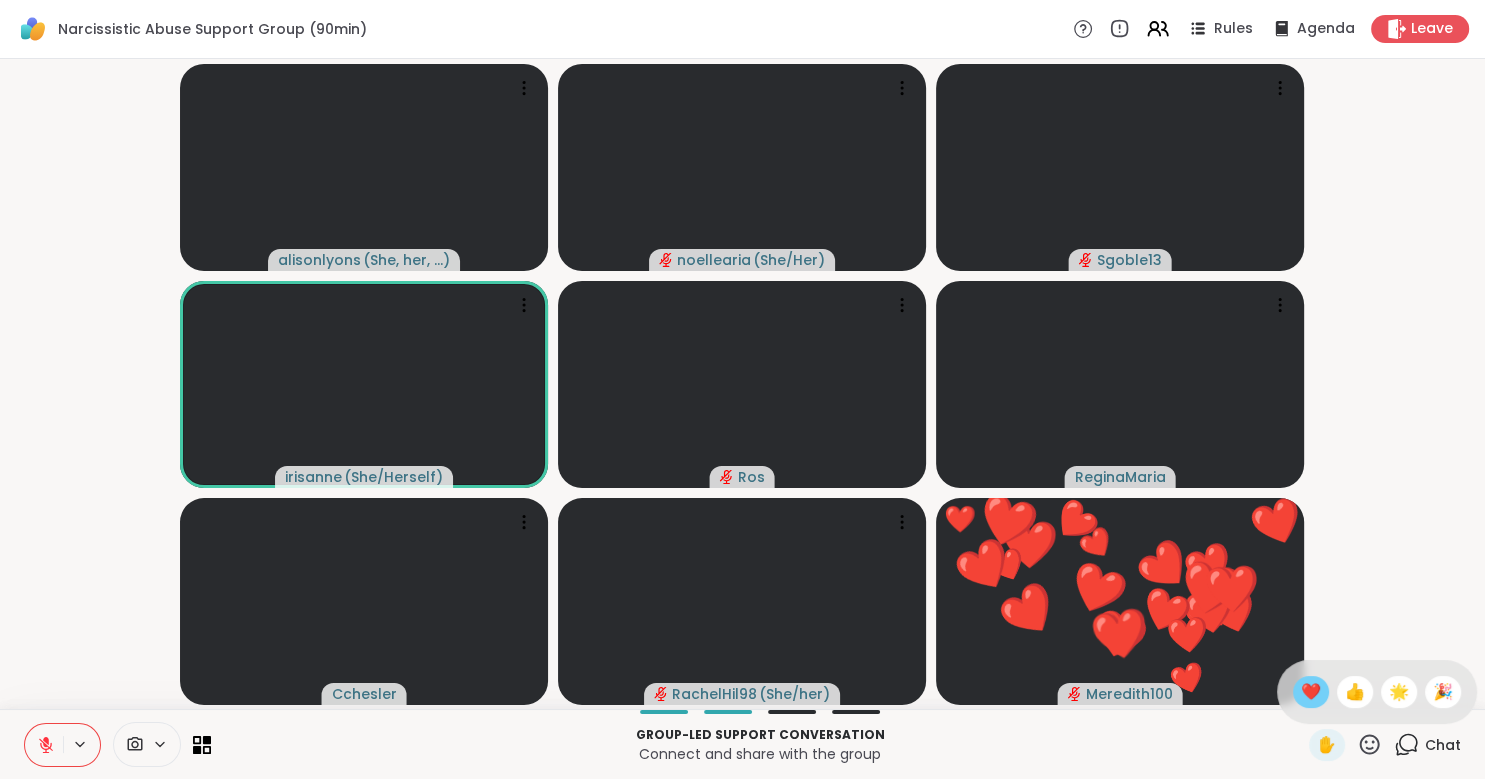 click on "❤️" at bounding box center [1311, 692] 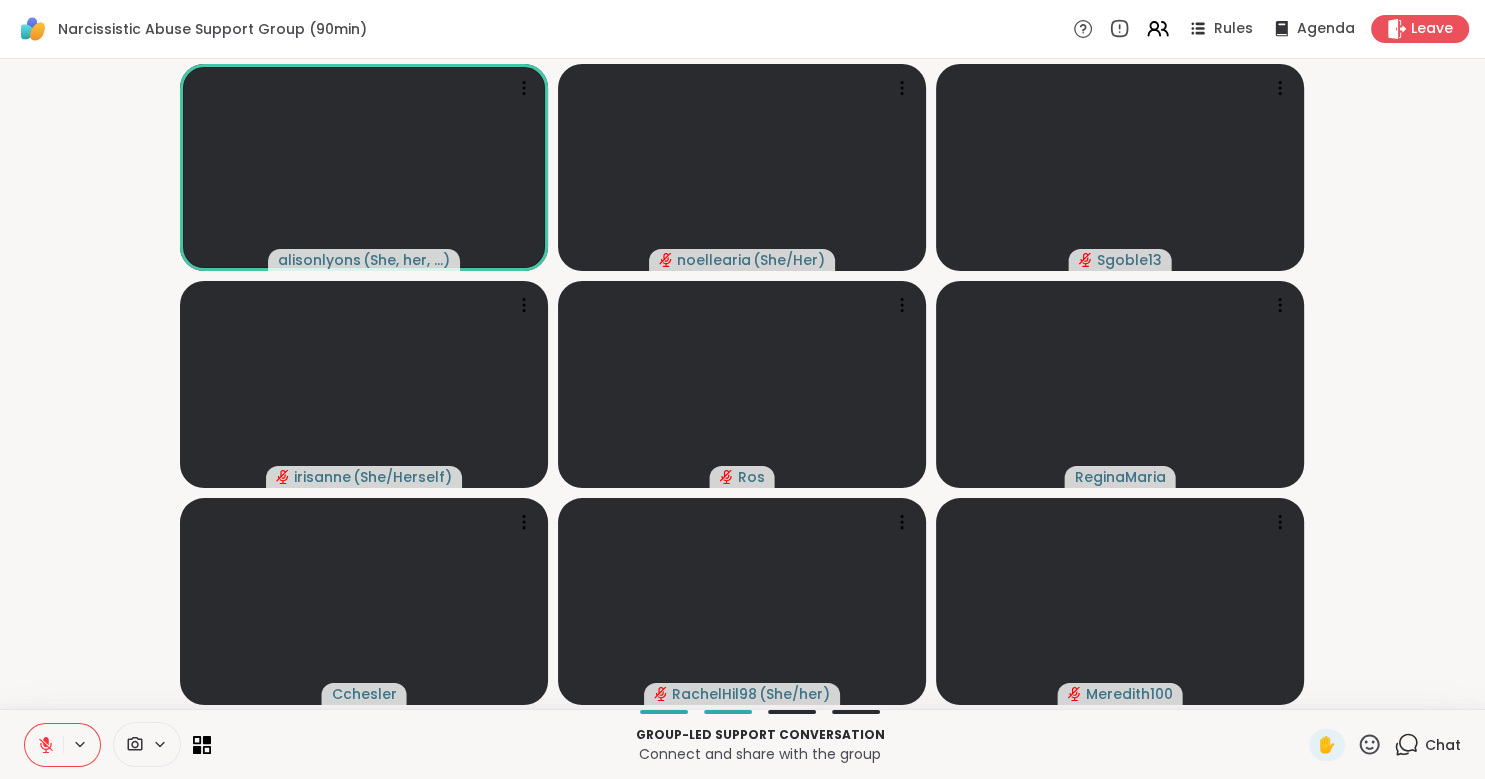 click on "Chat" at bounding box center [1443, 745] 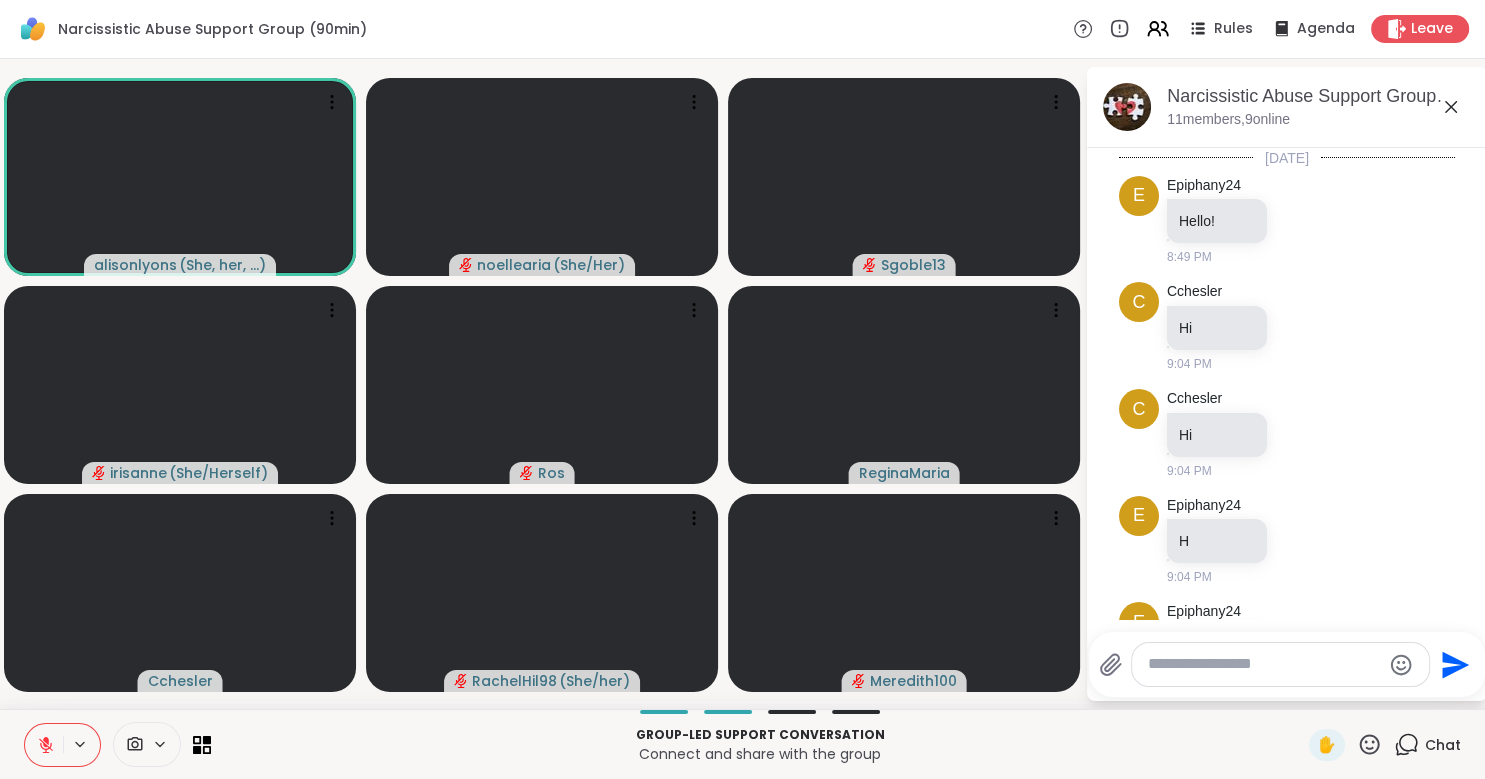 scroll, scrollTop: 2780, scrollLeft: 0, axis: vertical 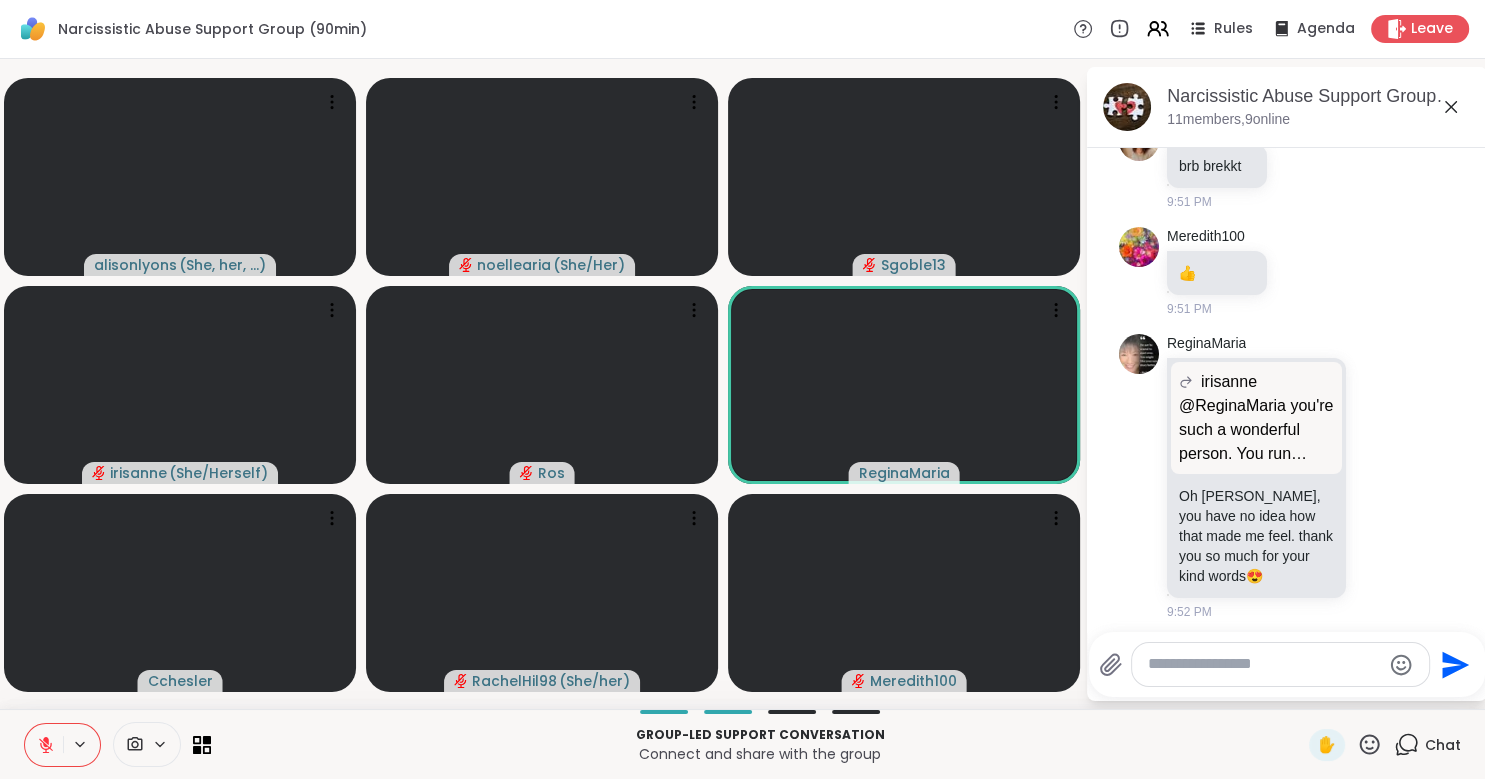 click at bounding box center (1264, 664) 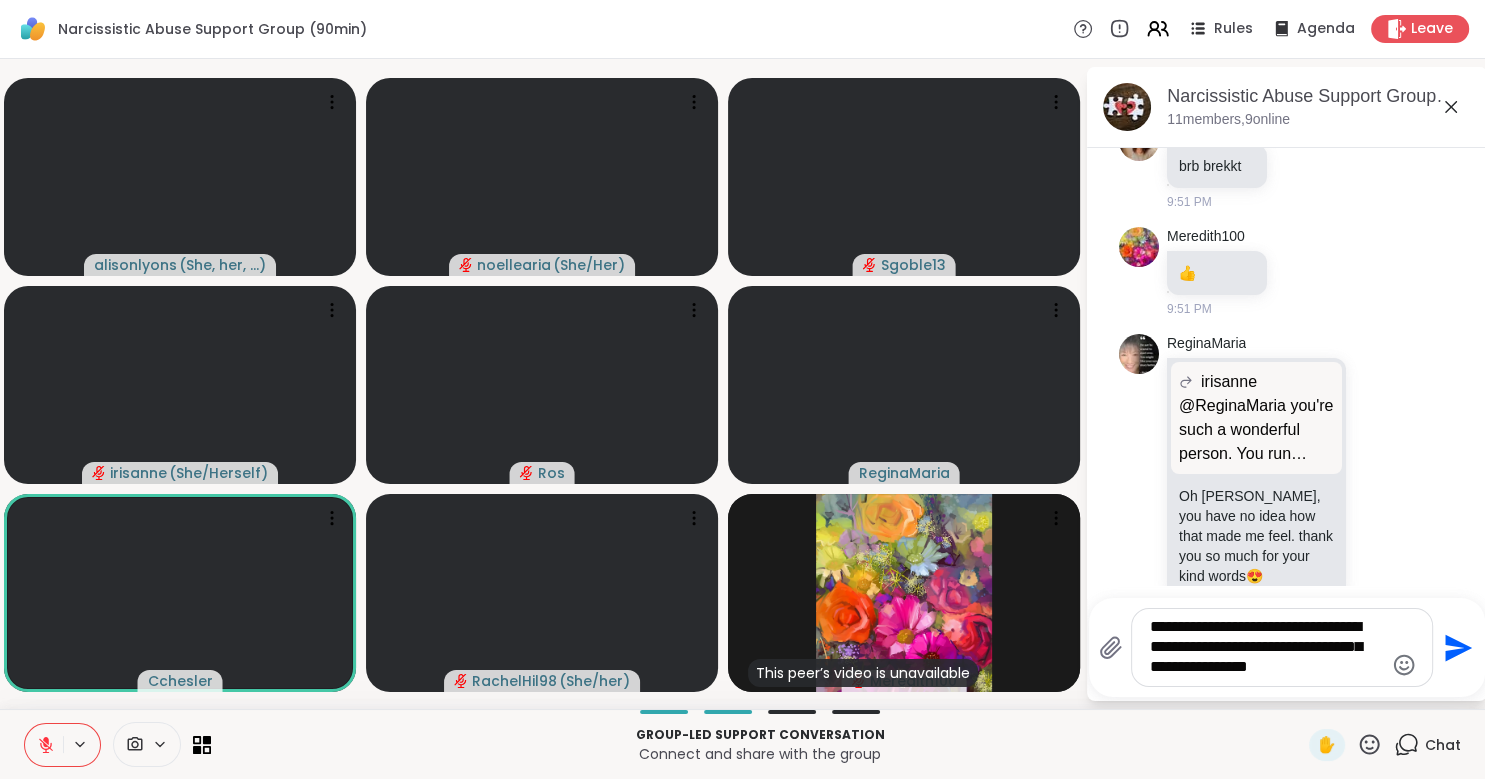 type on "**********" 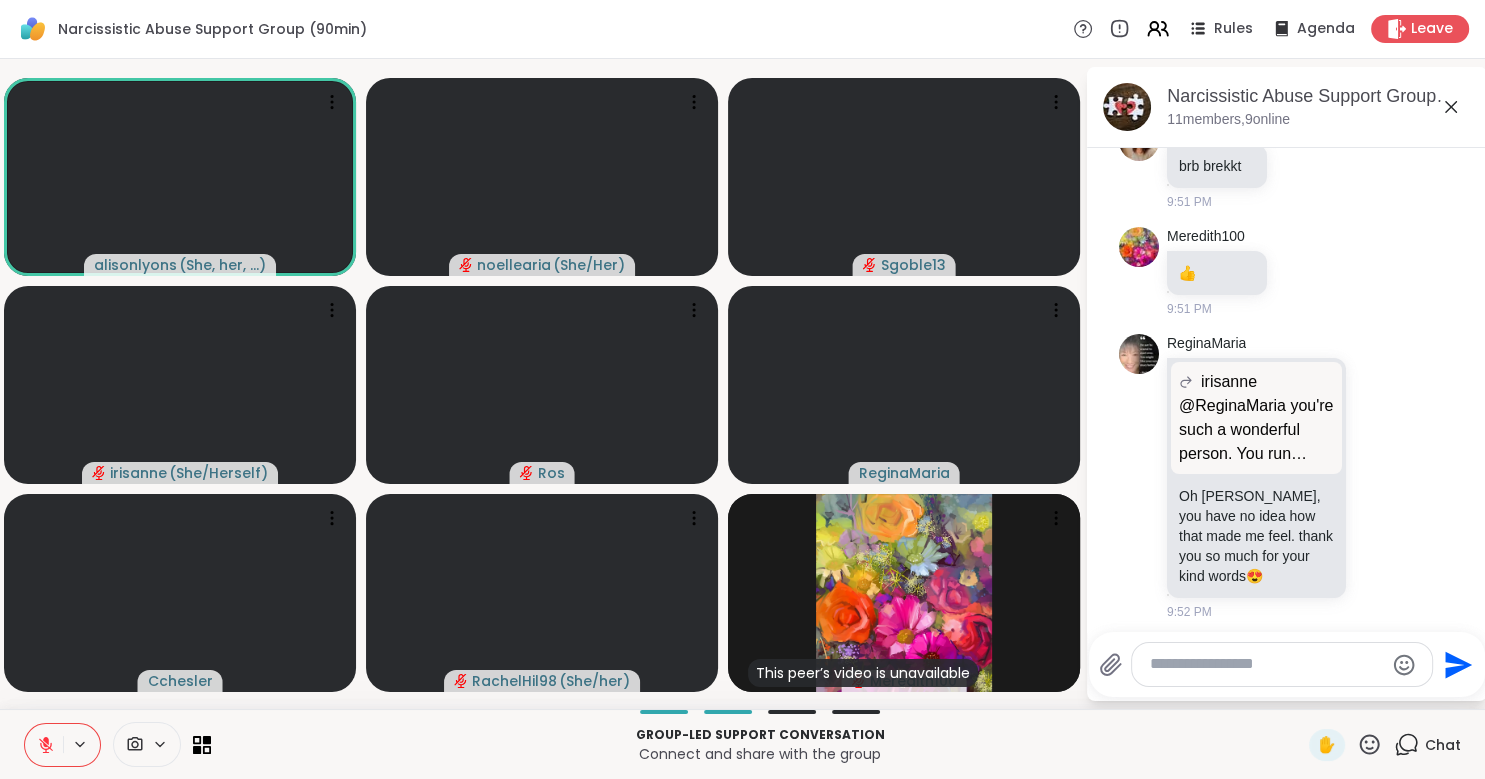 scroll, scrollTop: 2946, scrollLeft: 0, axis: vertical 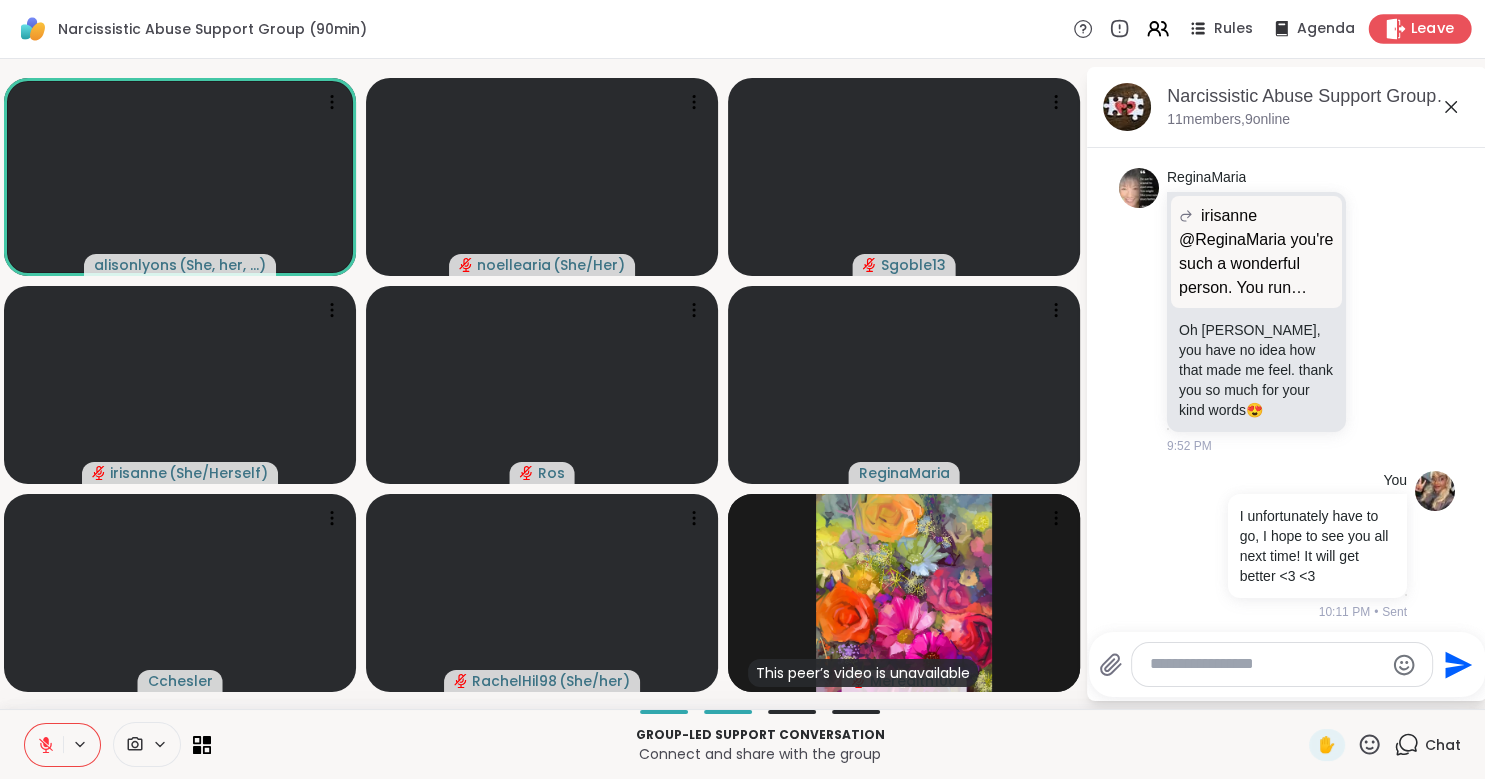 click on "Leave" at bounding box center [1433, 29] 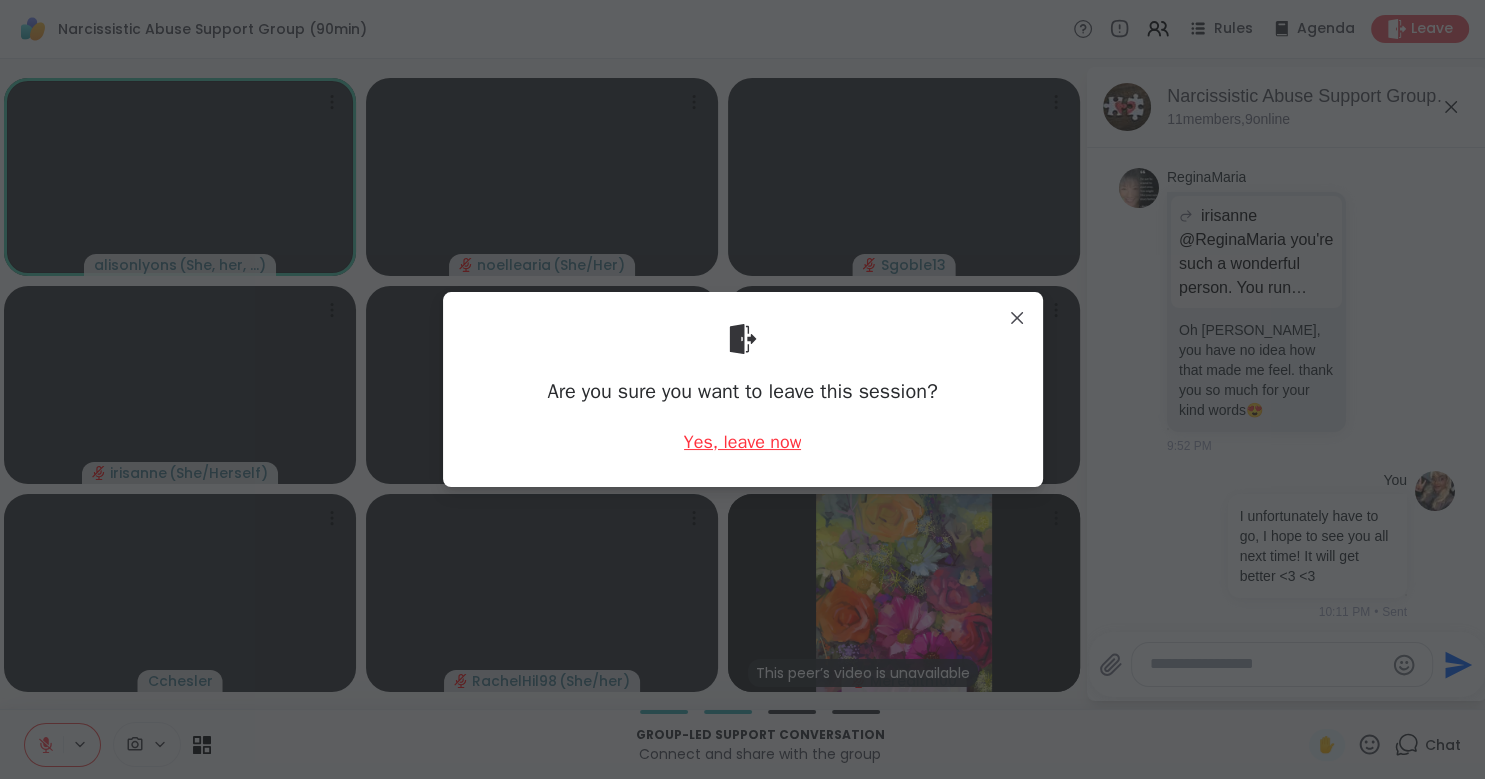 click on "Yes, leave now" at bounding box center [743, 442] 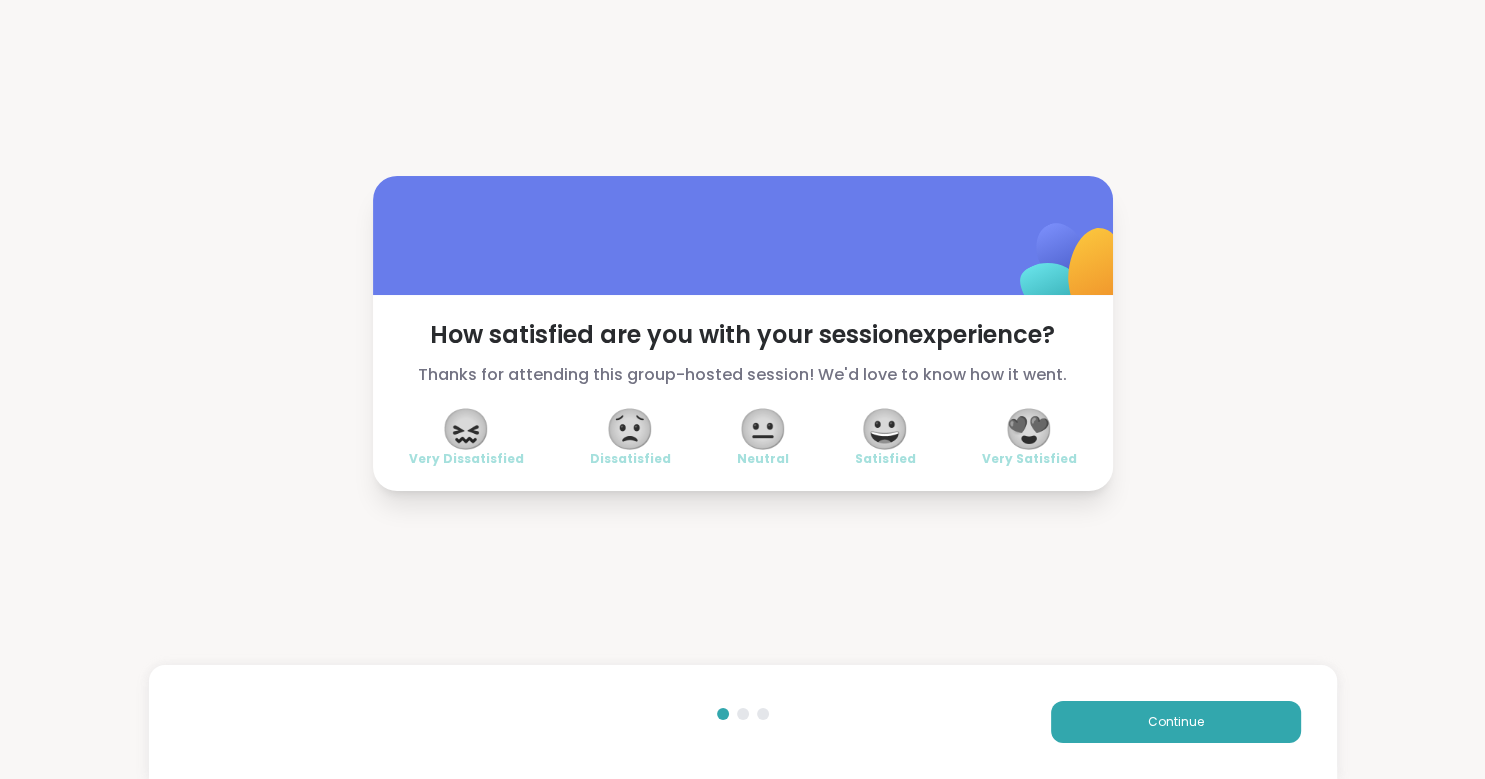 click on "😍" at bounding box center (1029, 429) 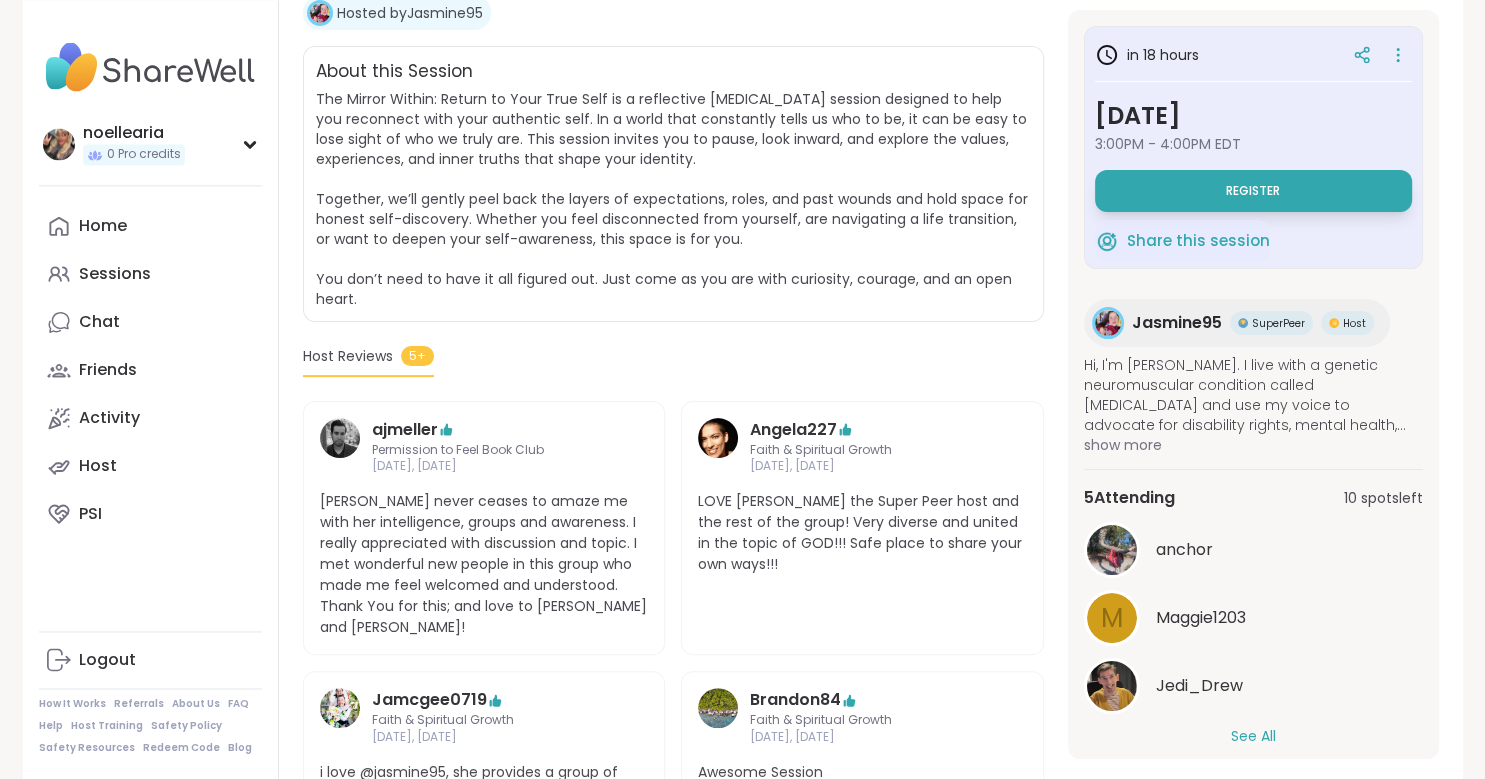 scroll, scrollTop: 422, scrollLeft: 0, axis: vertical 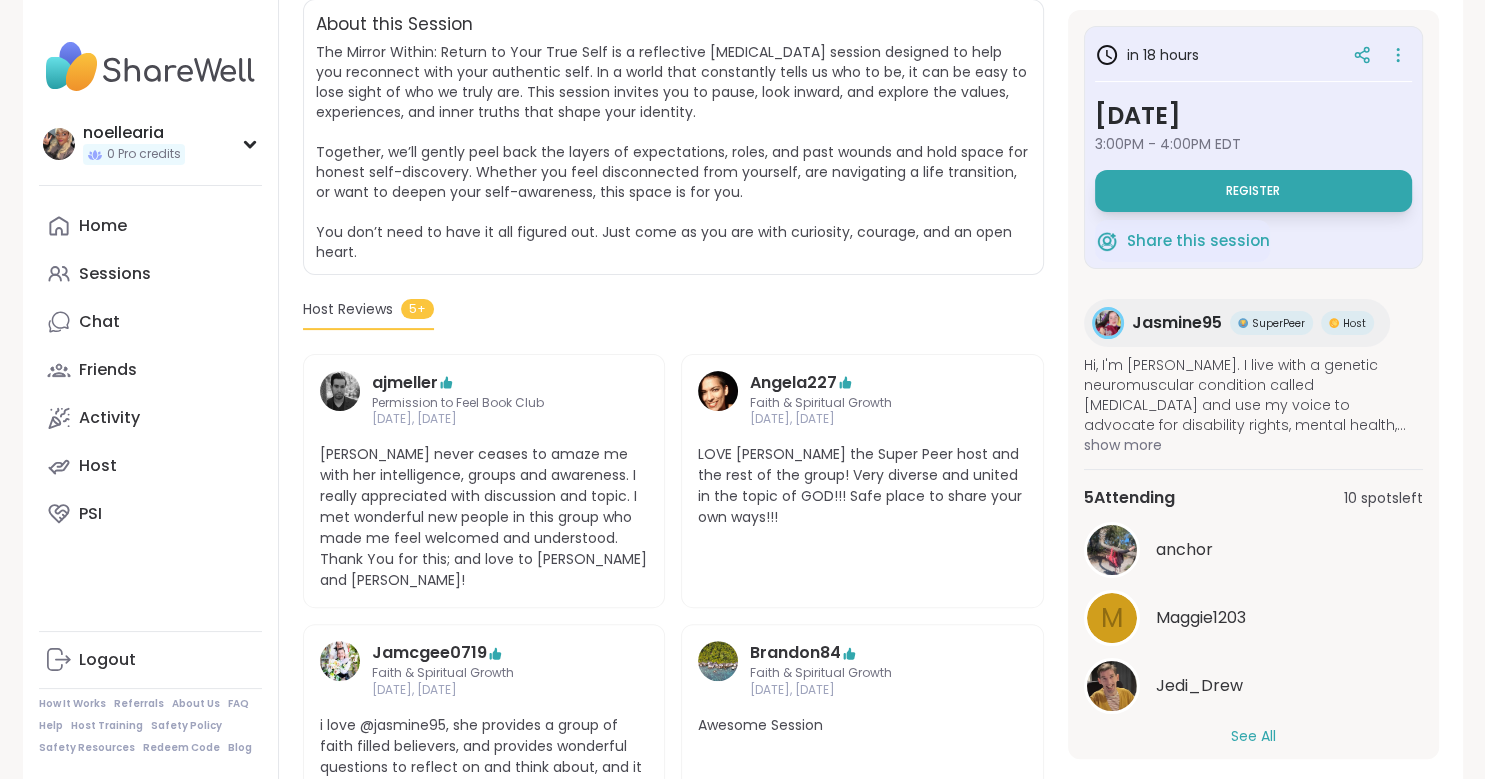 click on "See All" at bounding box center (1253, 736) 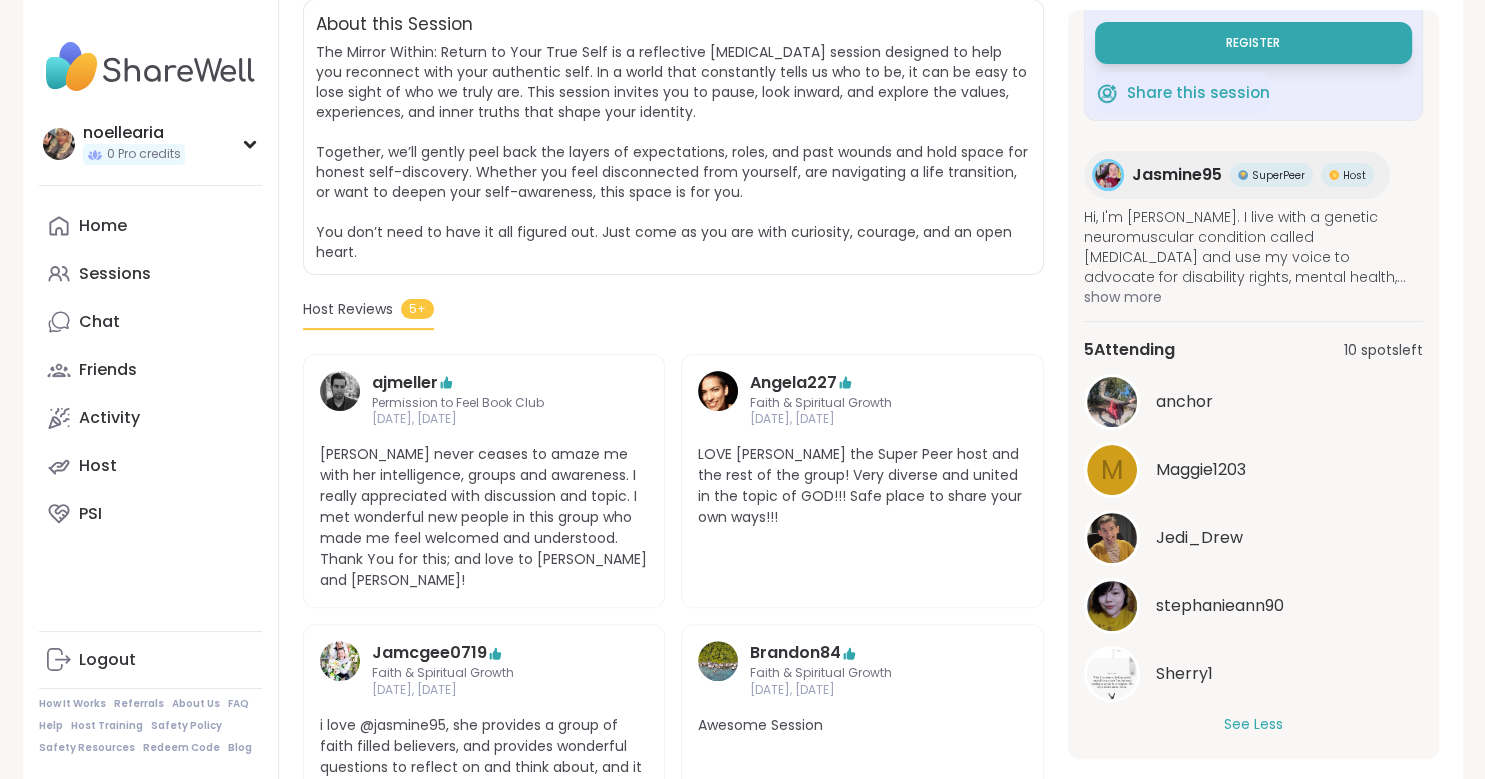 scroll, scrollTop: 155, scrollLeft: 0, axis: vertical 